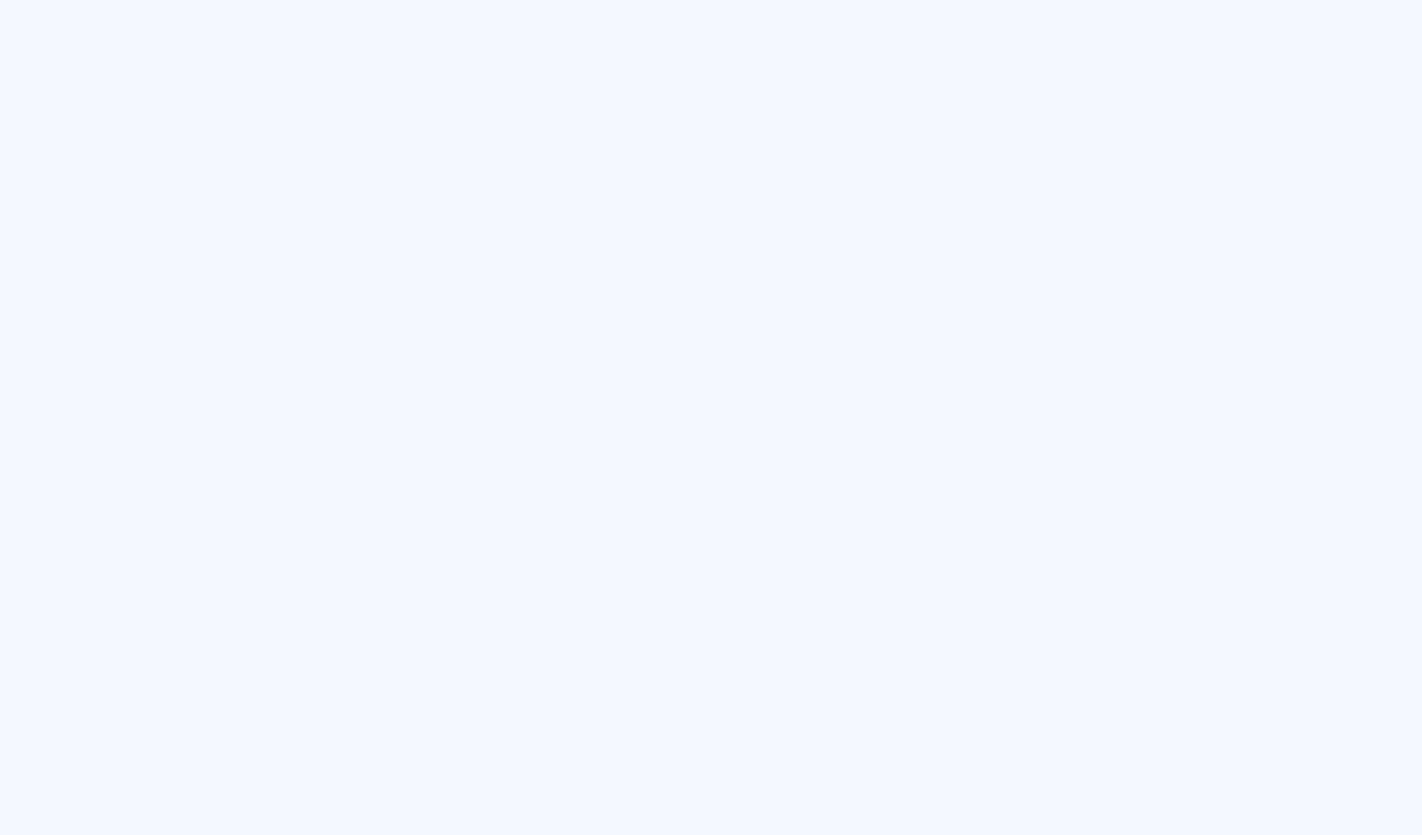 scroll, scrollTop: 0, scrollLeft: 0, axis: both 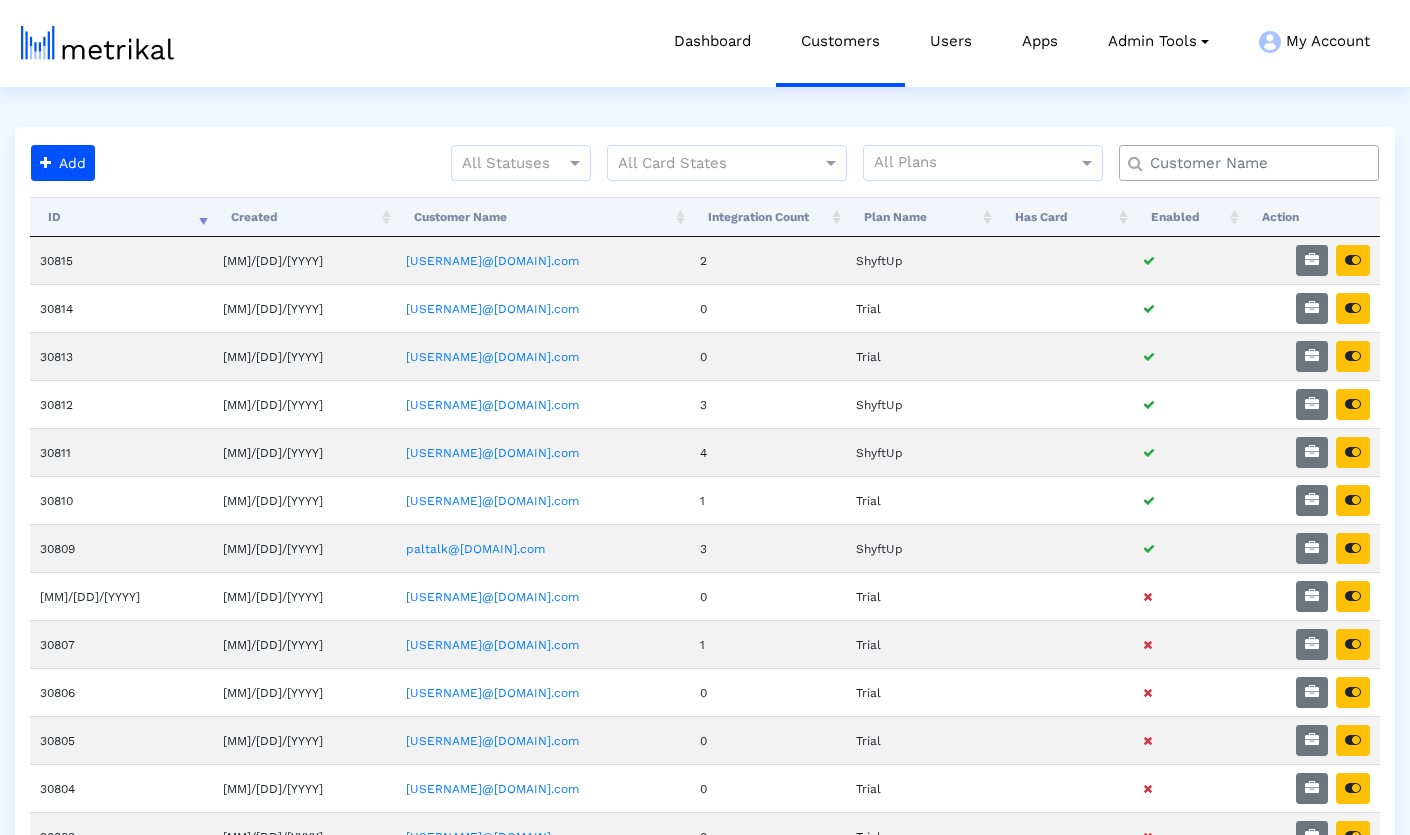 click 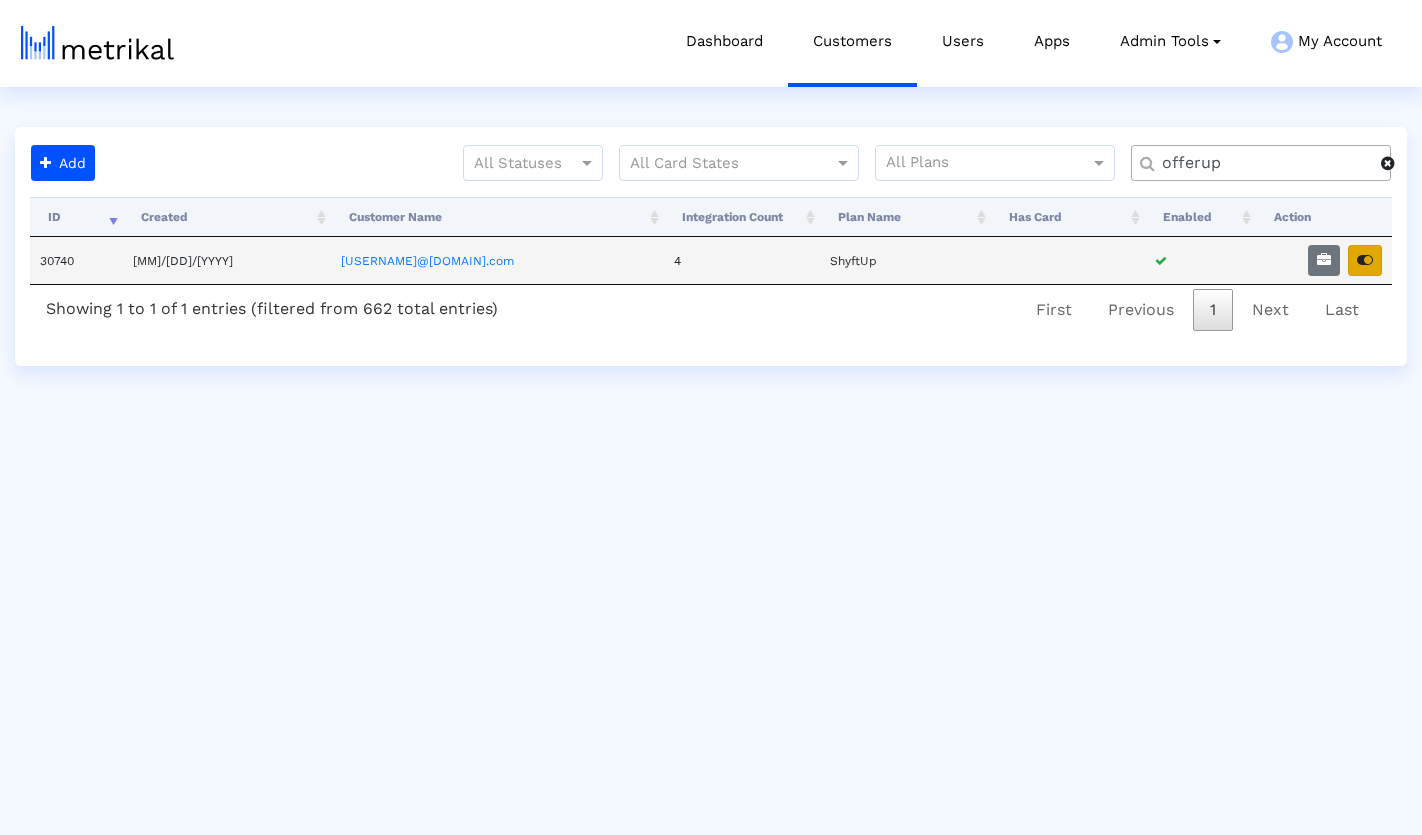 type on "offerup" 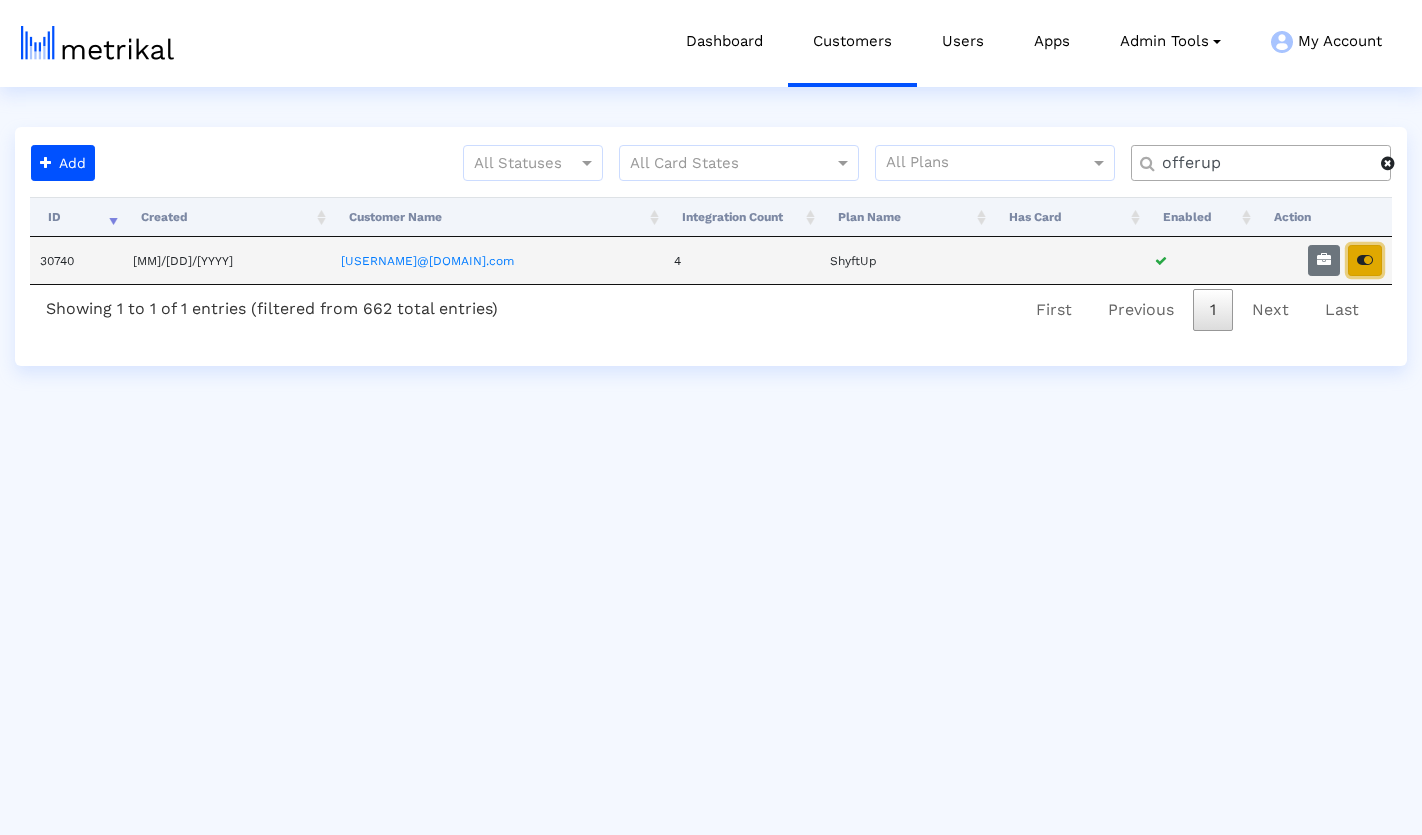 click at bounding box center (1365, 260) 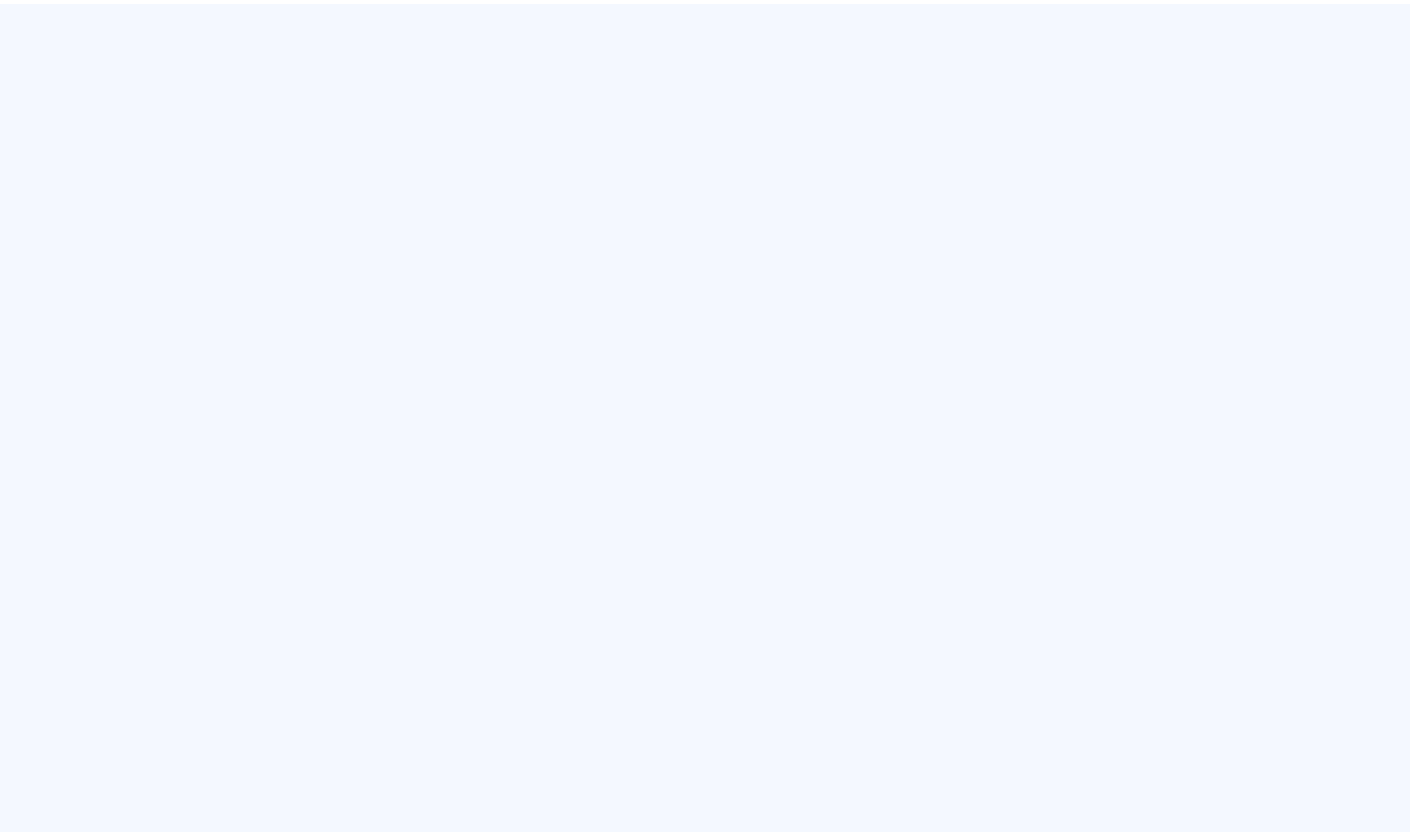 scroll, scrollTop: 0, scrollLeft: 0, axis: both 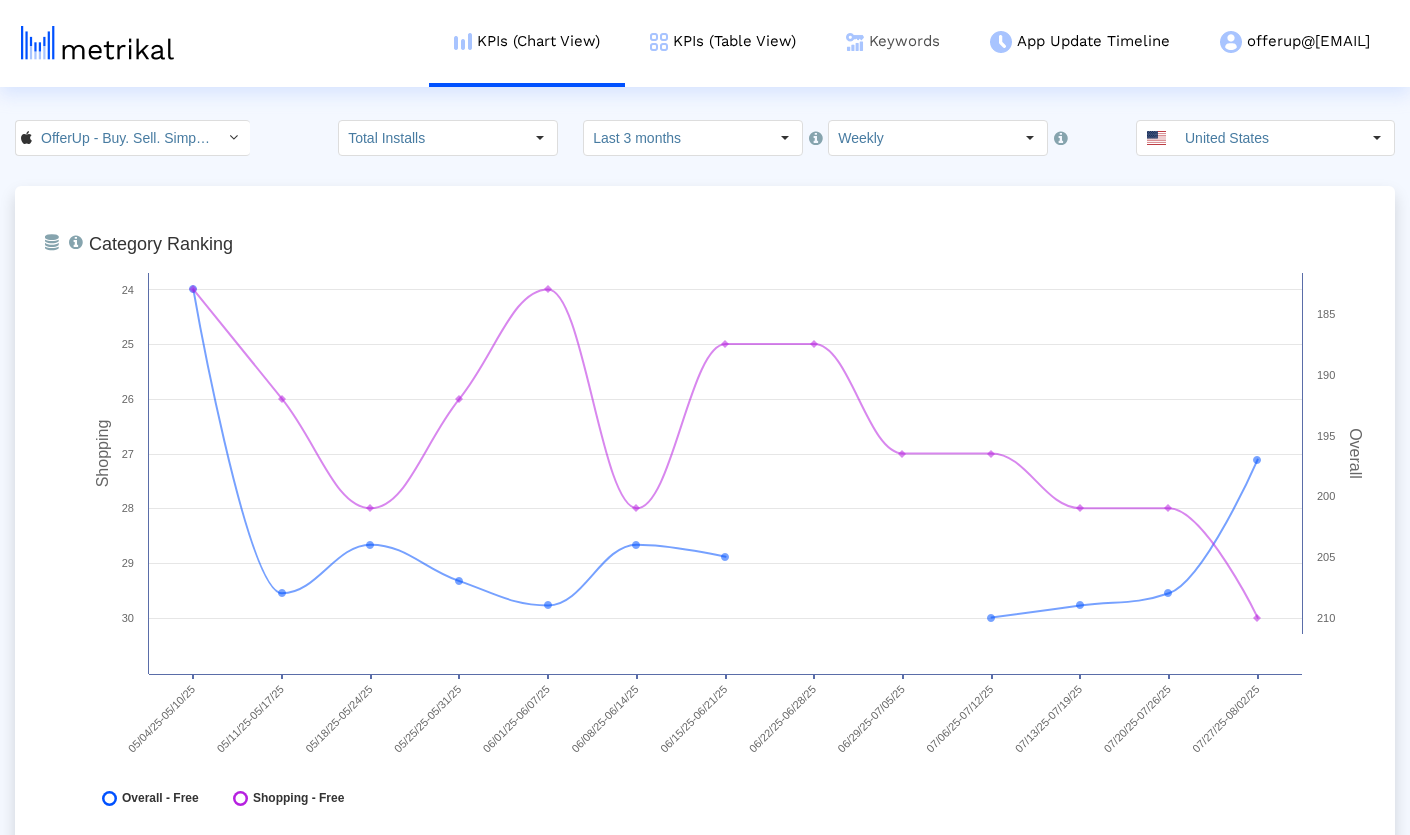 click on "Keywords" at bounding box center (893, 41) 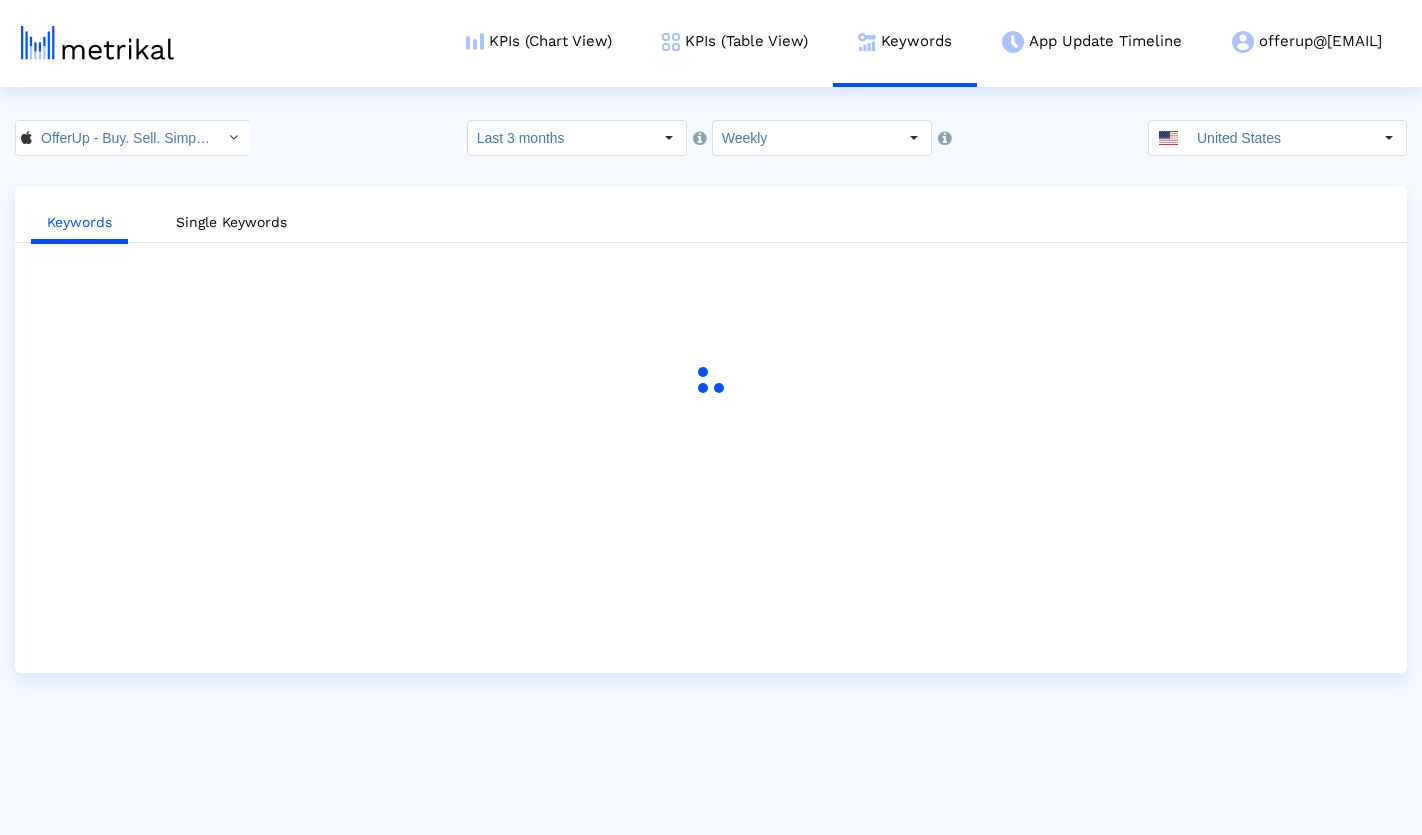 click on "OfferUp - Buy. Sell. Simple. < [NUMBER] >  Select how far back from today you would like to view the data below.  Last 3 months  Select how would like to group the data below.  Weekly [COUNTRY]" 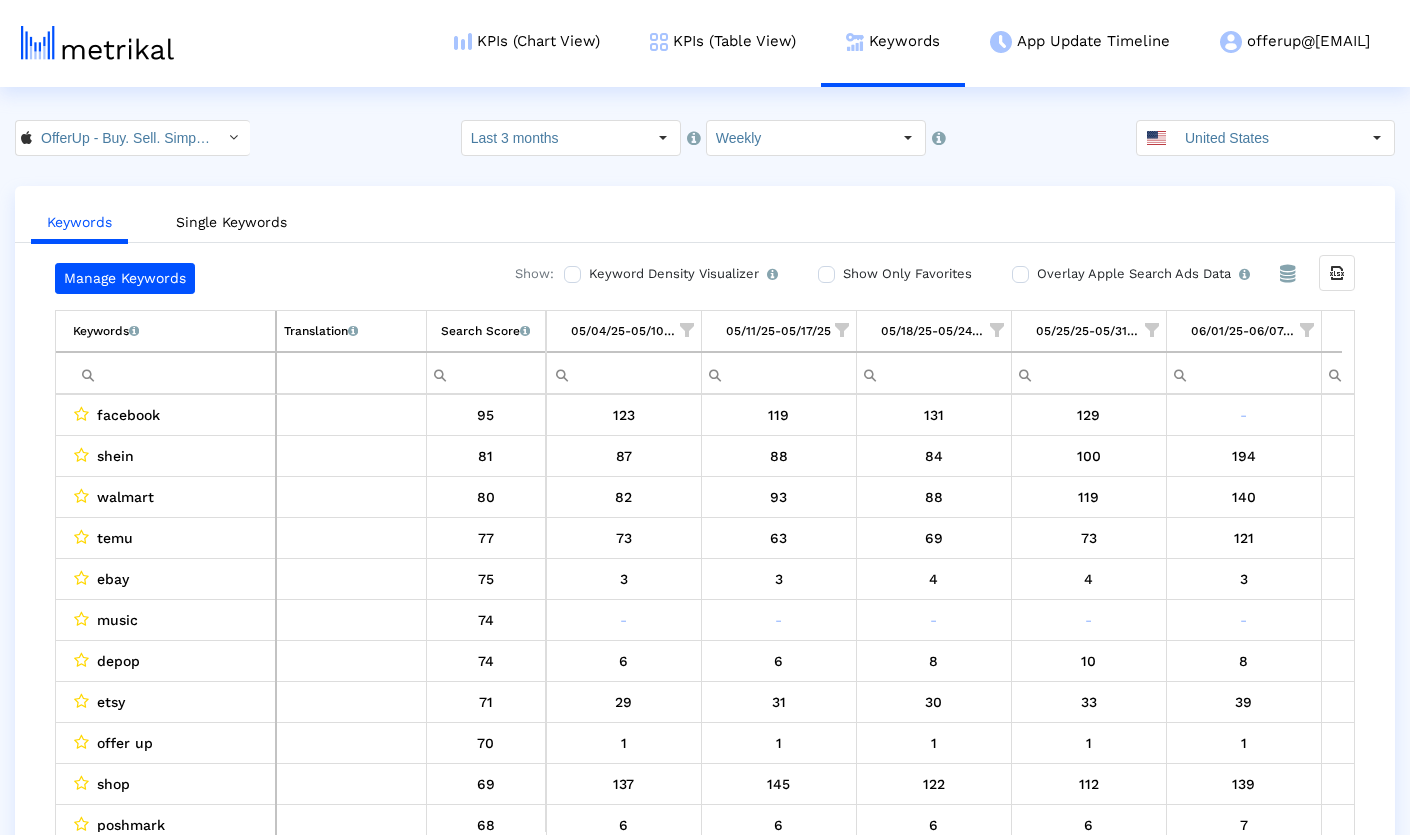 scroll, scrollTop: 0, scrollLeft: 1219, axis: horizontal 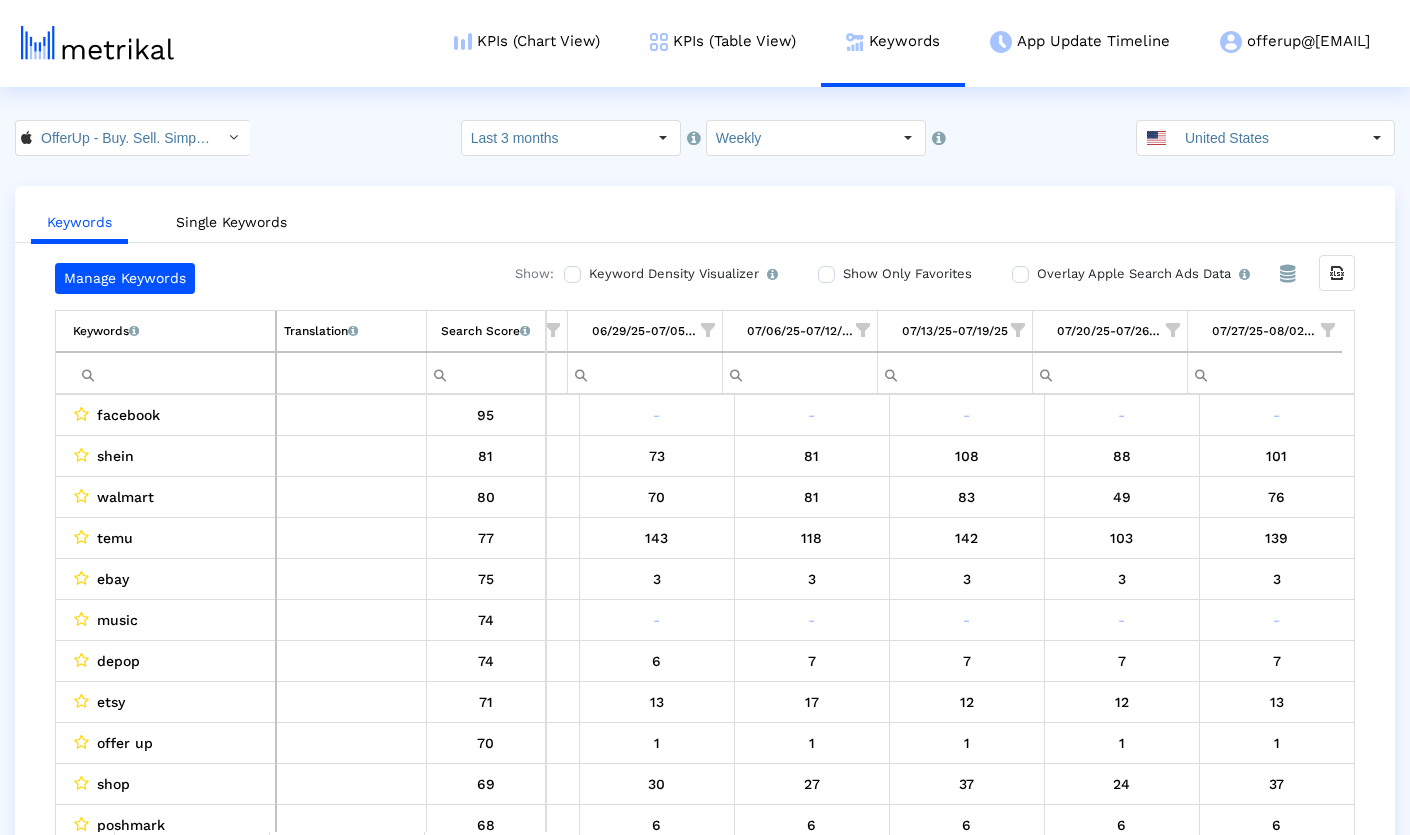 click at bounding box center [174, 373] 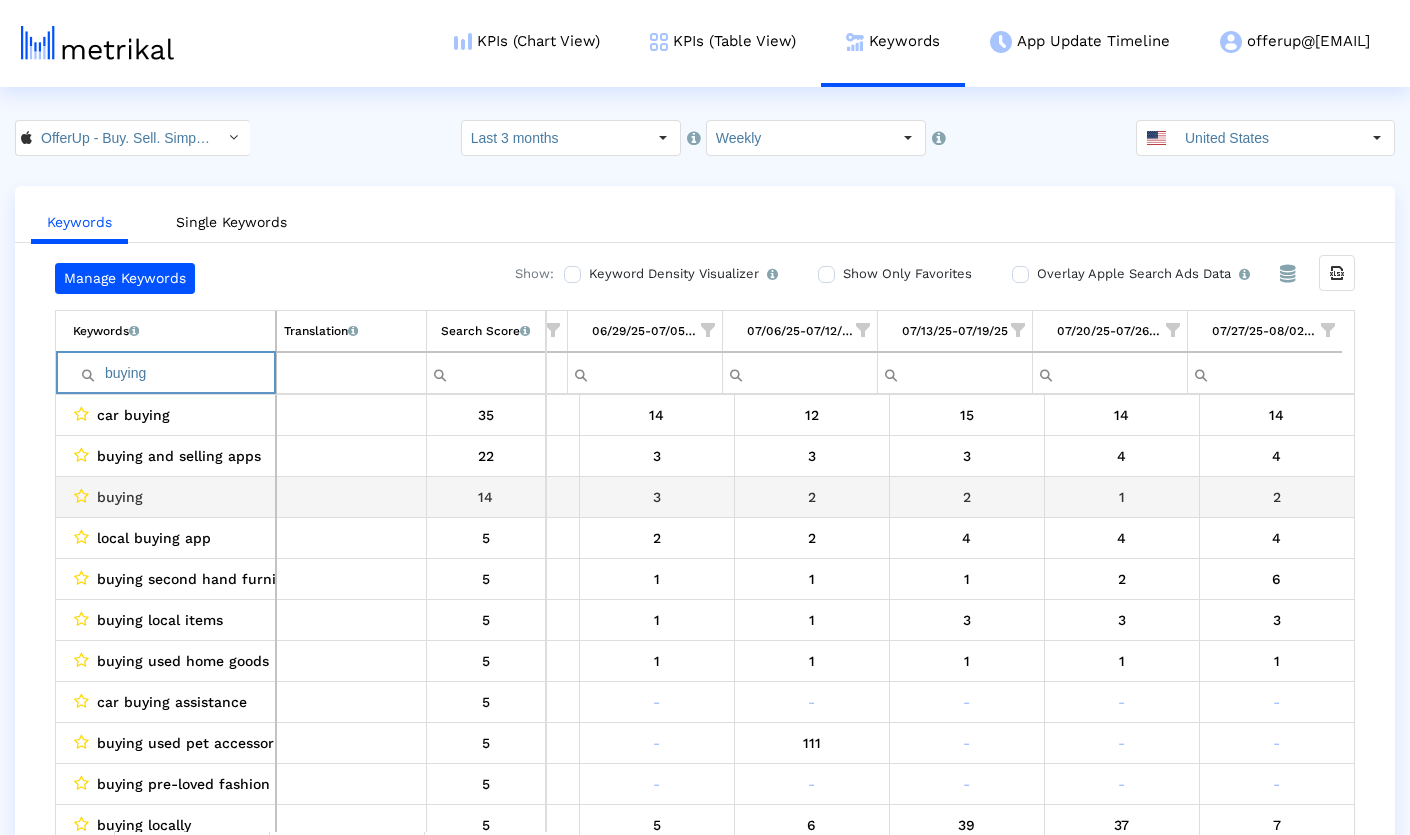scroll, scrollTop: 0, scrollLeft: 998, axis: horizontal 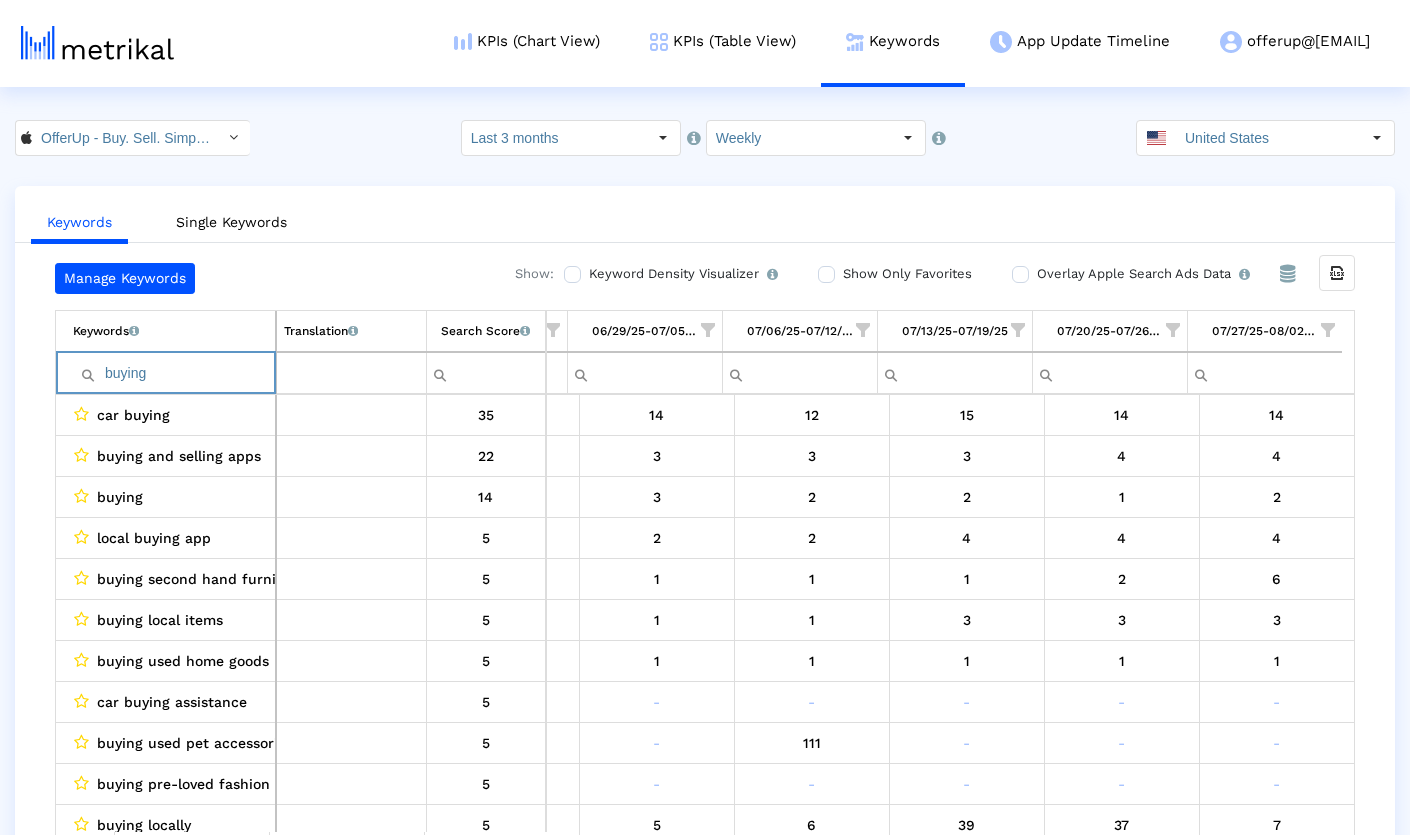 click on "buying" at bounding box center (174, 373) 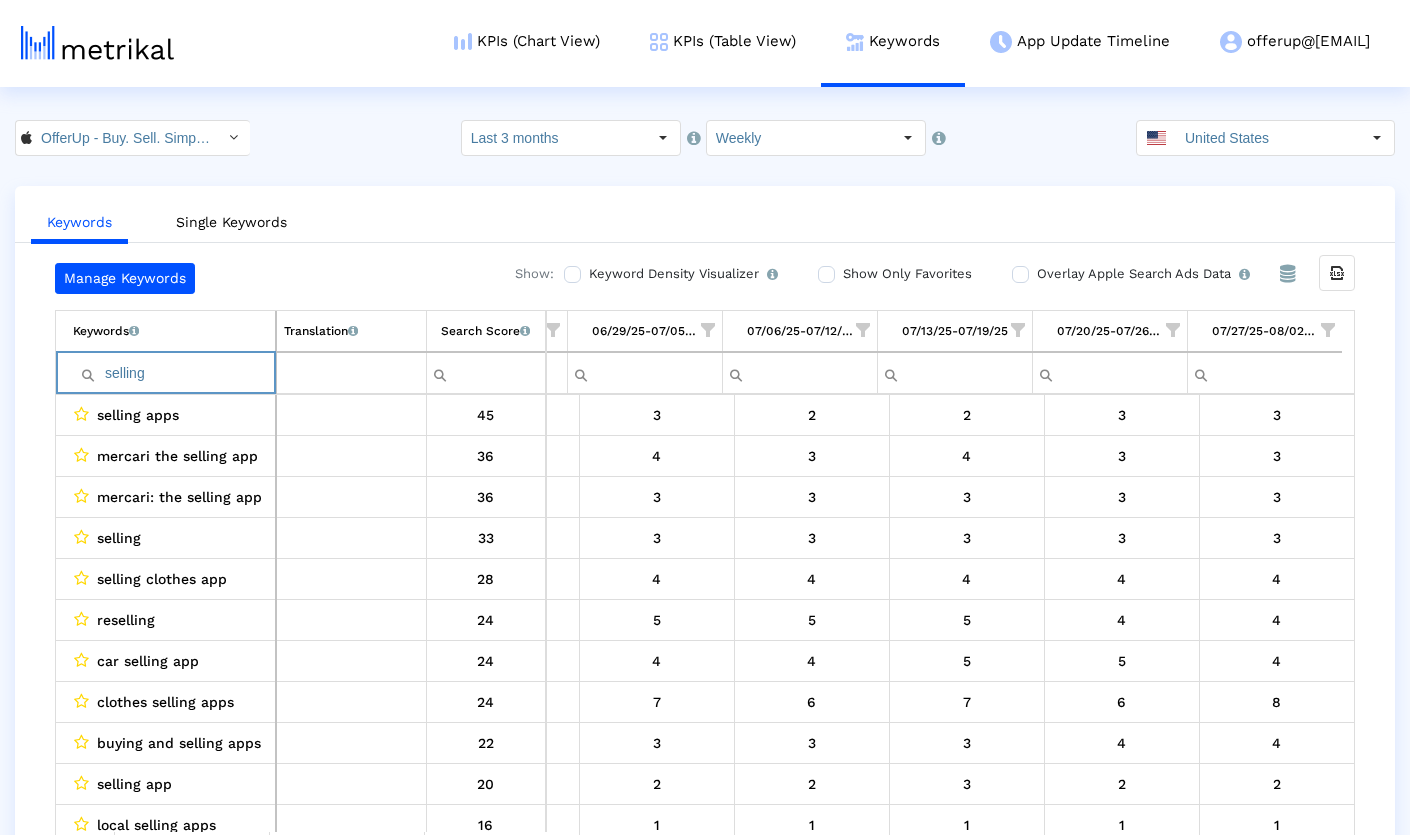 paste on "ebay" 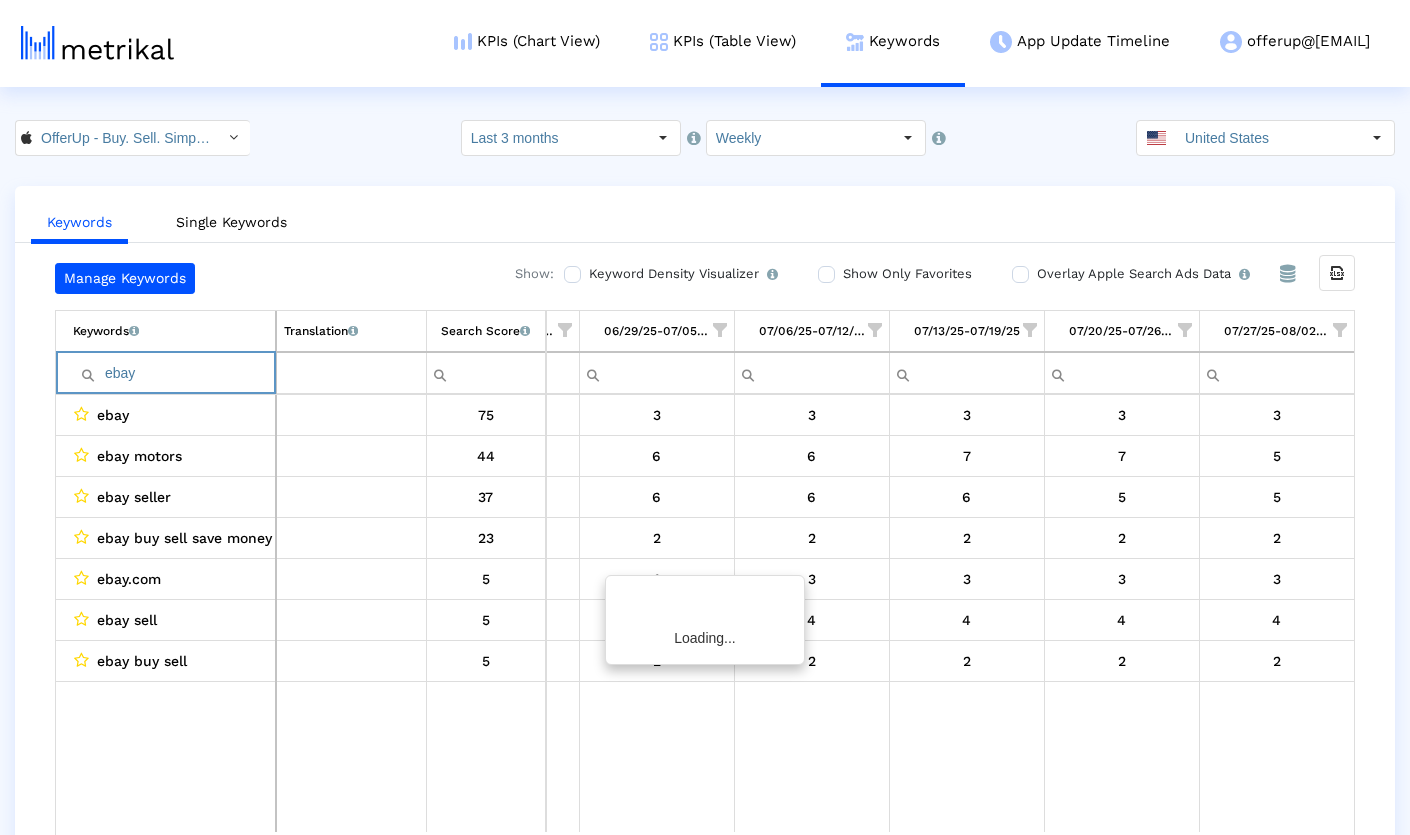 scroll, scrollTop: 0, scrollLeft: 1207, axis: horizontal 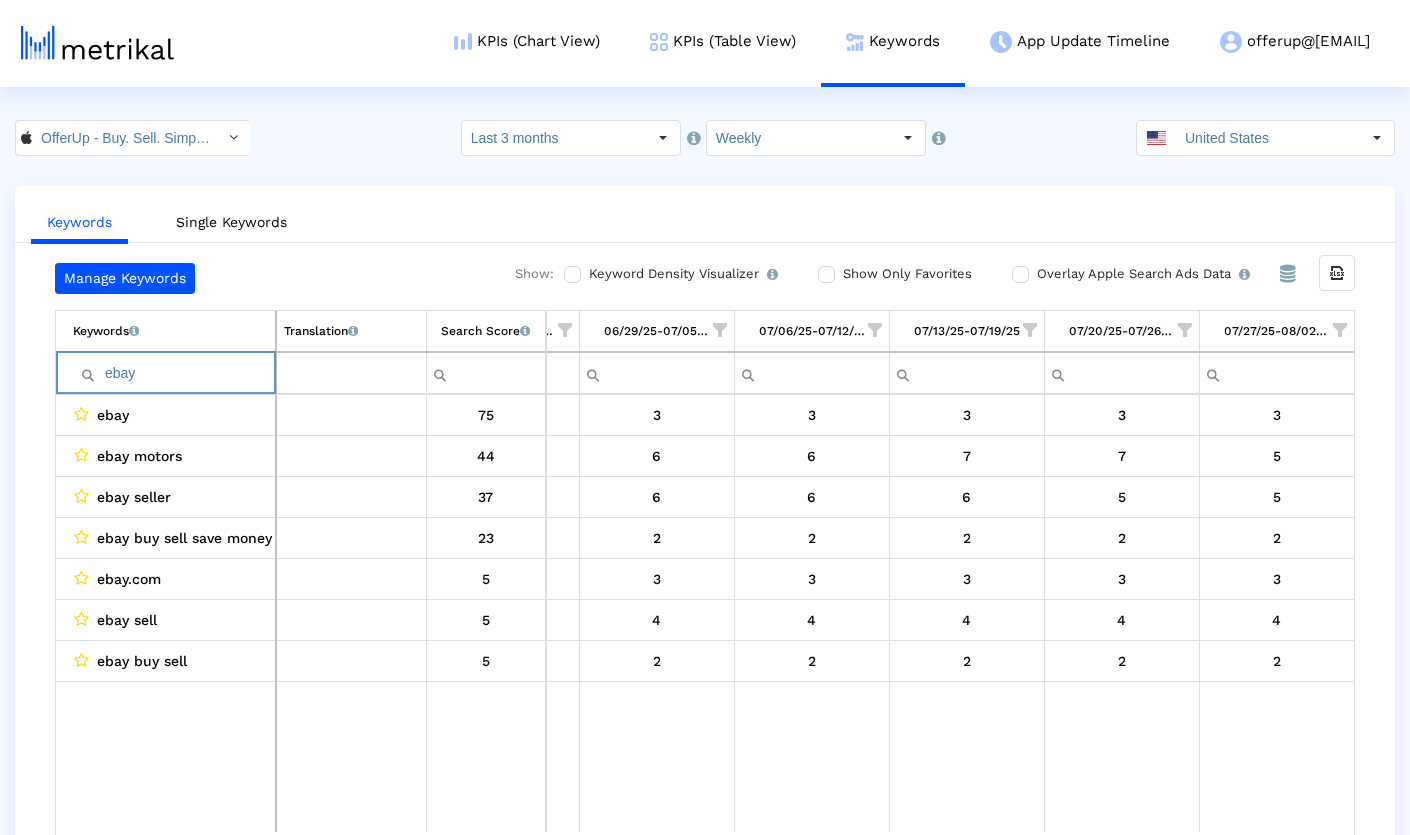 paste on "poshmark" 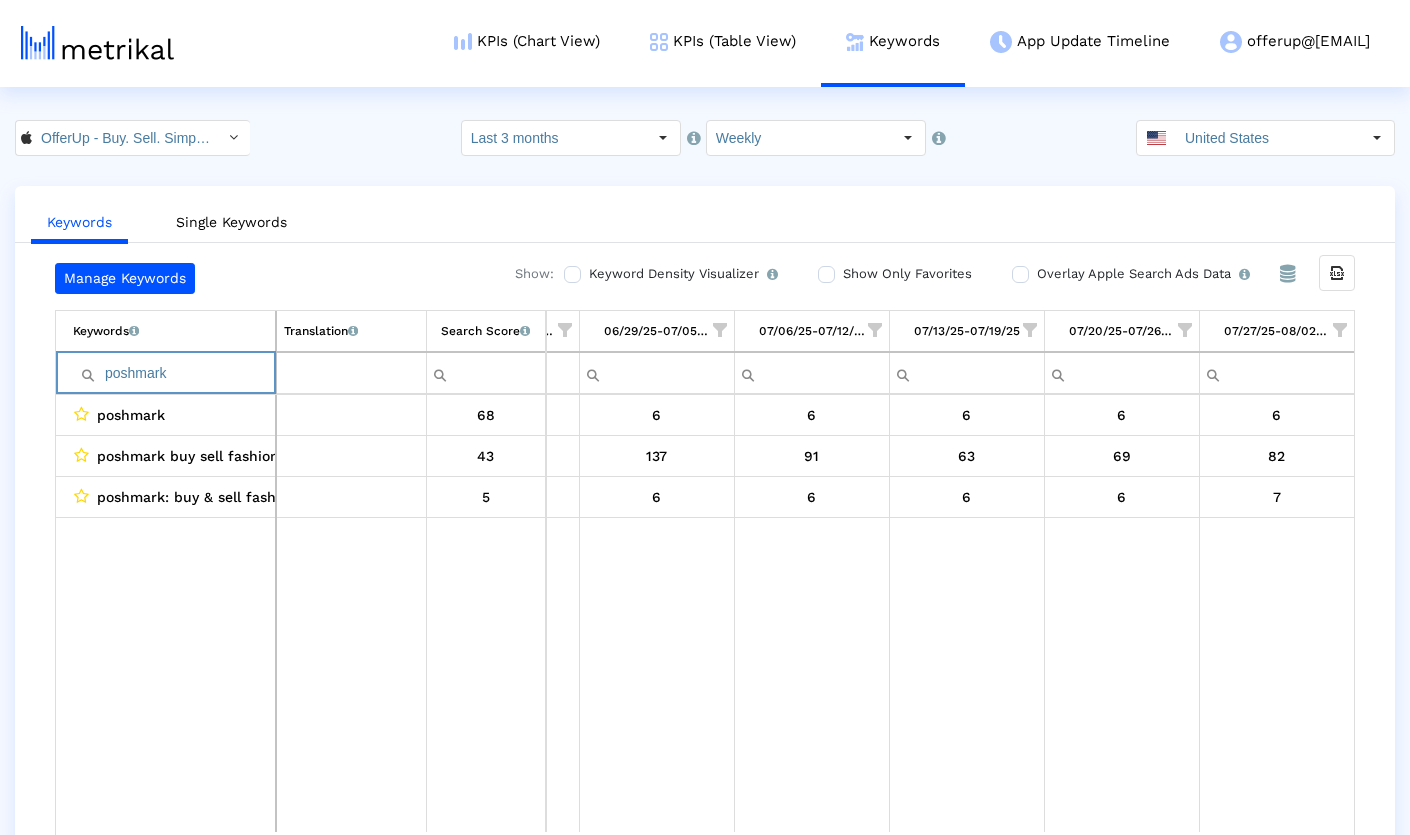 paste on "mercari" 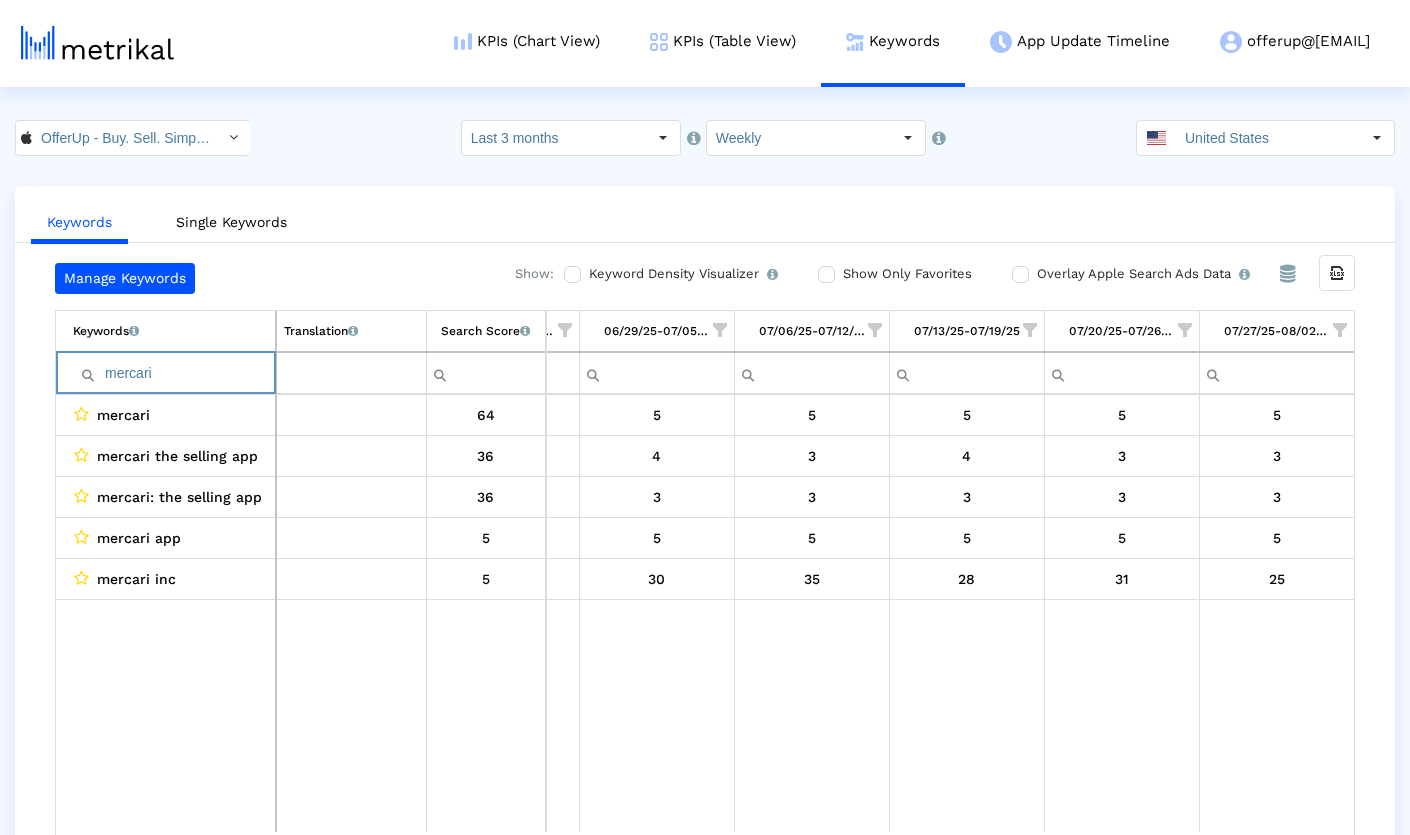 paste on "craigslist" 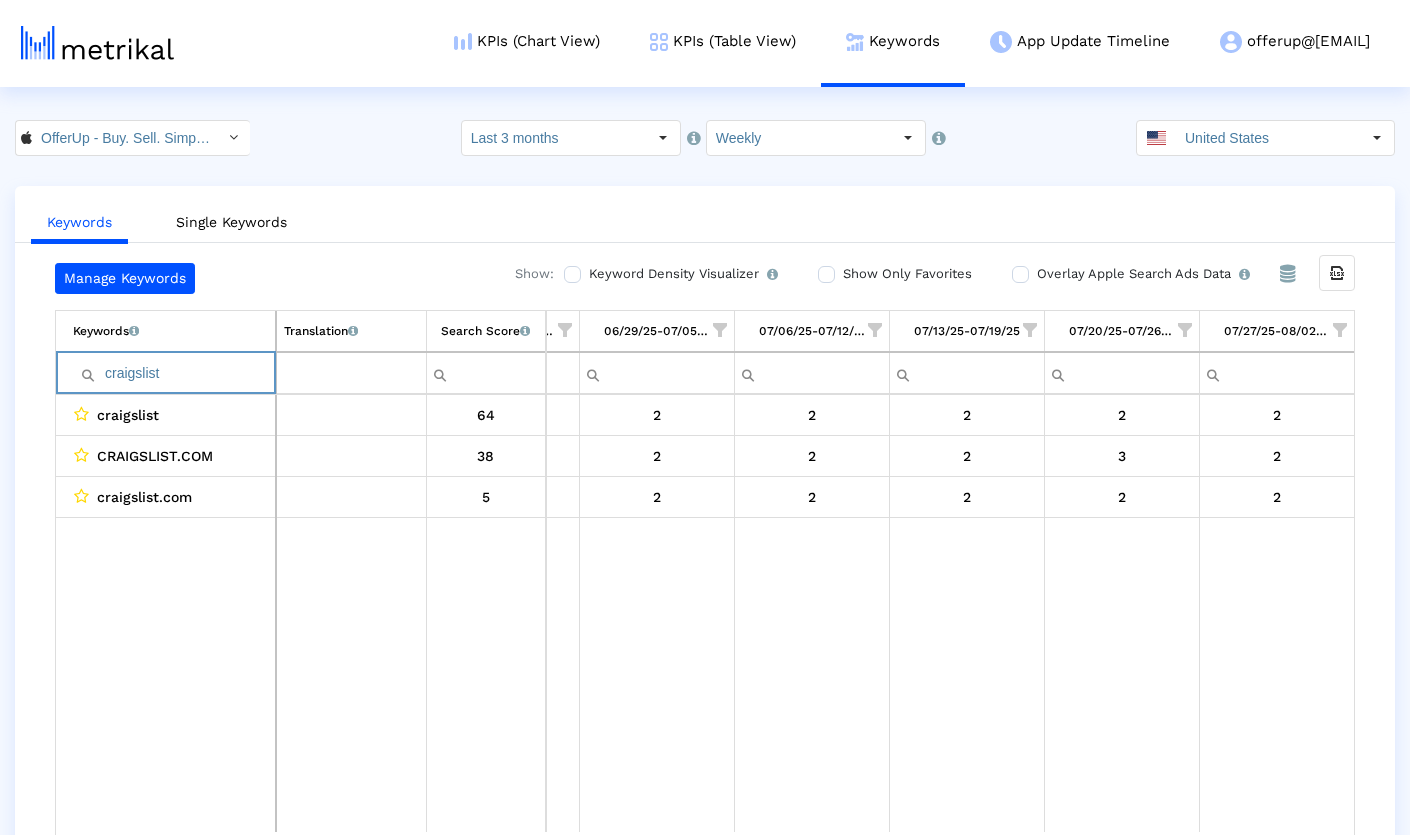 paste on "marketplace" 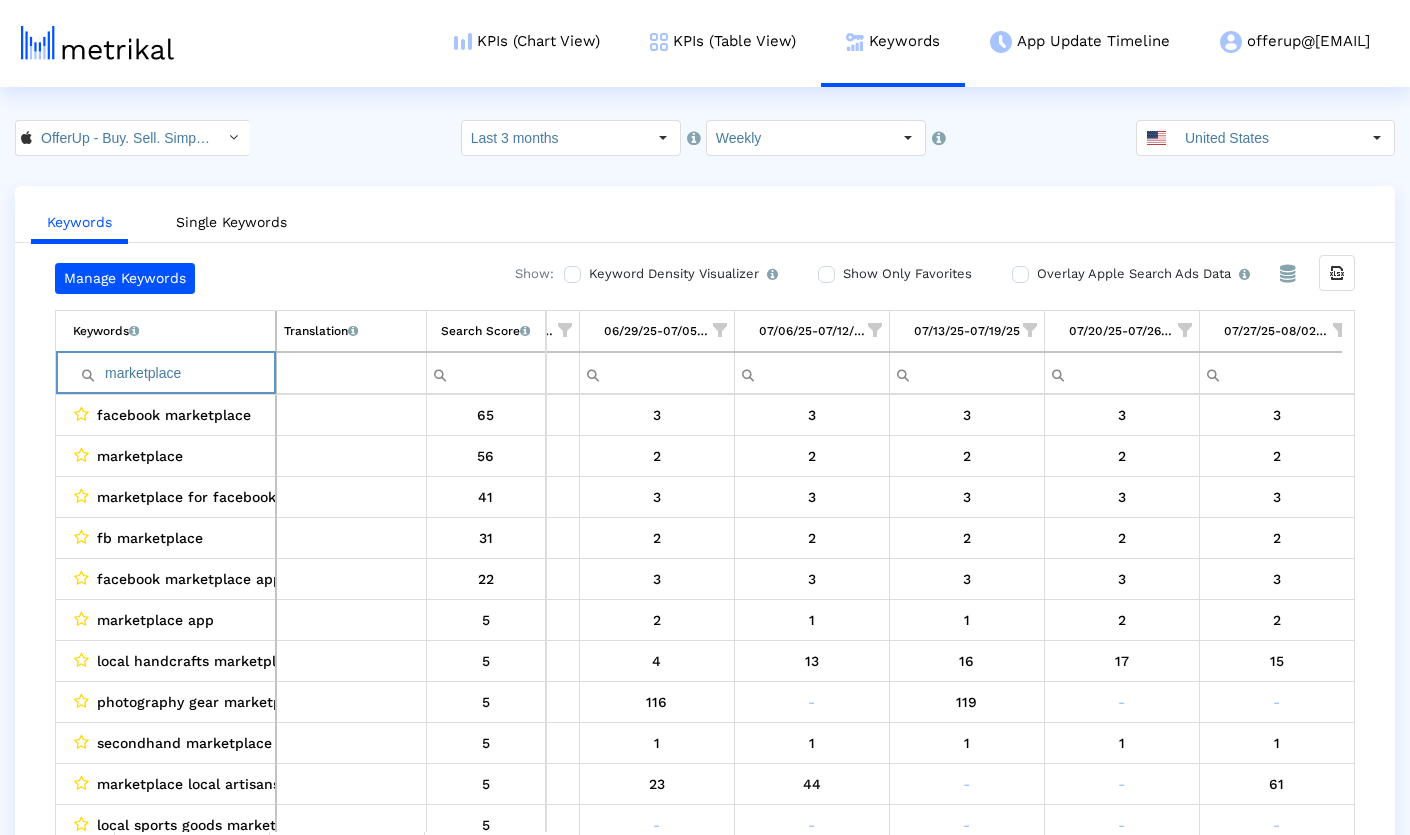 paste on "letgo" 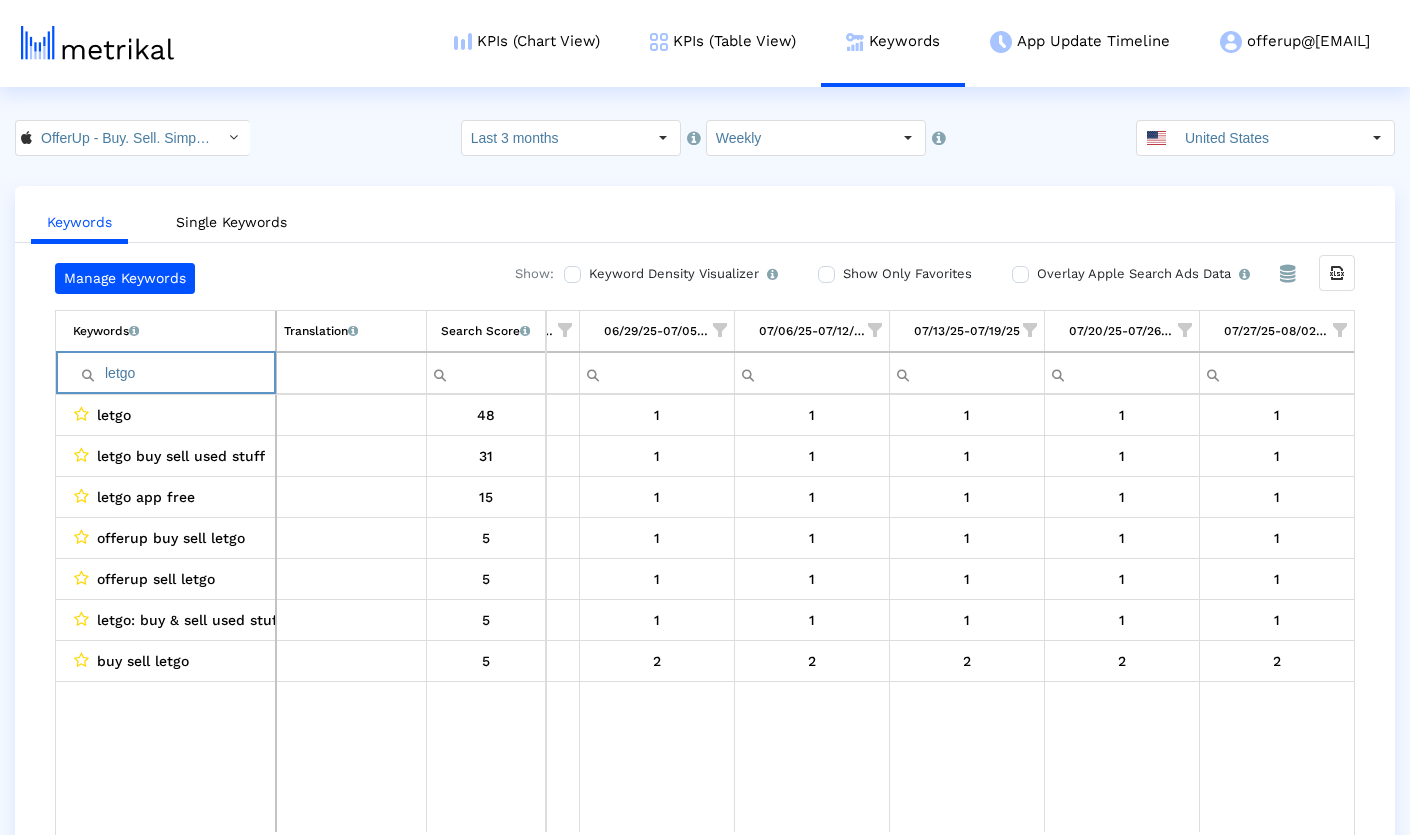 paste on "sell" 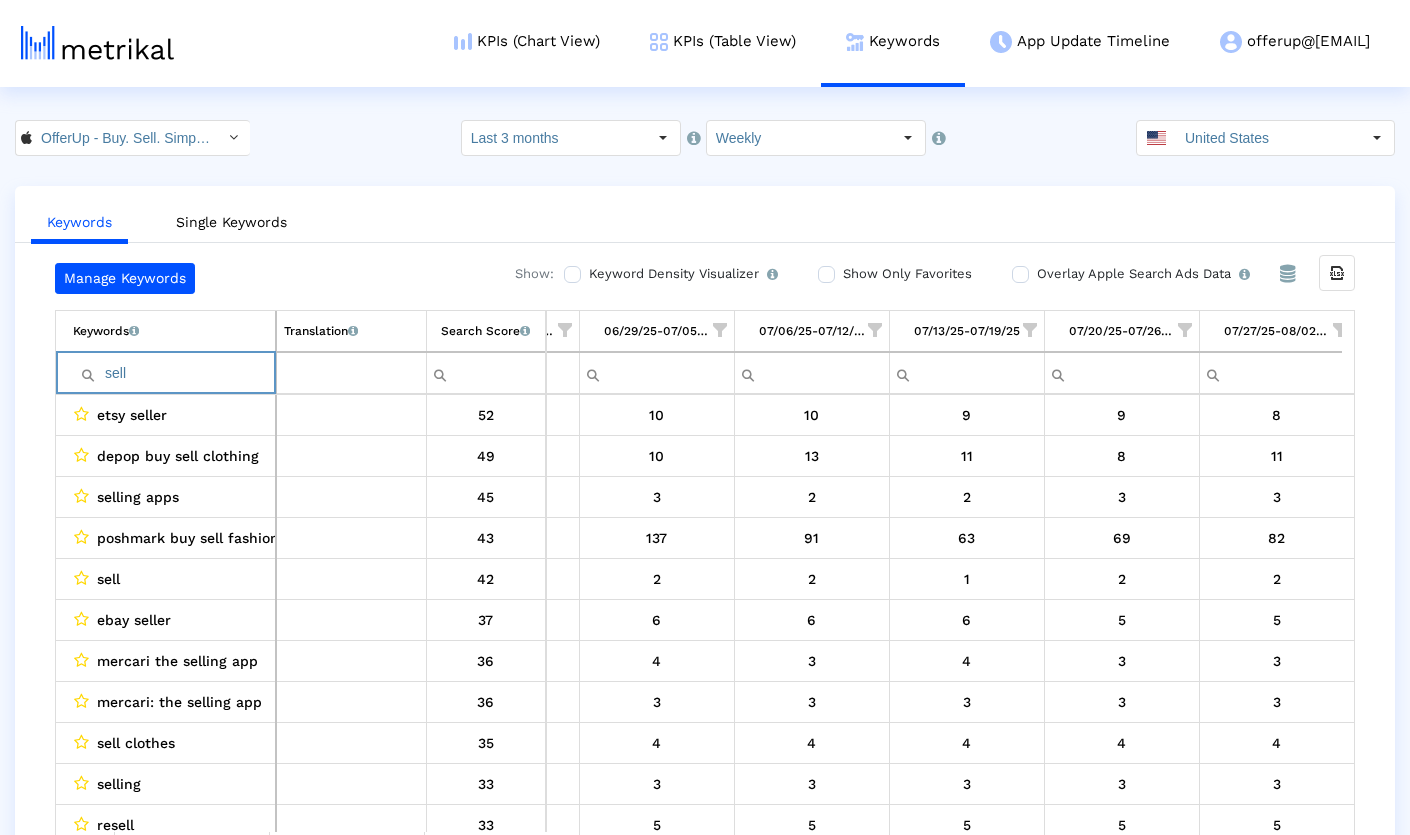 paste on "thredup" 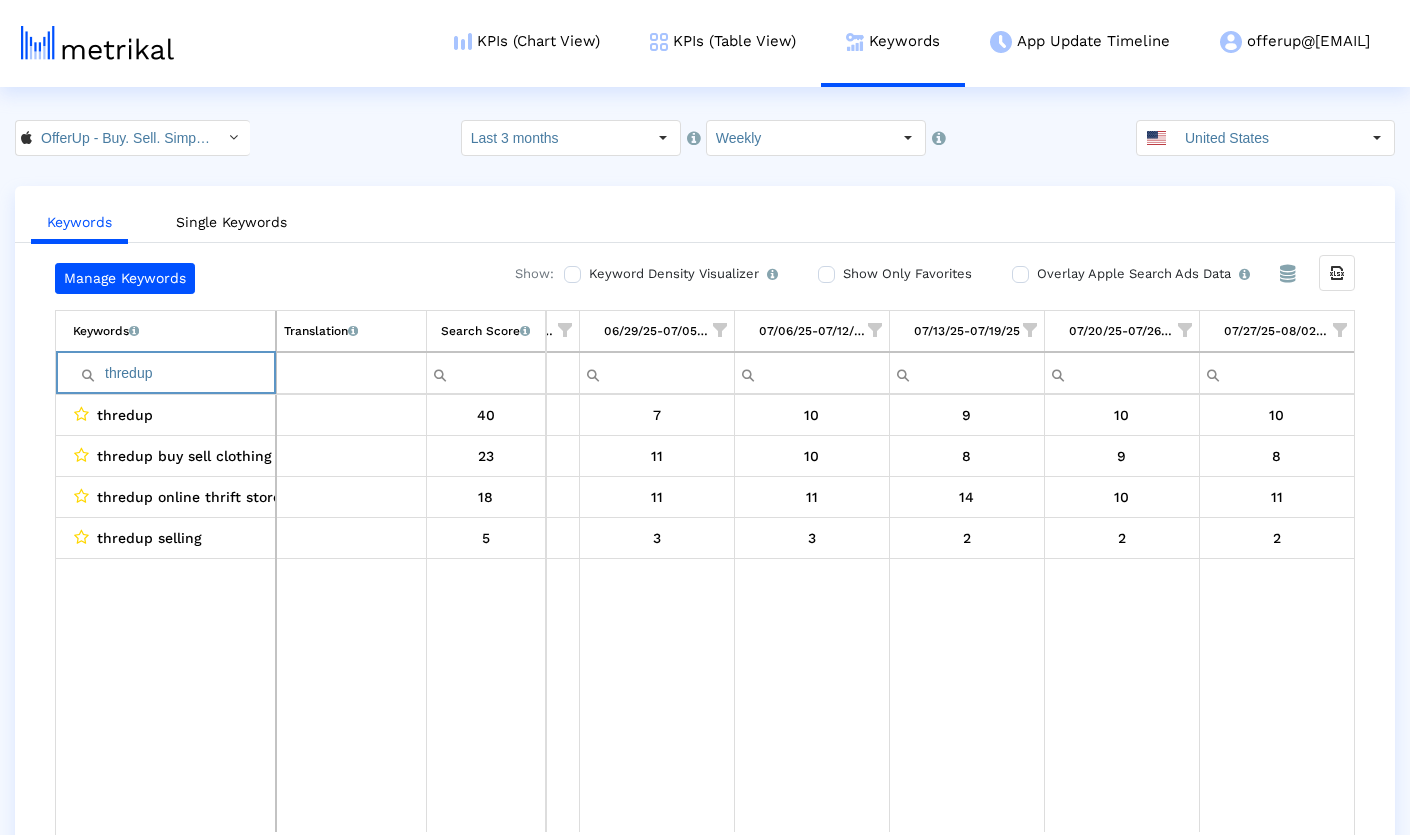 paste on "buy" 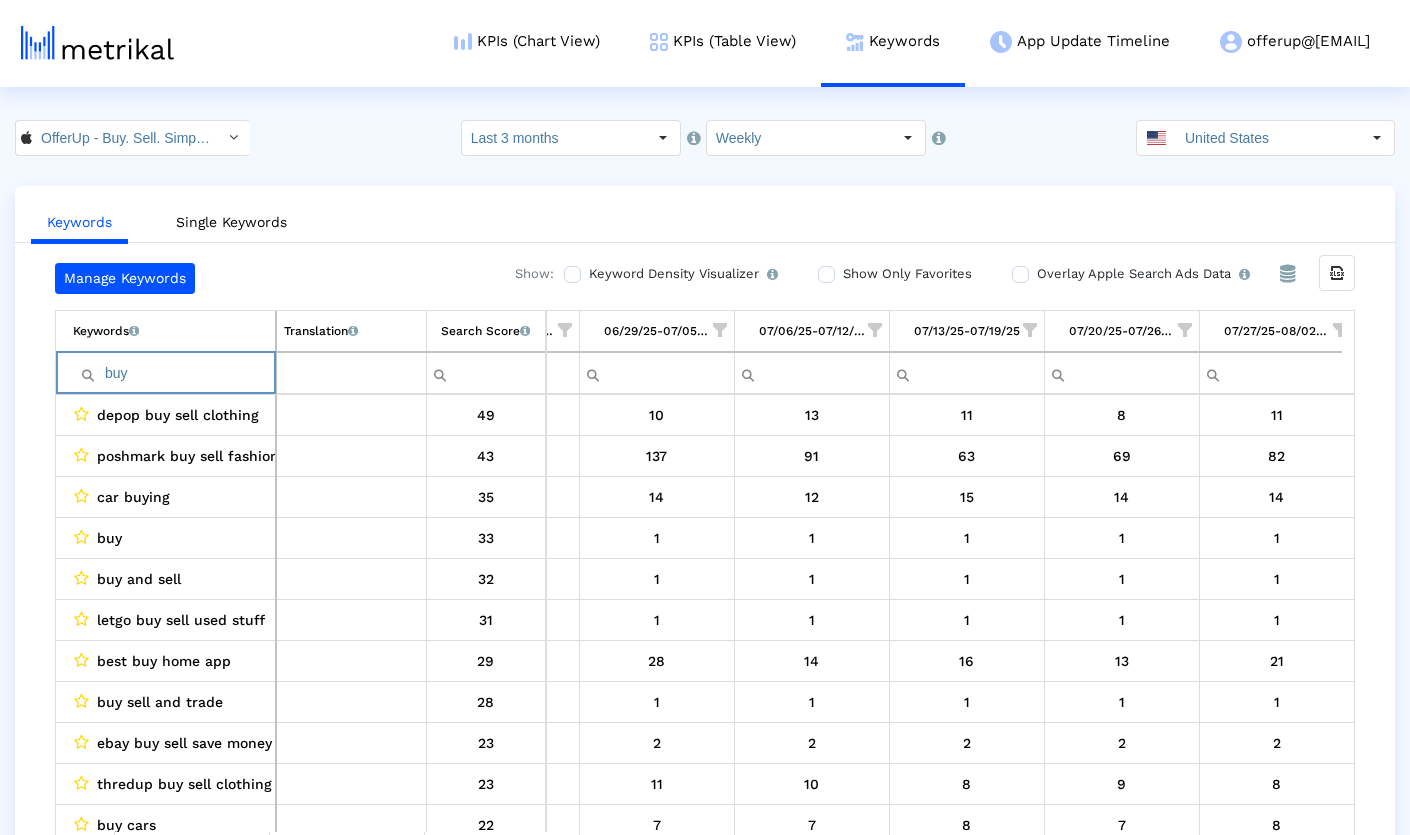 click on "buy" at bounding box center [174, 373] 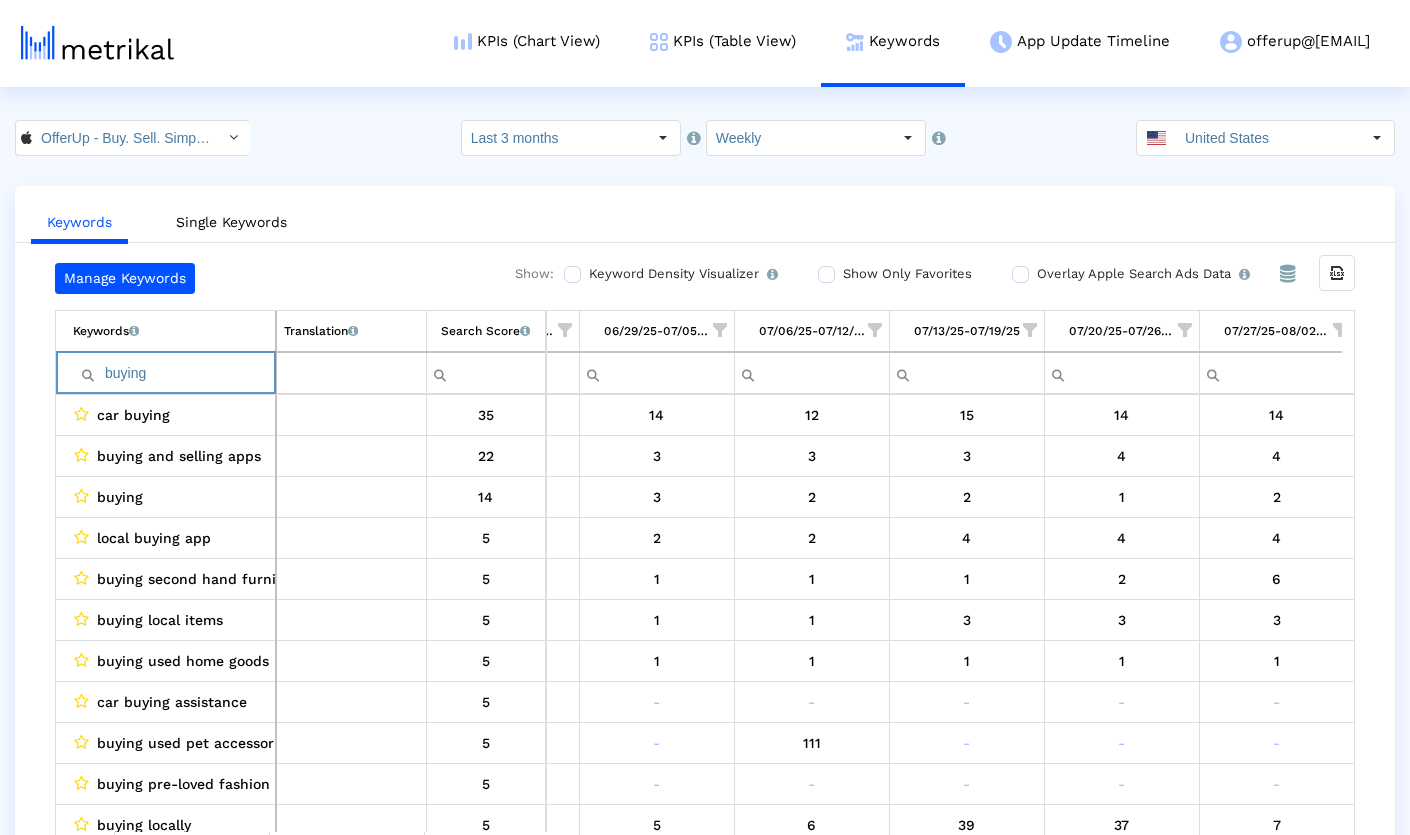 type on "buying" 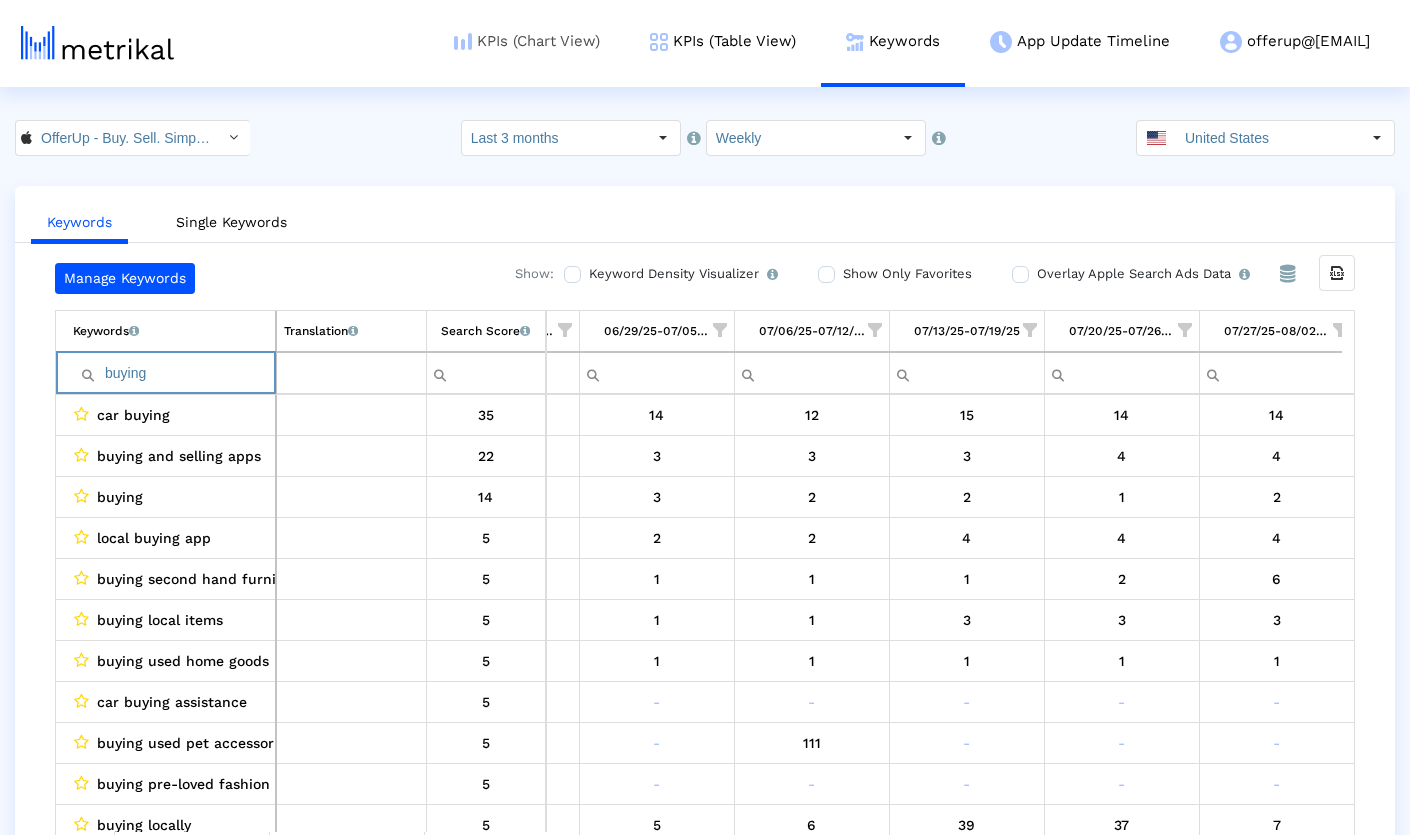 click on "KPIs (Chart View)" at bounding box center (527, 41) 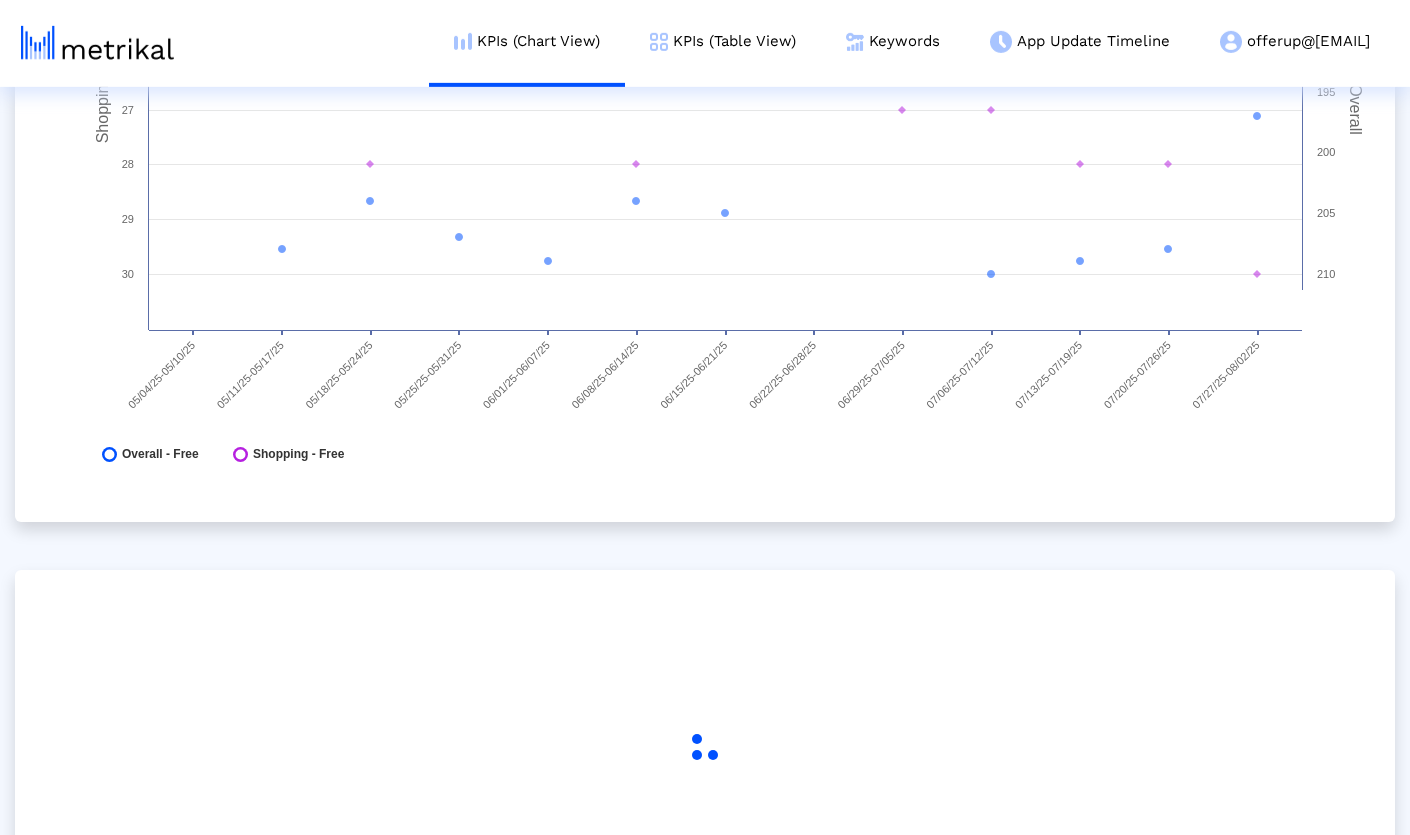 scroll, scrollTop: 481, scrollLeft: 0, axis: vertical 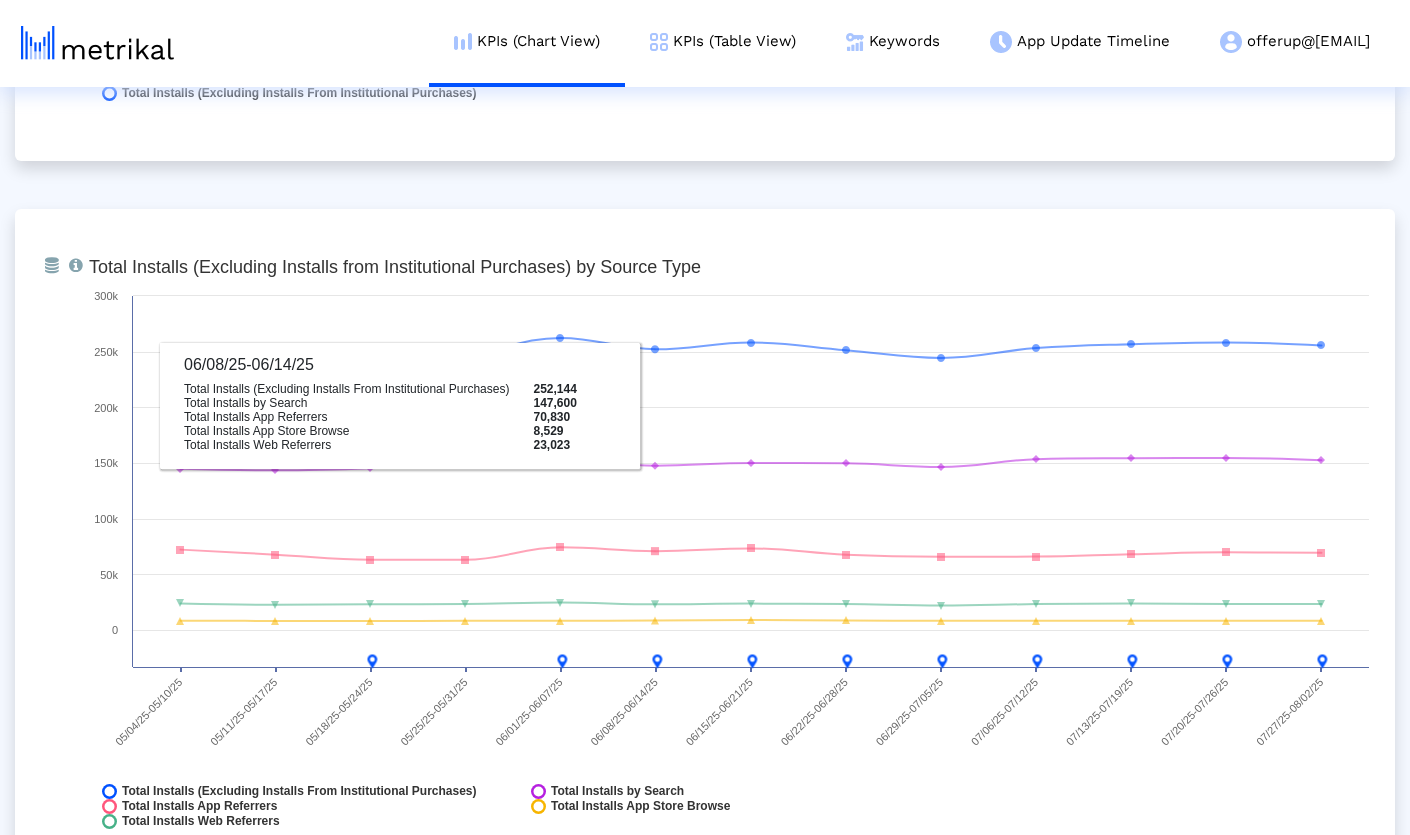 click on "From Database   Ranking of the app in the Overall and Category Charts.  Created with Highcharts 8.1.2 Shopping Overall Category Ranking 05/04/25-05/10/25 05/11/25-05/17/25 05/18/25-05/24/25 05/25/25-05/31/25 06/01/25-06/07/25 06/08/25-06/14/25 06/15/25-06/21/25 06/22/25-06/28/25 06/29/25-07/05/25 07/06/25-07/12/25 07/13/25-07/19/25 07/20/25-07/26/25 07/27/25-08/02/25 24 25 26 27 28 29 30 185 190 195 200 205 210
Overall - Free
Shopping - Free
From Database   Total installs that the app received from all sources, reported by App Store Connect.  Created with Highcharts 8.1.2 Total Installs 05/04/25-05/10/25 05/11/25-05/17/25 05/18/25-05/24/25 05/25/25-05/31/25 06/01/25-06/07/25 06/08/25-06/14/25 06/15/25-06/21/25 06/22/25-06/28/25 06/29/25-07/05/25 07/06/25-07/12/25 07/13/25-07/19/25 07/20/25-07/26/25 07/27/25-08/02/25 0 50k 100k 0" 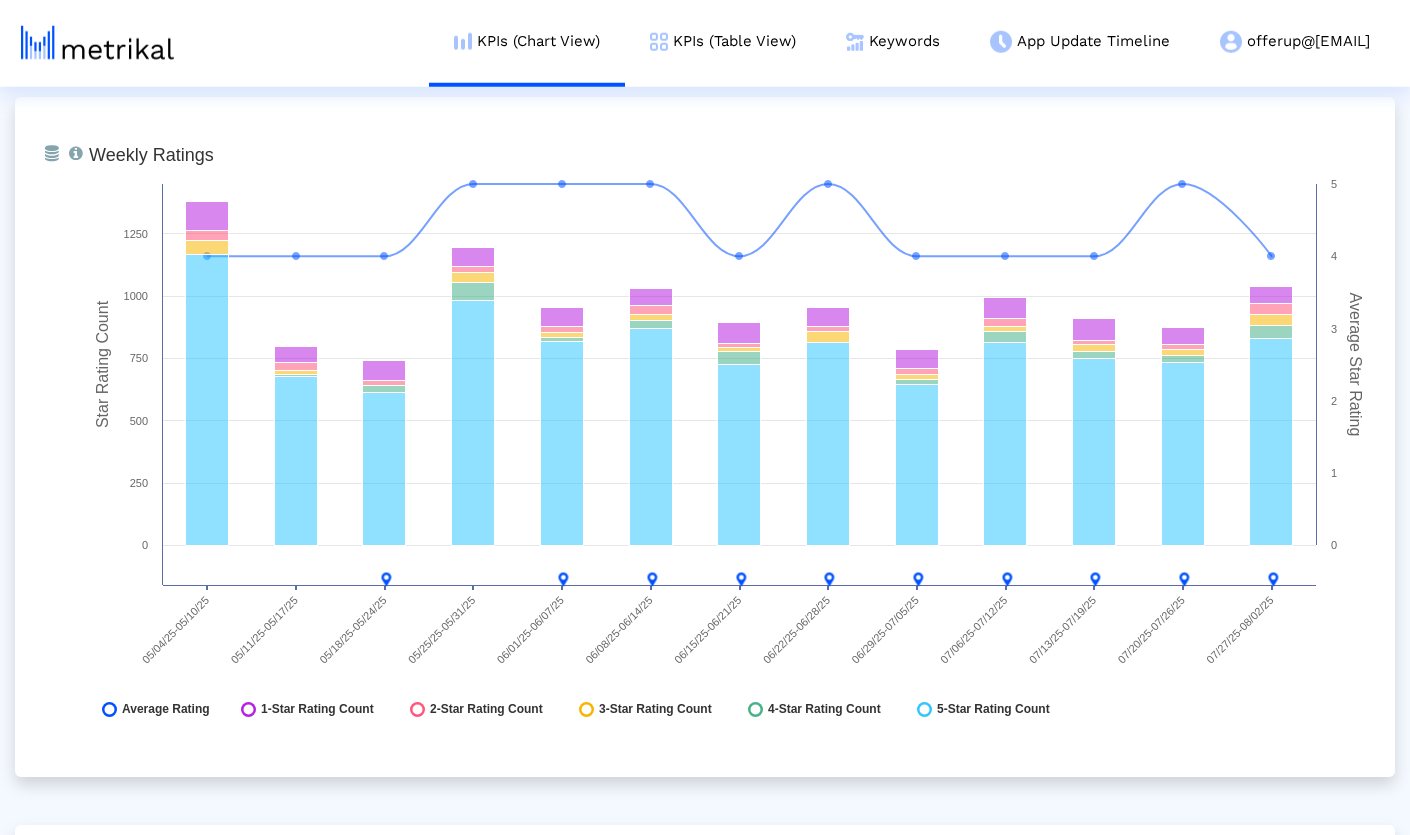 scroll, scrollTop: 5169, scrollLeft: 0, axis: vertical 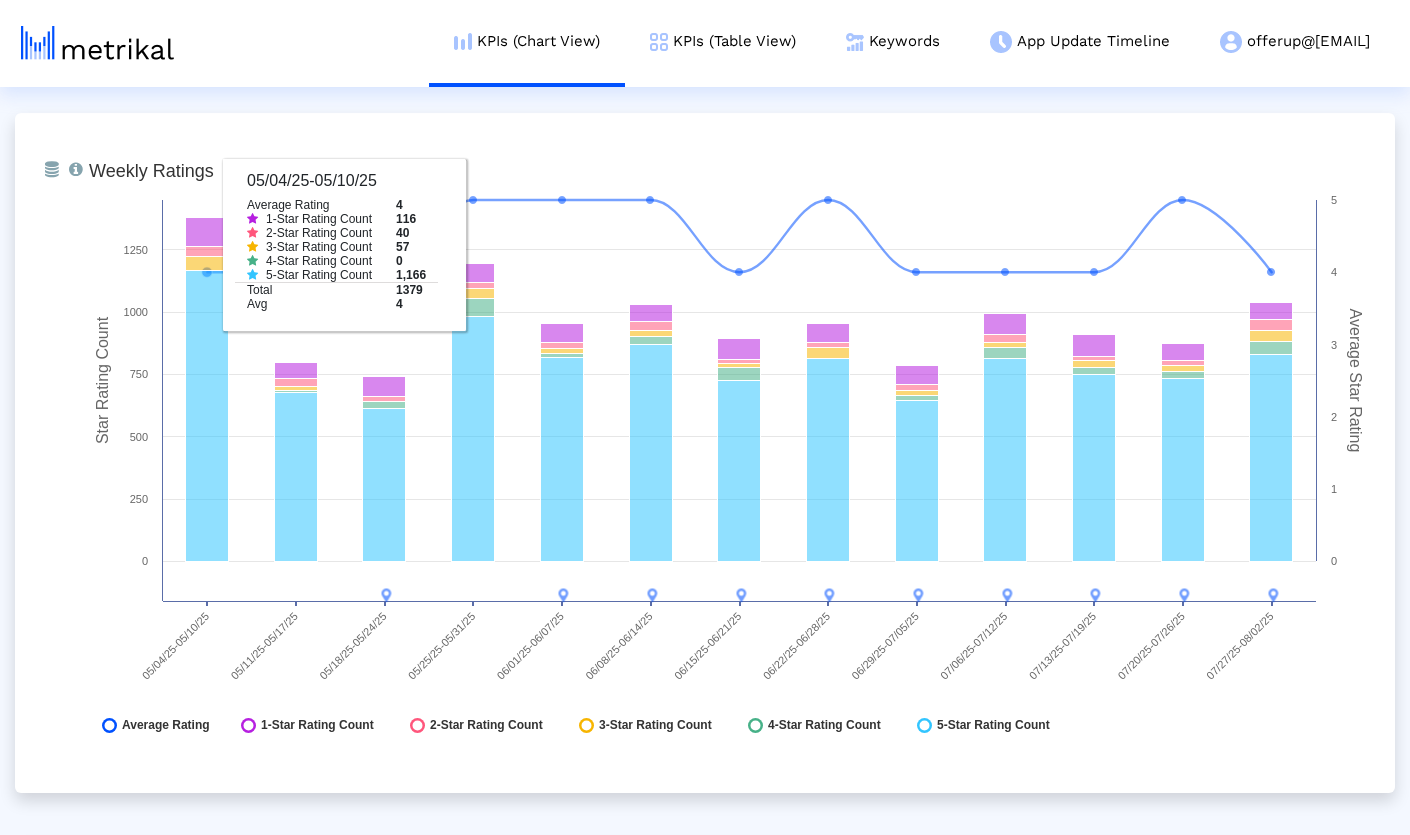 click on "From Database   Ranking of the app in the Overall and Category Charts.  Created with Highcharts 8.1.2 Shopping Overall Category Ranking 05/04/25-05/10/25 05/11/25-05/17/25 05/18/25-05/24/25 05/25/25-05/31/25 06/01/25-06/07/25 06/08/25-06/14/25 06/15/25-06/21/25 06/22/25-06/28/25 06/29/25-07/05/25 07/06/25-07/12/25 07/13/25-07/19/25 07/20/25-07/26/25 07/27/25-08/02/25 24 25 26 27 28 29 30 185 190 195 200 205 210
Overall - Free
Shopping - Free
From Database   Total installs that the app received from all sources, reported by App Store Connect.  Created with Highcharts 8.1.2 Total Installs 05/04/25-05/10/25 05/11/25-05/17/25 05/18/25-05/24/25 05/25/25-05/31/25 06/01/25-06/07/25 06/08/25-06/14/25 06/15/25-06/21/25 06/22/25-06/28/25 06/29/25-07/05/25 07/06/25-07/12/25 07/13/25-07/19/25 07/20/25-07/26/25 07/27/25-08/02/25 0 50k 100k 0" 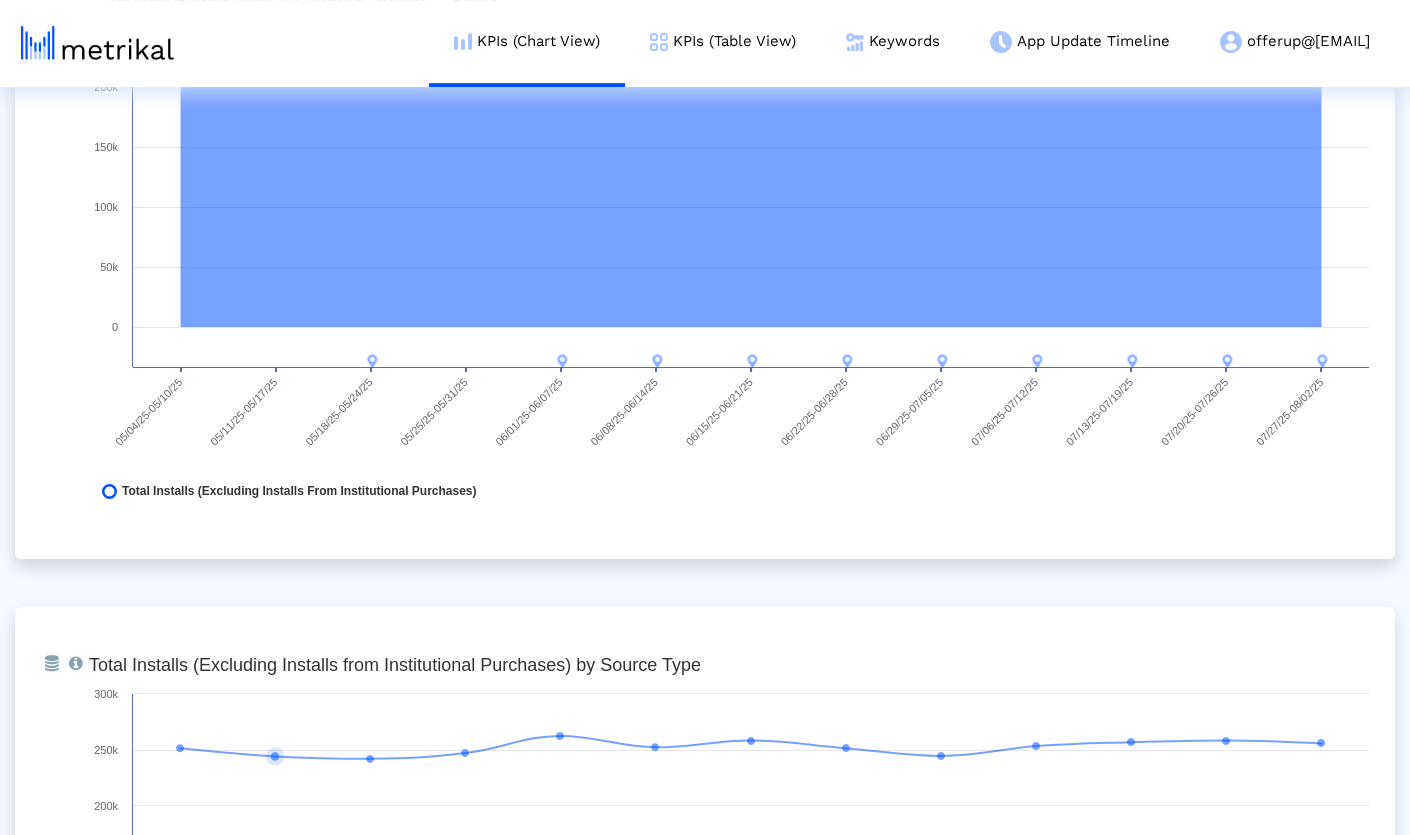 scroll, scrollTop: 0, scrollLeft: 0, axis: both 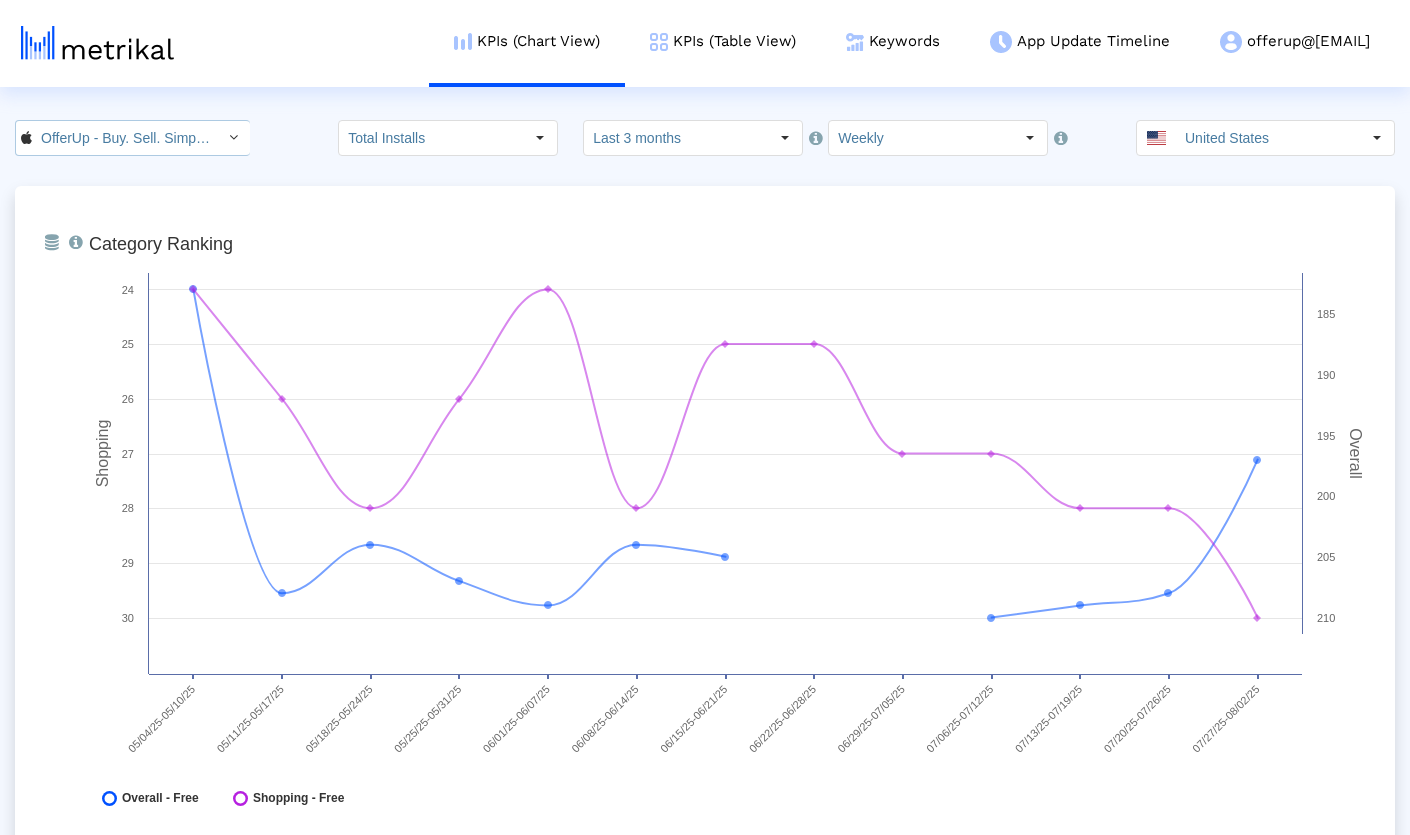 click on "OfferUp - Buy. Sell. Simple. < 468996152 >" 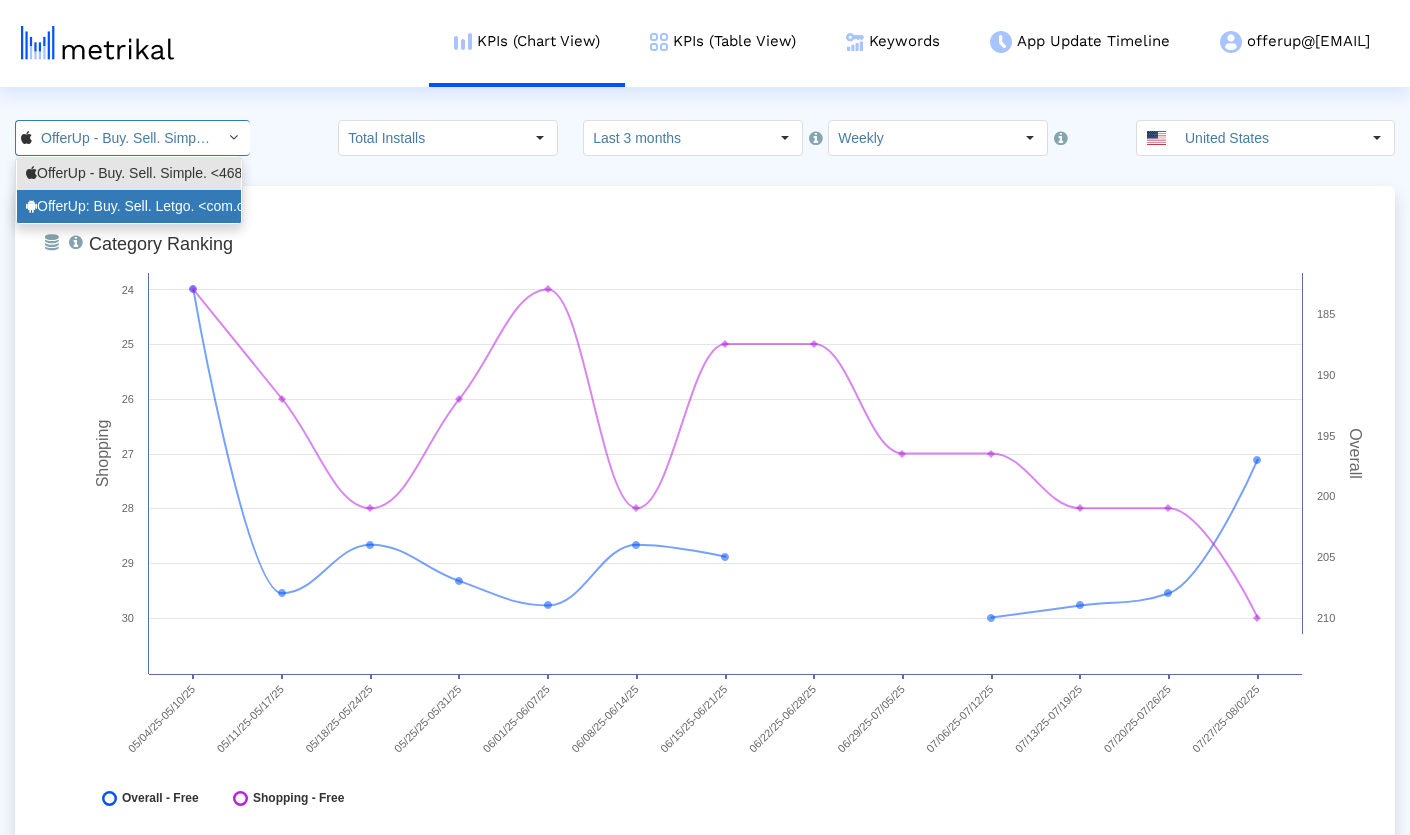 click on "OfferUp: Buy. Sell. Letgo. <com.offerup>" at bounding box center [129, 206] 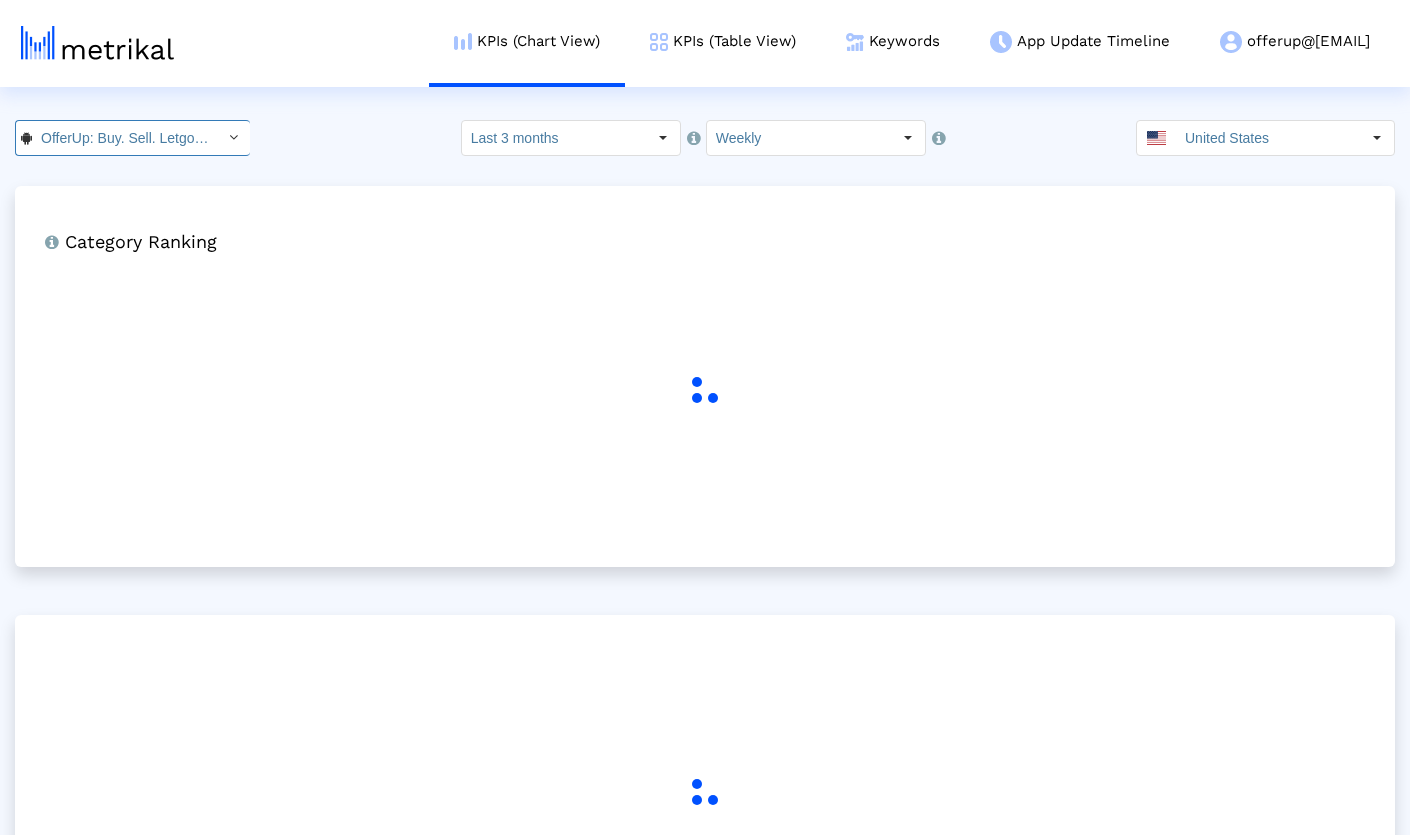 scroll, scrollTop: 0, scrollLeft: 102, axis: horizontal 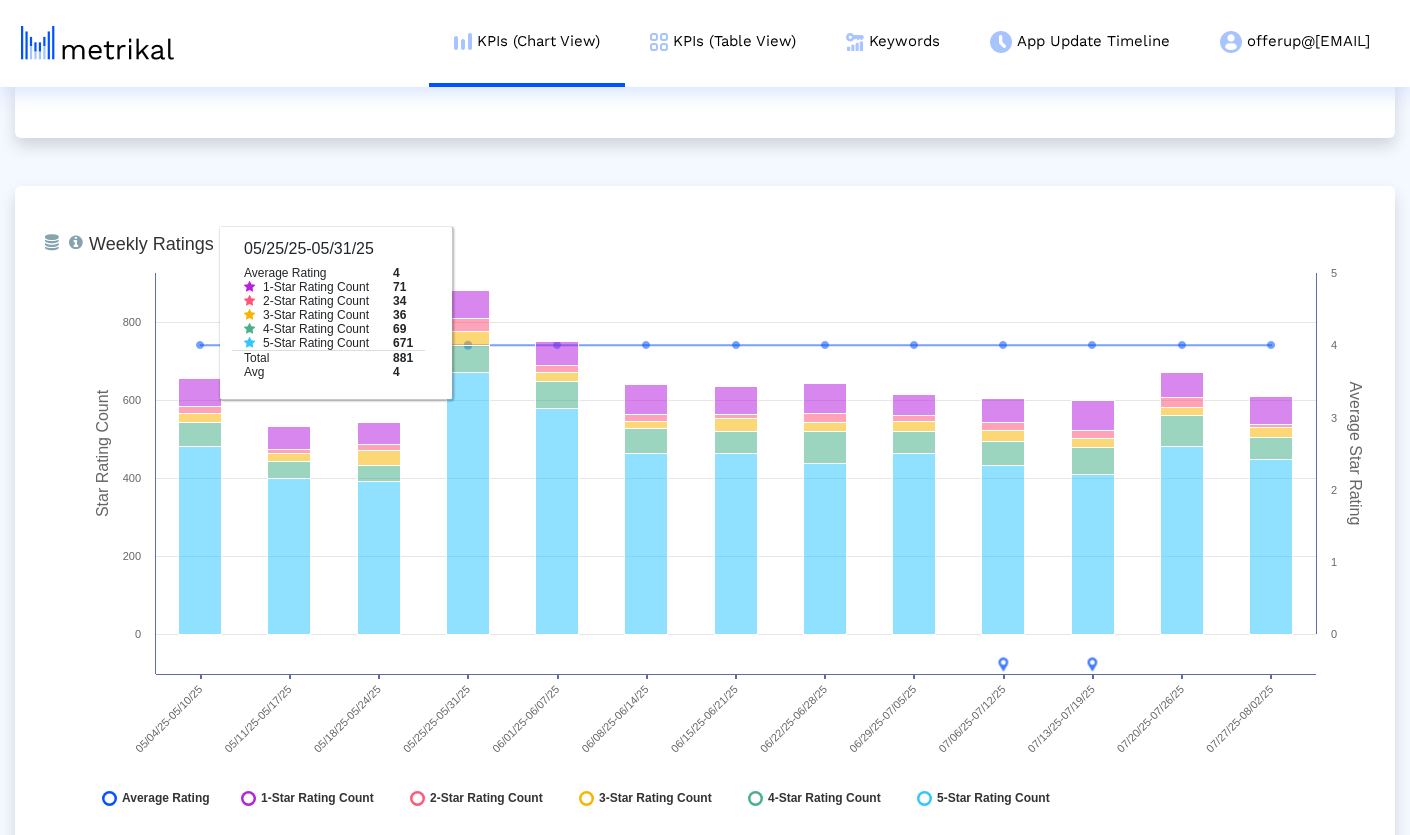 click on "From Database   Ranking of the app in the Overall and Category Charts.  Created with Highcharts 8.1.2 Shopping Overall Category Ranking 05/04/[YEAR]-05/10/[YEAR] 05/11/[YEAR]-05/17/[YEAR] 05/18/[YEAR]-05/24/[YEAR] 05/25/[YEAR]-05/31/[YEAR] 06/01/[YEAR]-06/07/[YEAR] 06/08/[YEAR]-06/14/[YEAR] 06/15/[YEAR]-06/21/[YEAR] 06/22/[YEAR]-06/28/[YEAR] 06/29/[YEAR]-07/05/[YEAR] 07/06/[YEAR]-07/12/[YEAR] 135k 0" 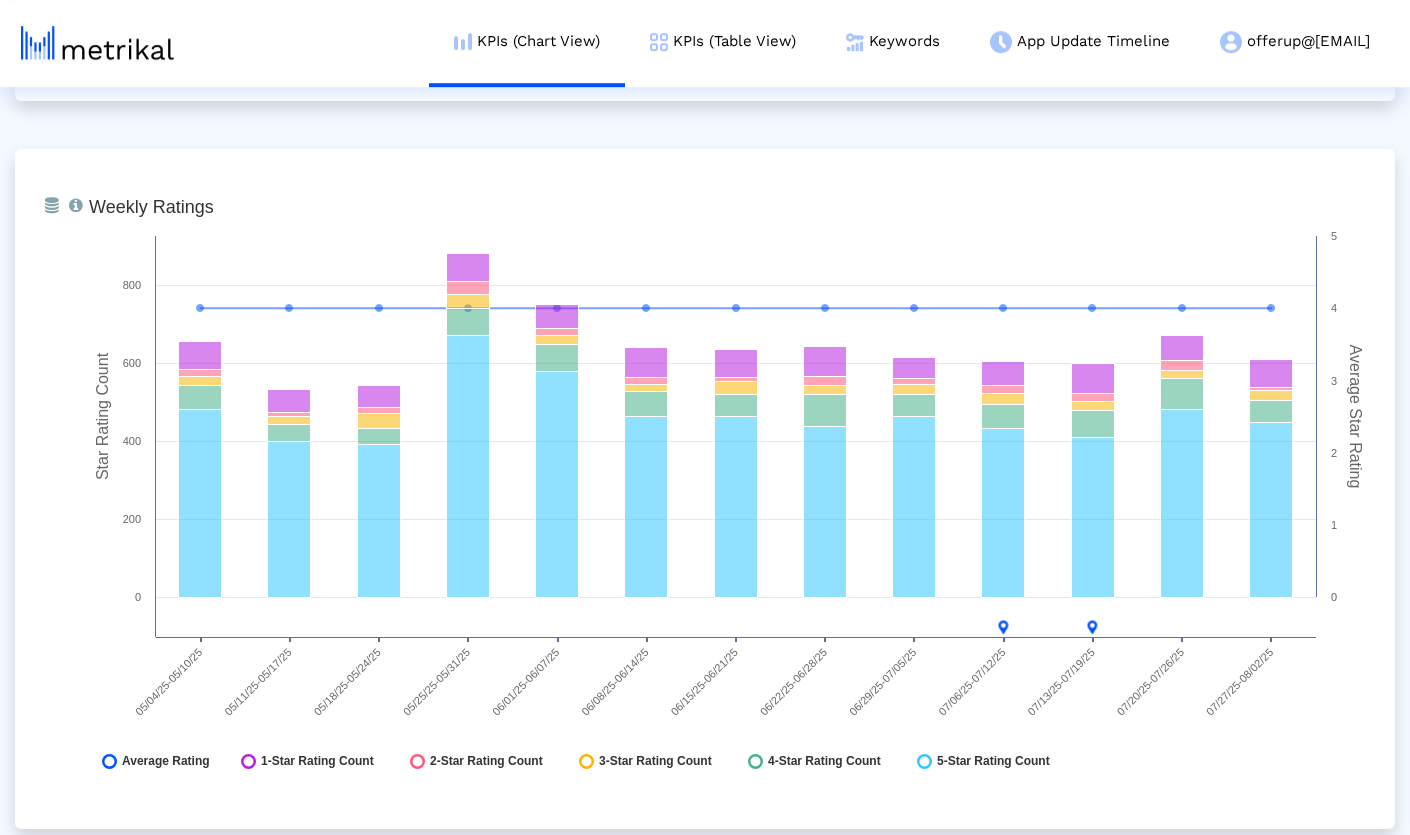 scroll, scrollTop: 2960, scrollLeft: 0, axis: vertical 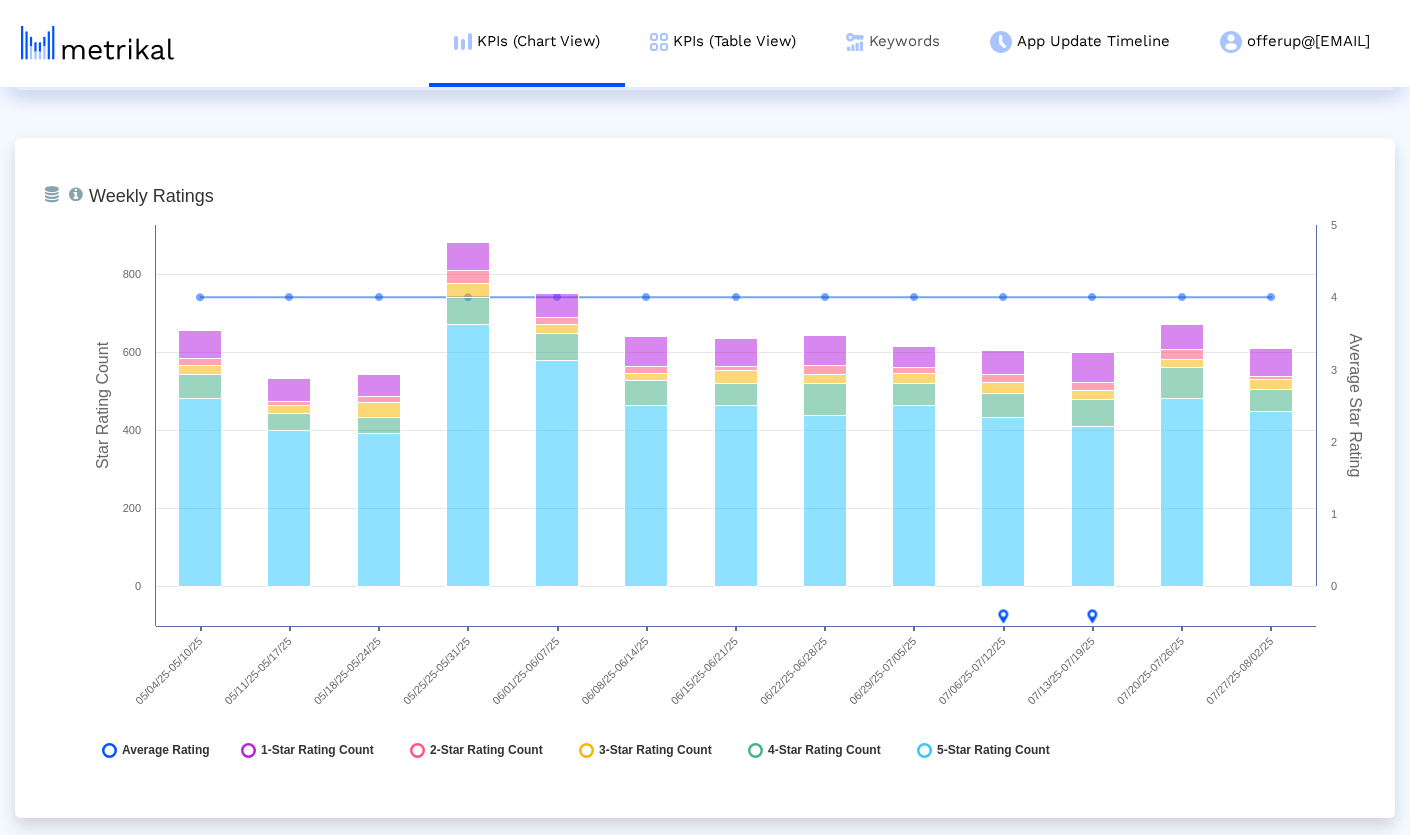 click on "Keywords" at bounding box center (893, 41) 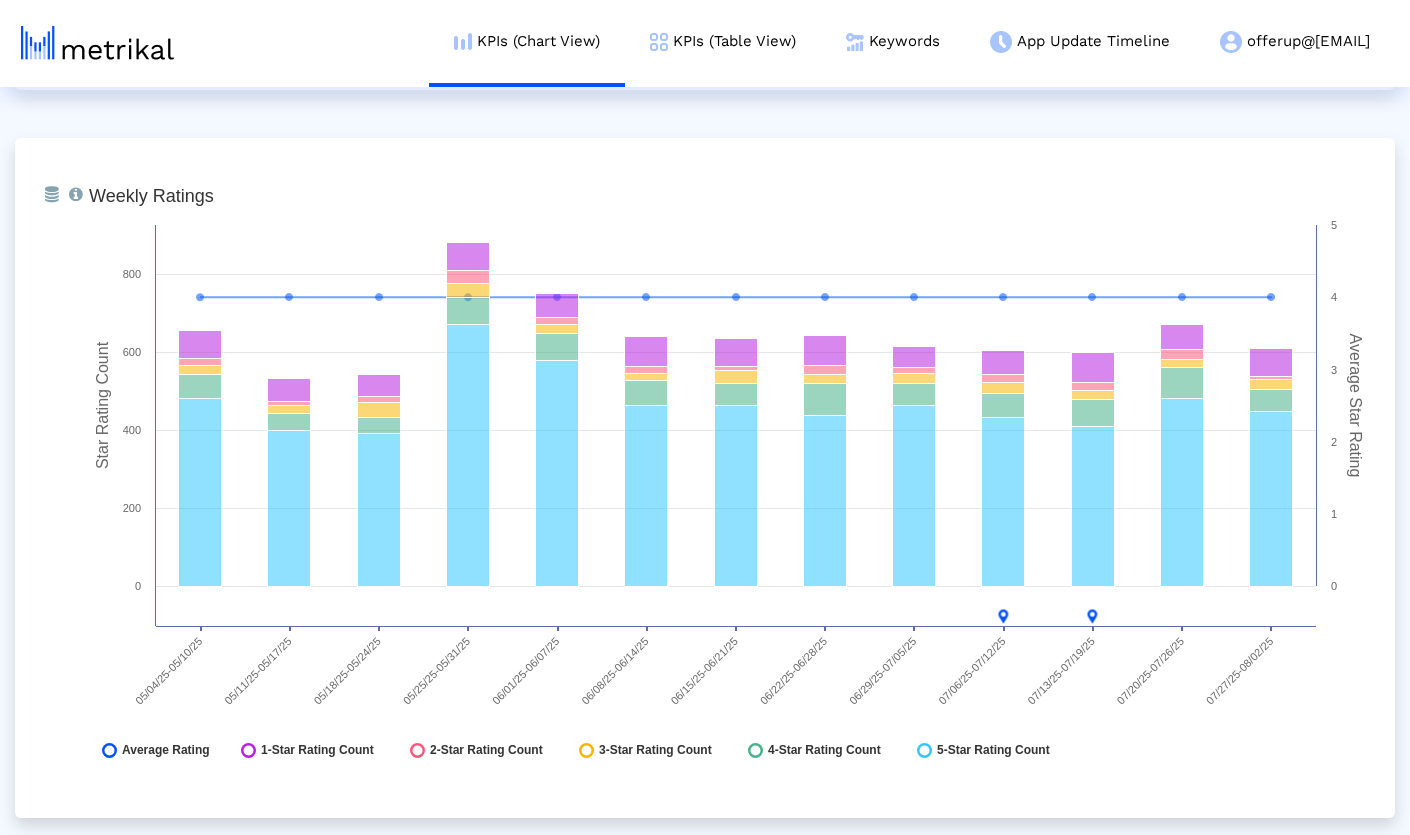 scroll, scrollTop: 0, scrollLeft: 0, axis: both 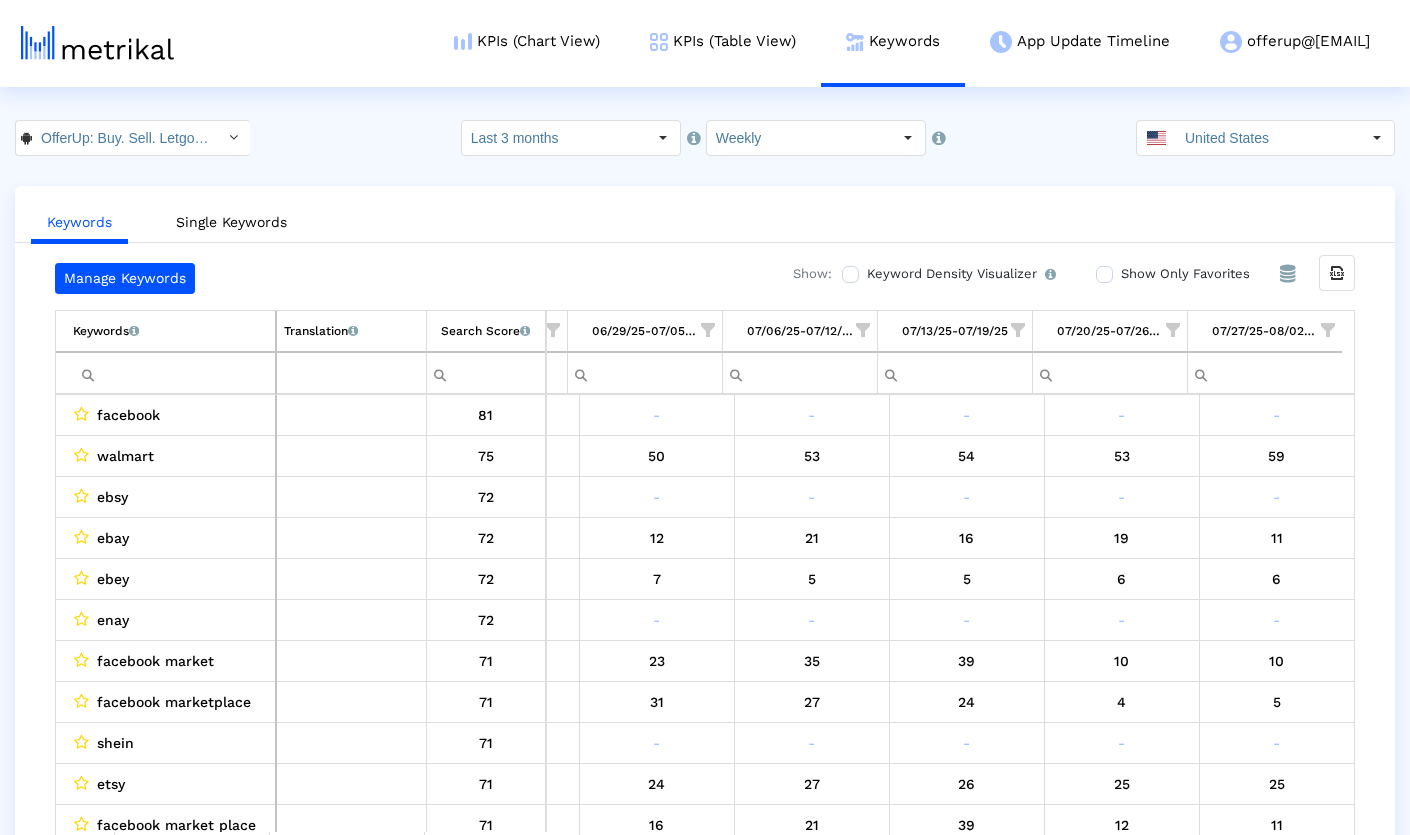 click at bounding box center (174, 373) 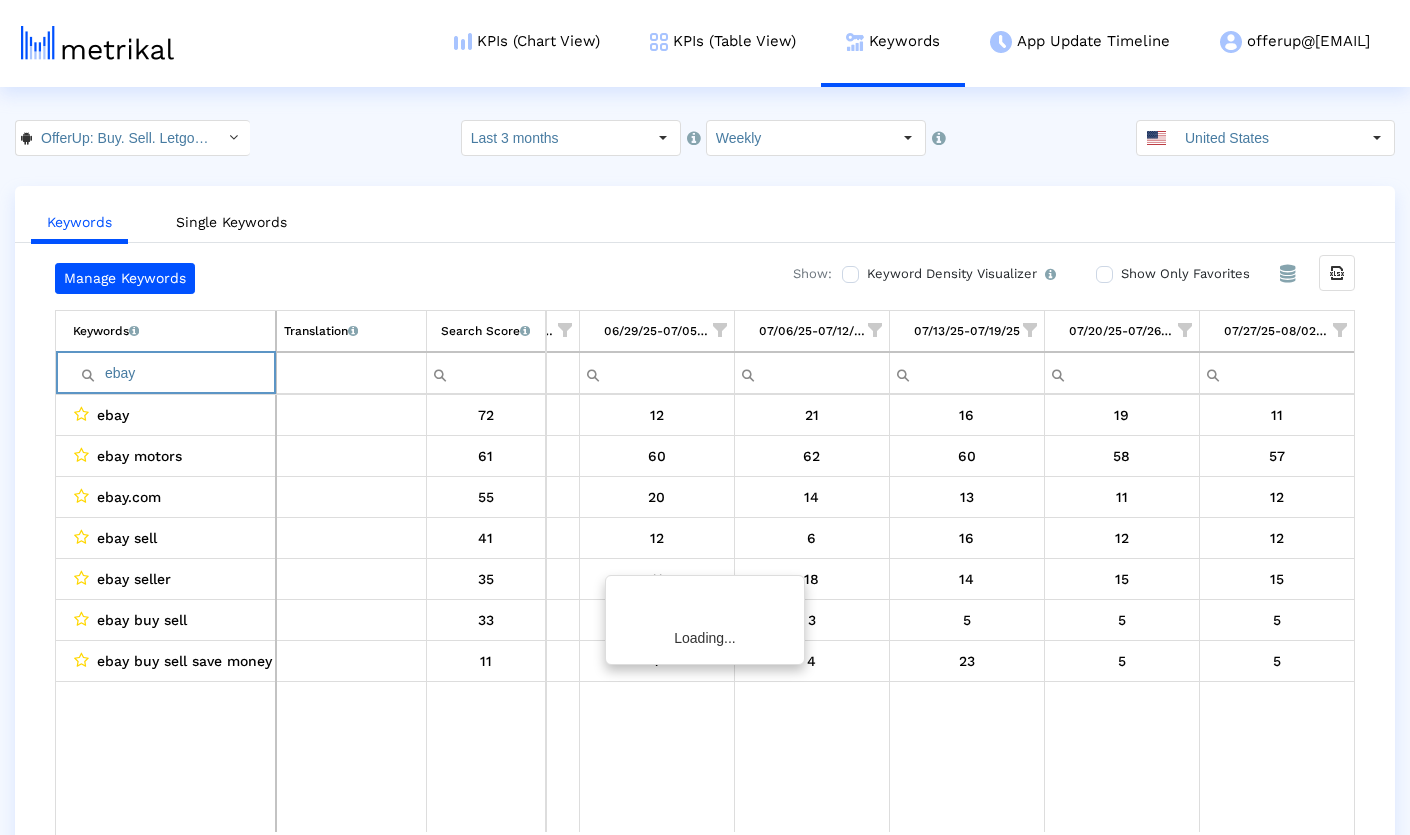 scroll, scrollTop: 0, scrollLeft: 1207, axis: horizontal 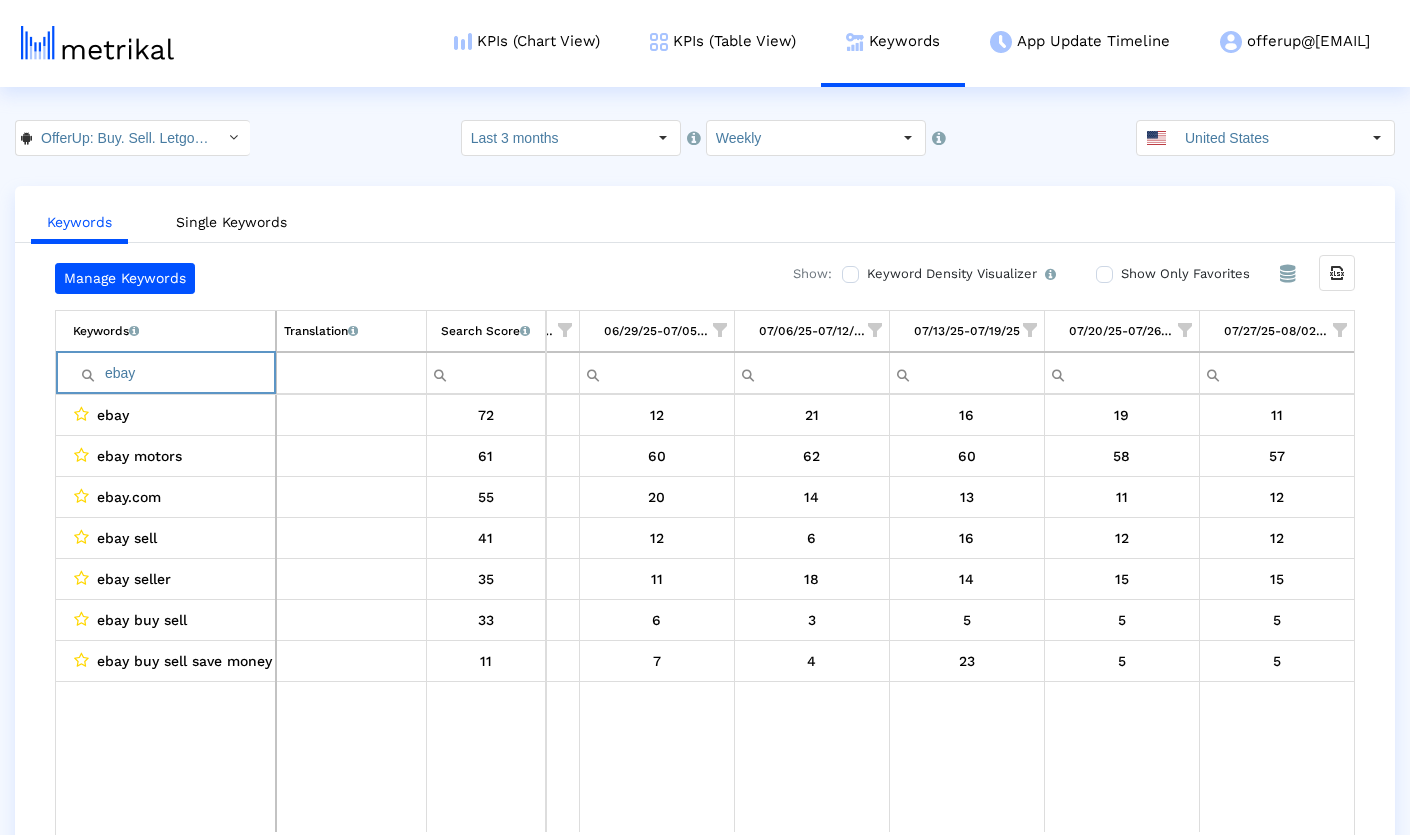 paste on "poshmark" 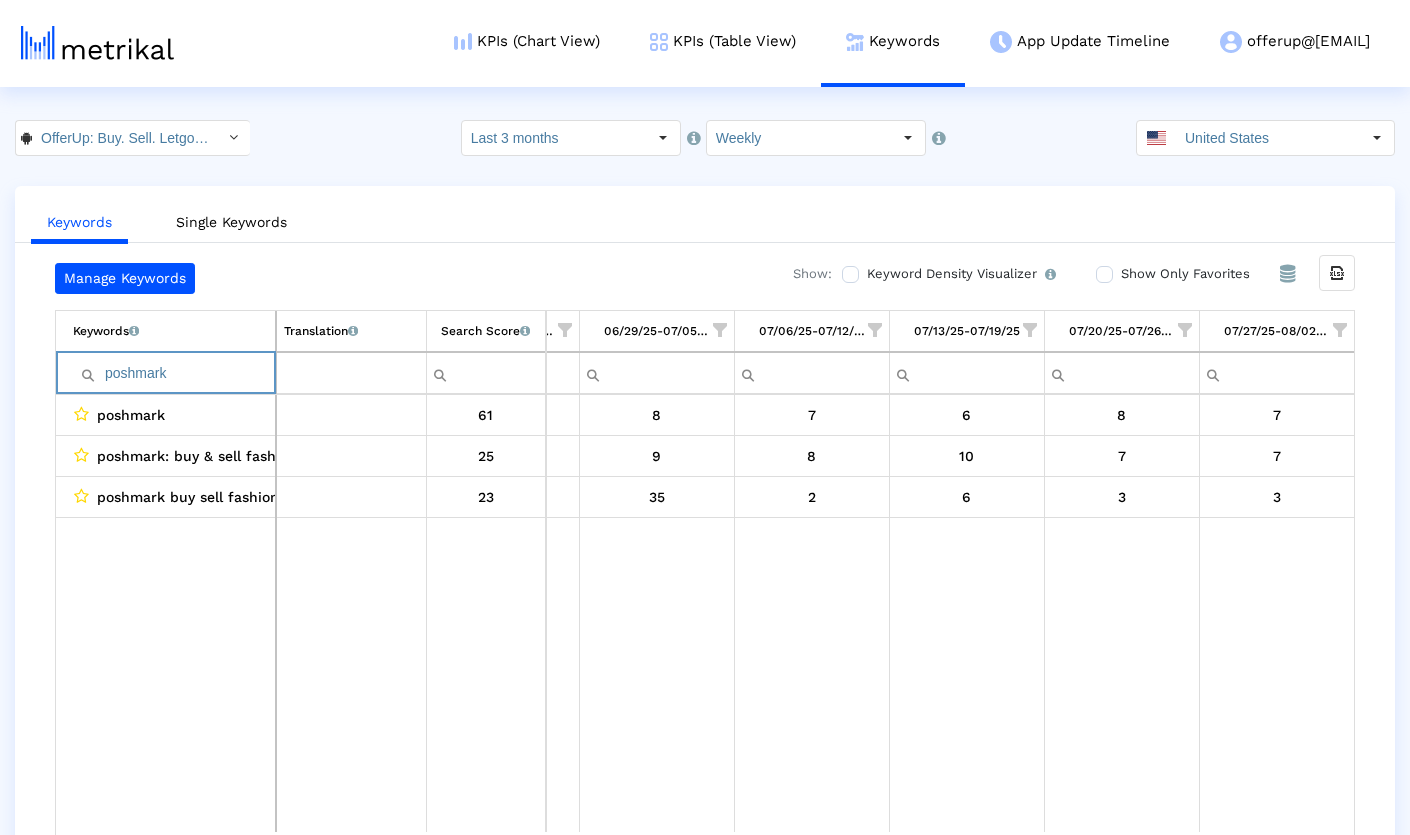 paste on "mercari" 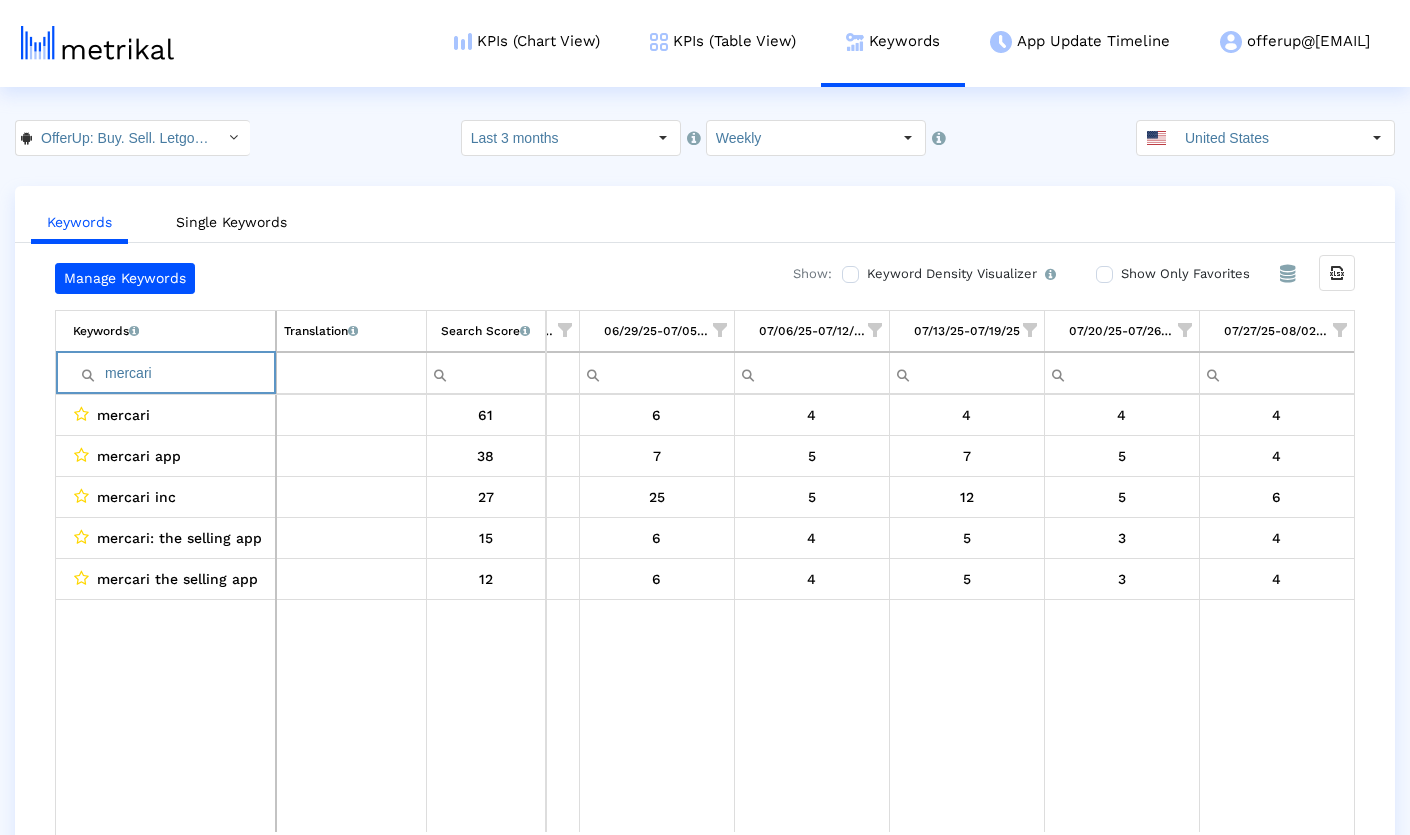 paste on "craigslist" 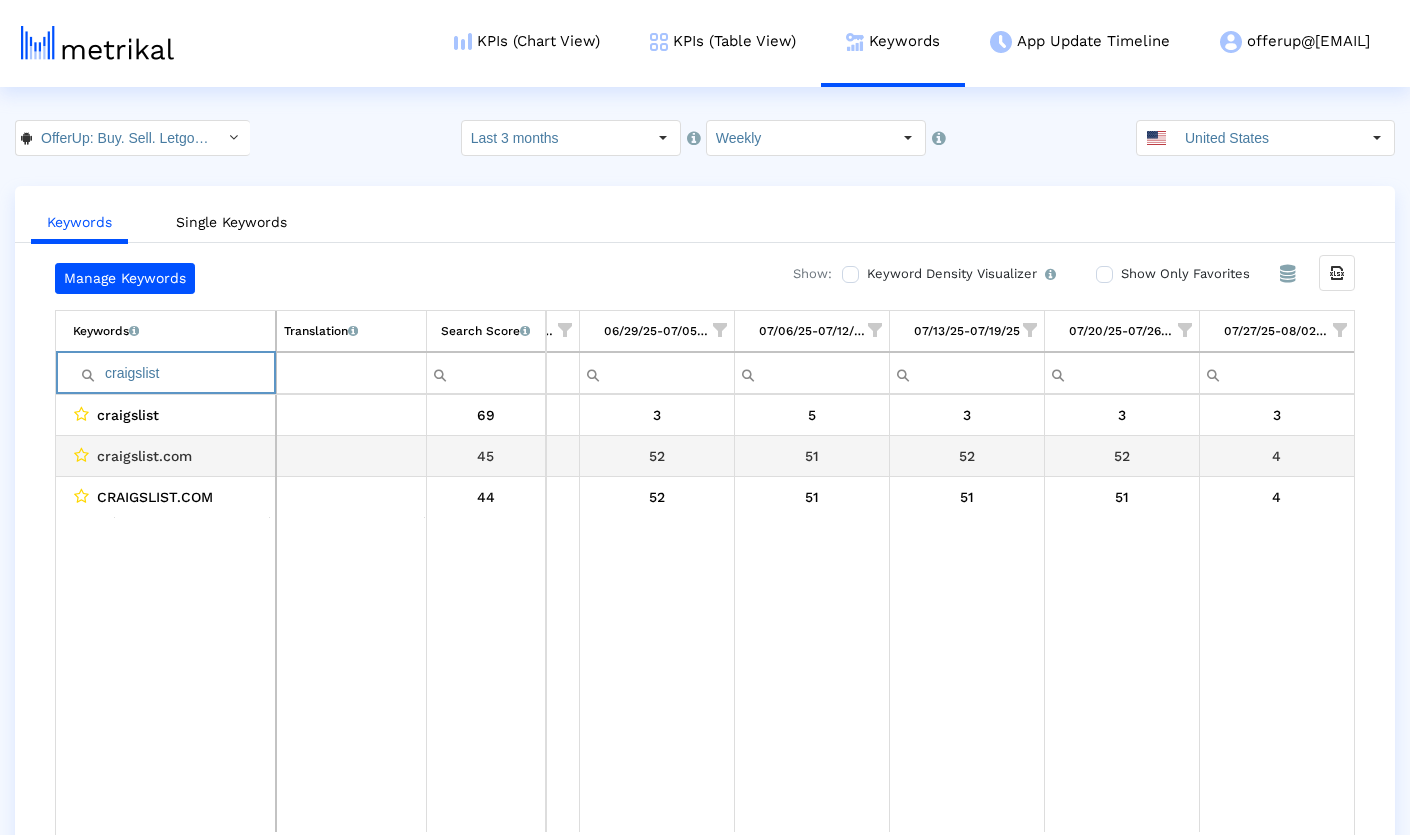 scroll, scrollTop: 0, scrollLeft: 1035, axis: horizontal 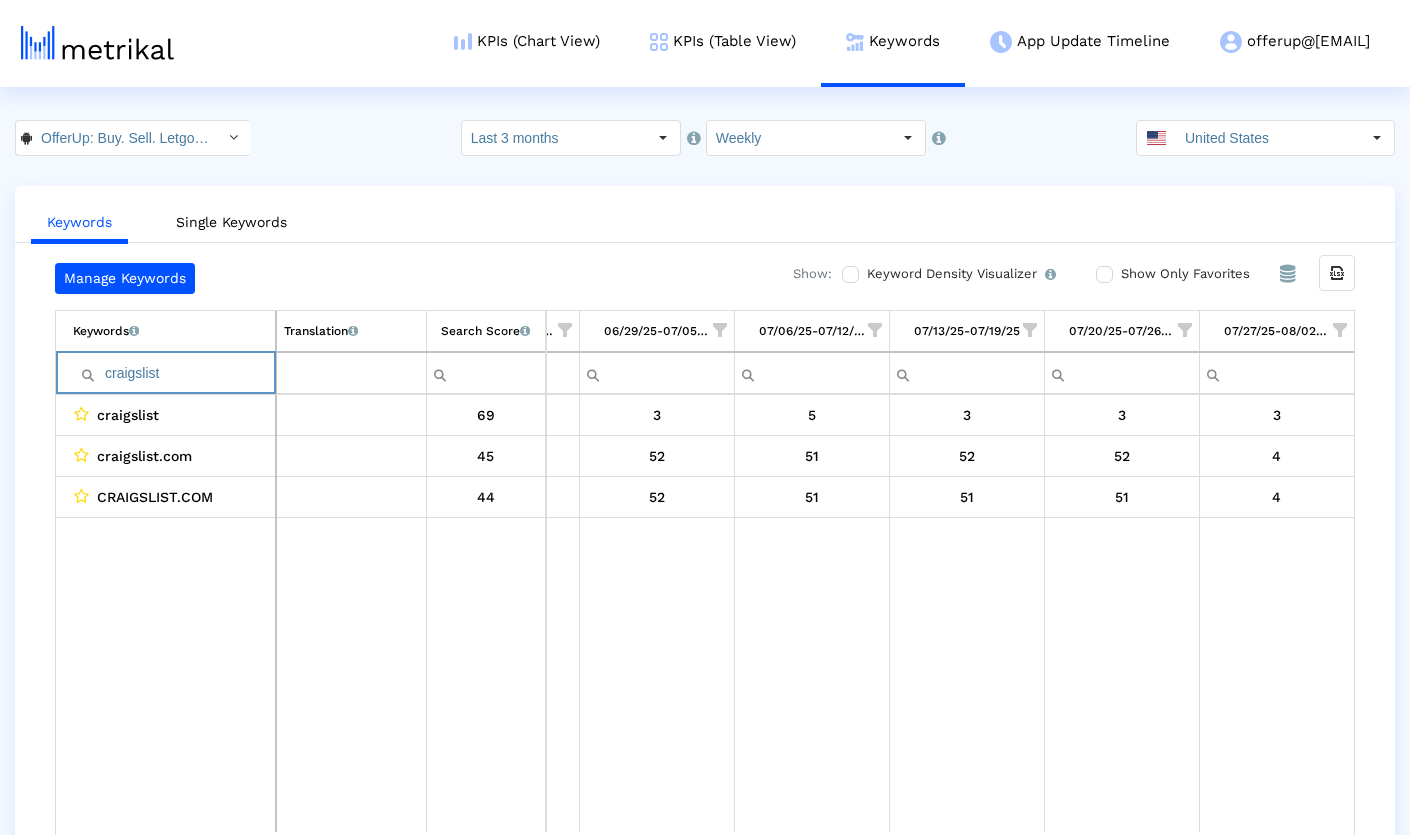 paste on "marketplace" 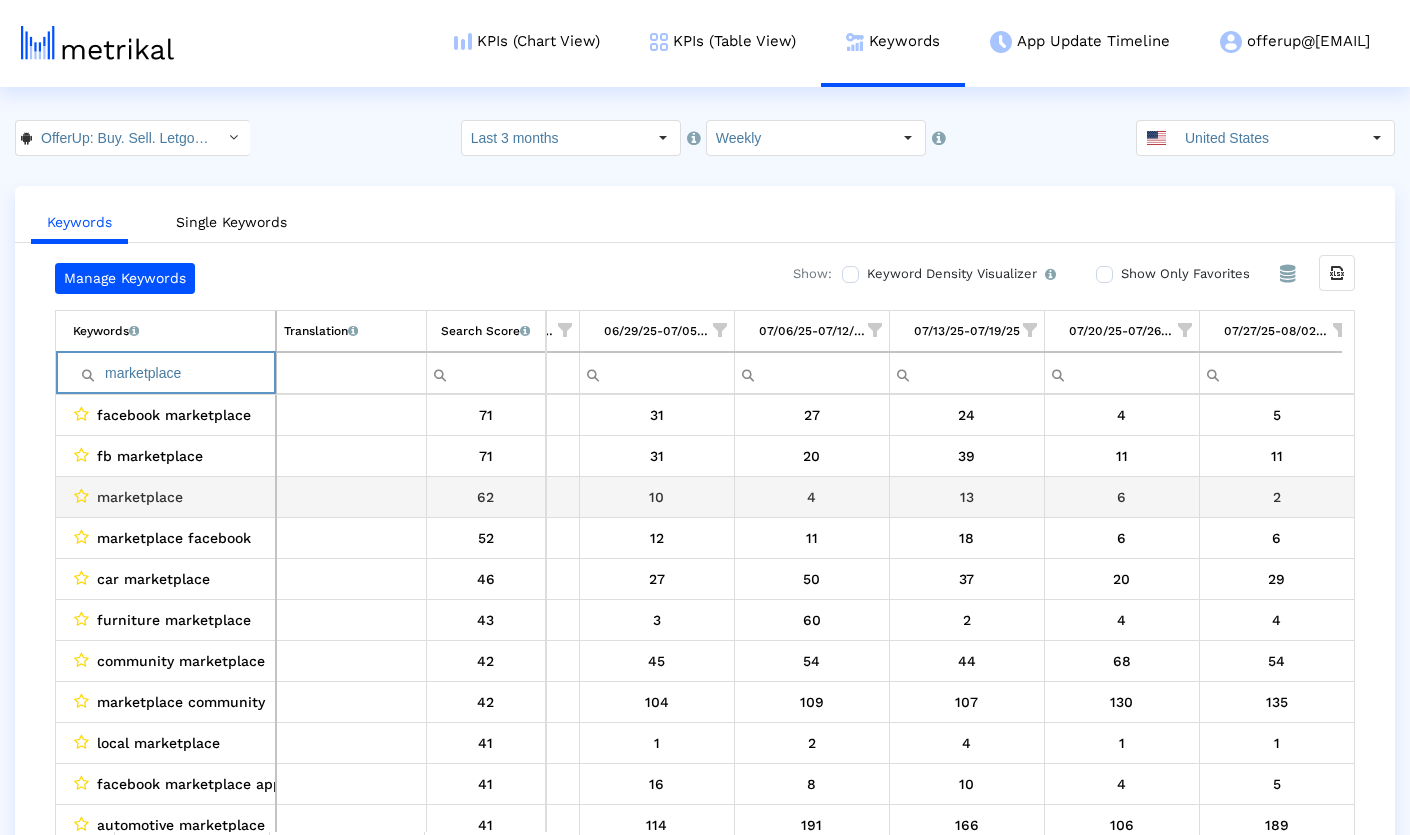 scroll, scrollTop: 0, scrollLeft: 1219, axis: horizontal 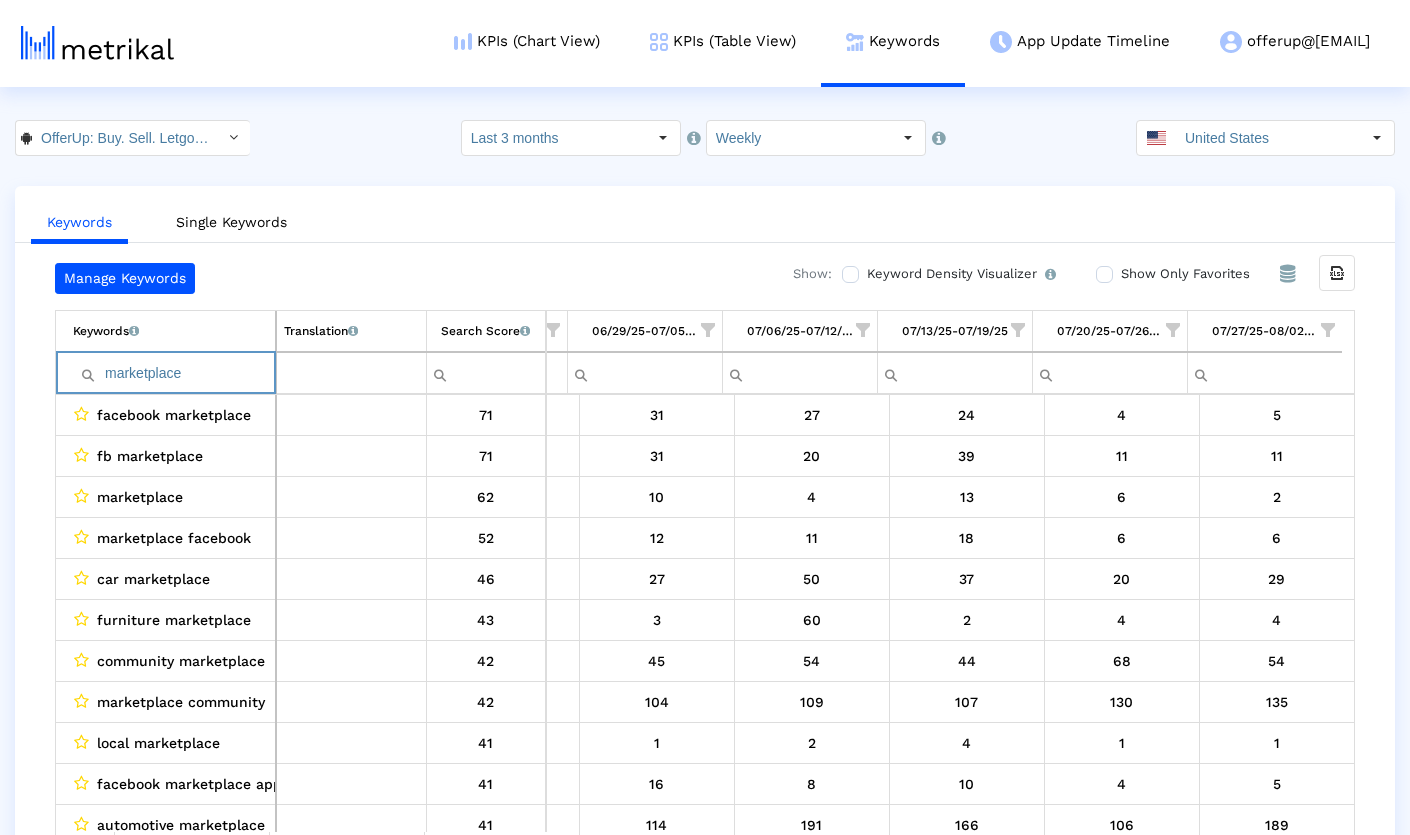 paste on "letgo" 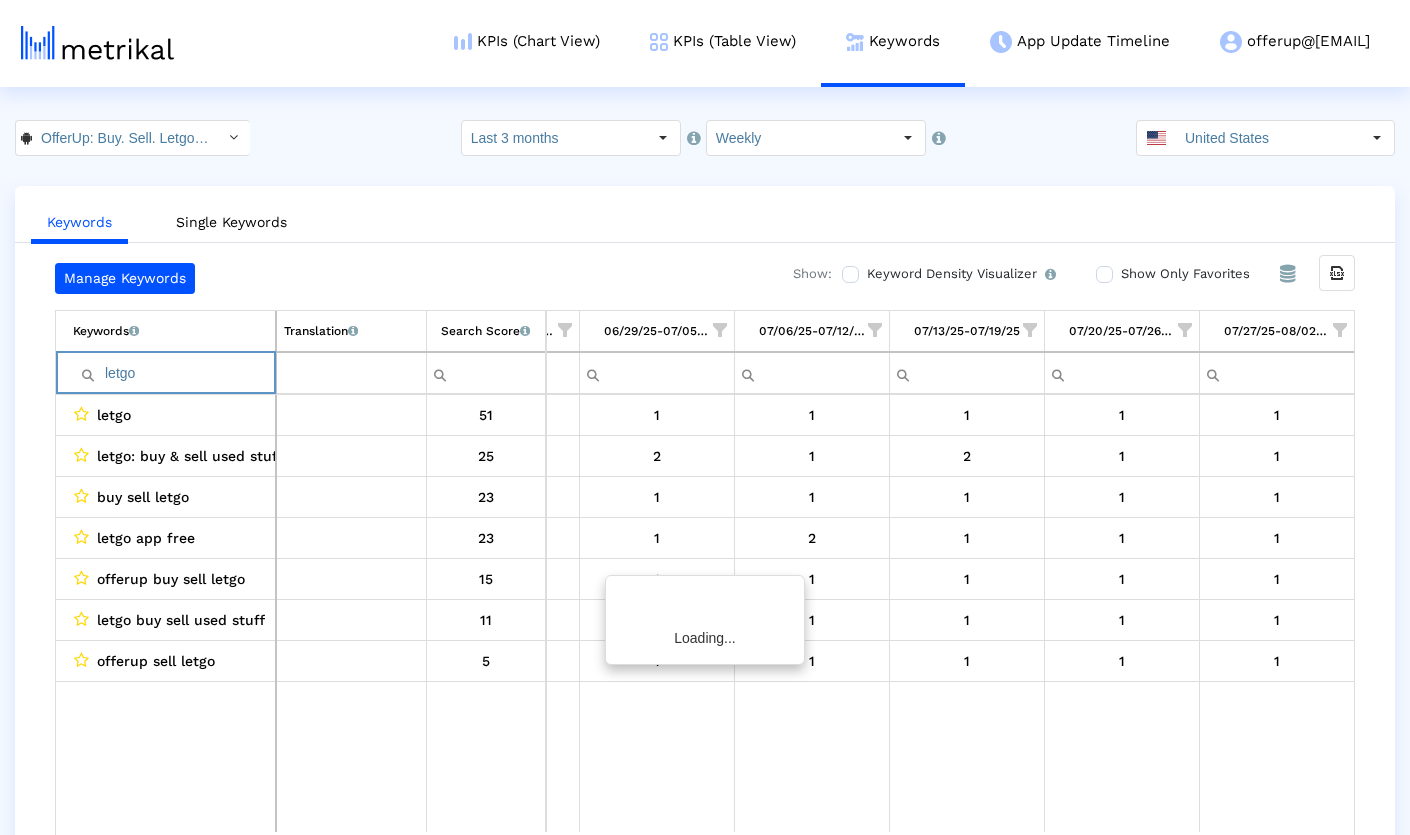 scroll, scrollTop: 0, scrollLeft: 1207, axis: horizontal 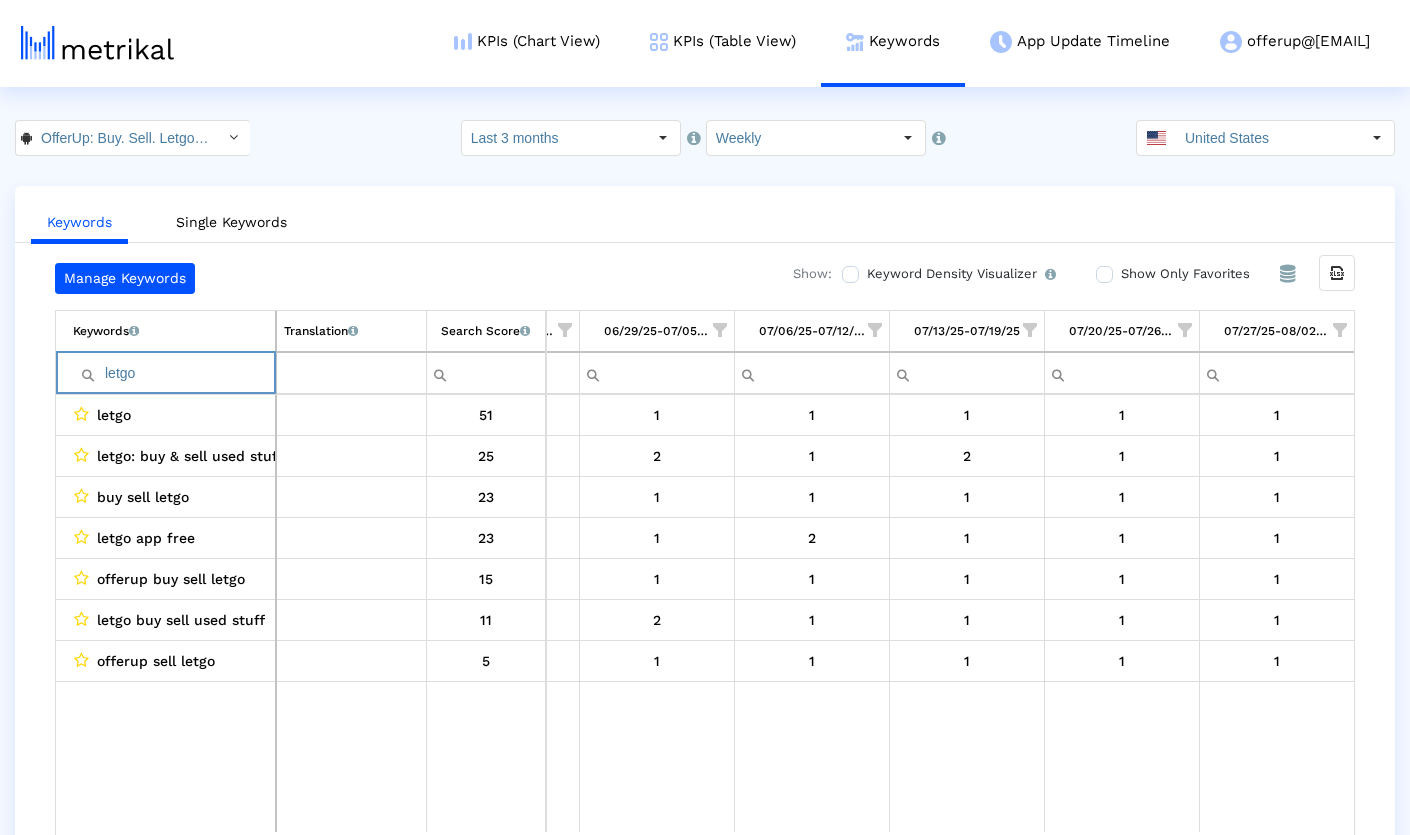 paste on "sell" 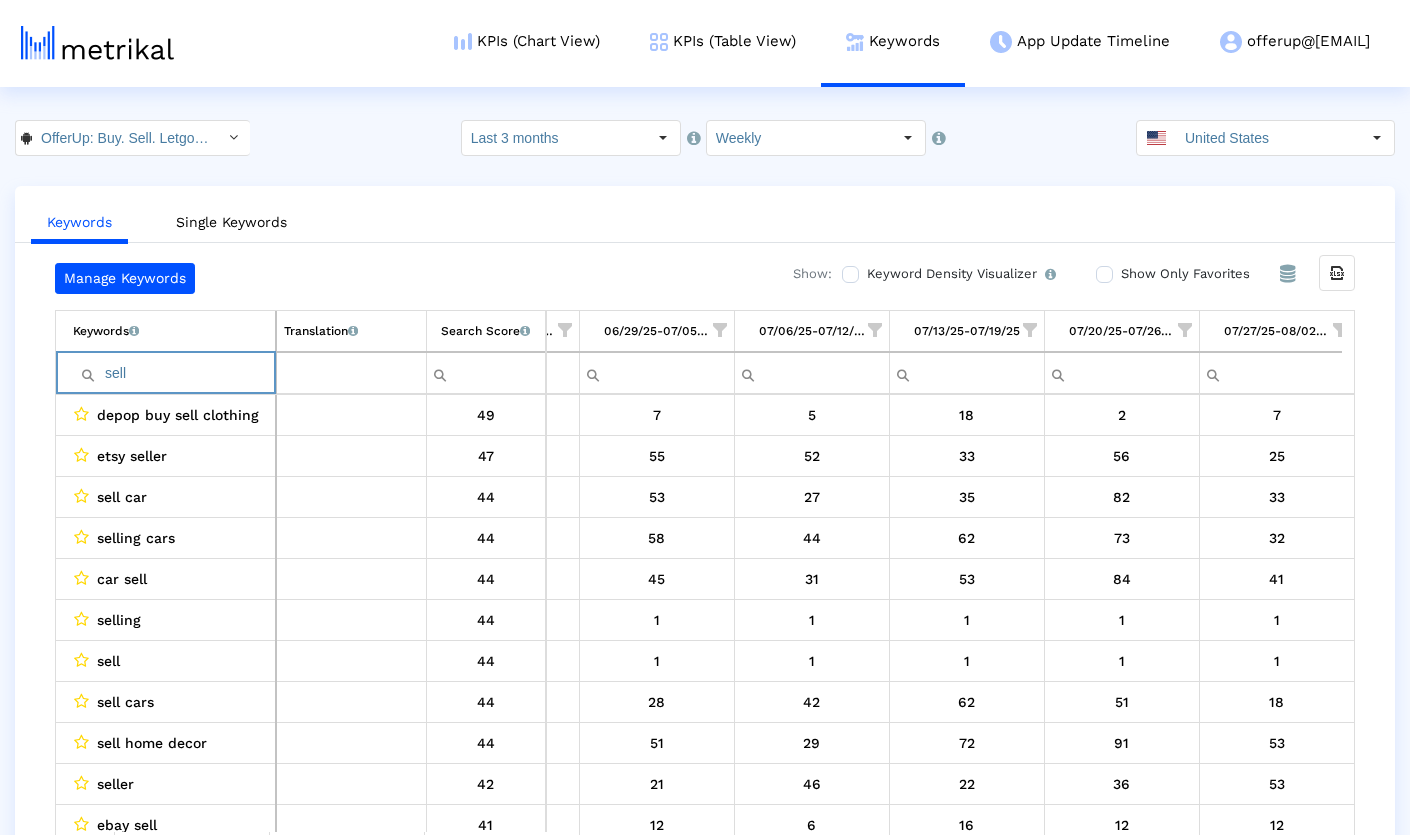 paste on "thredup" 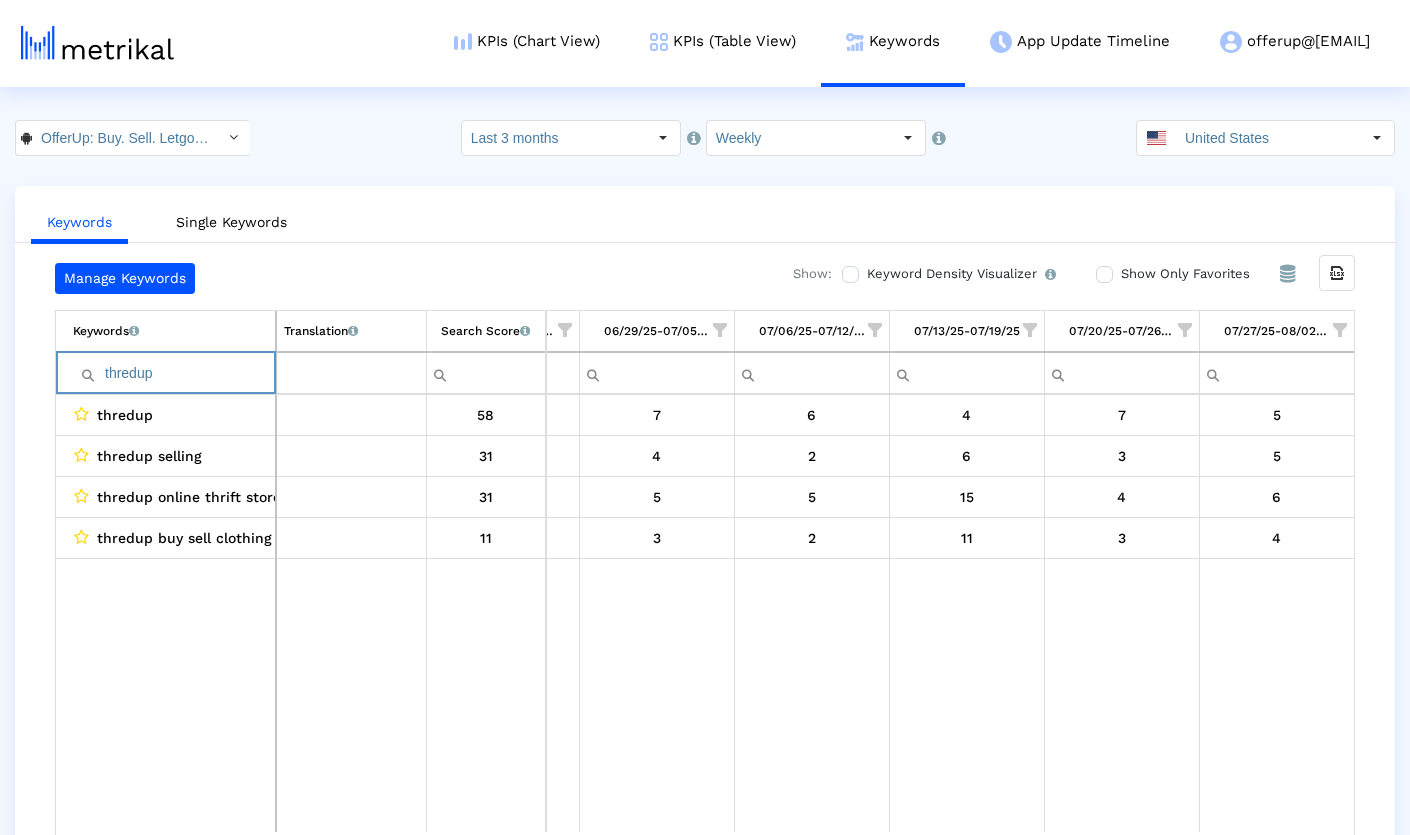paste on "buy" 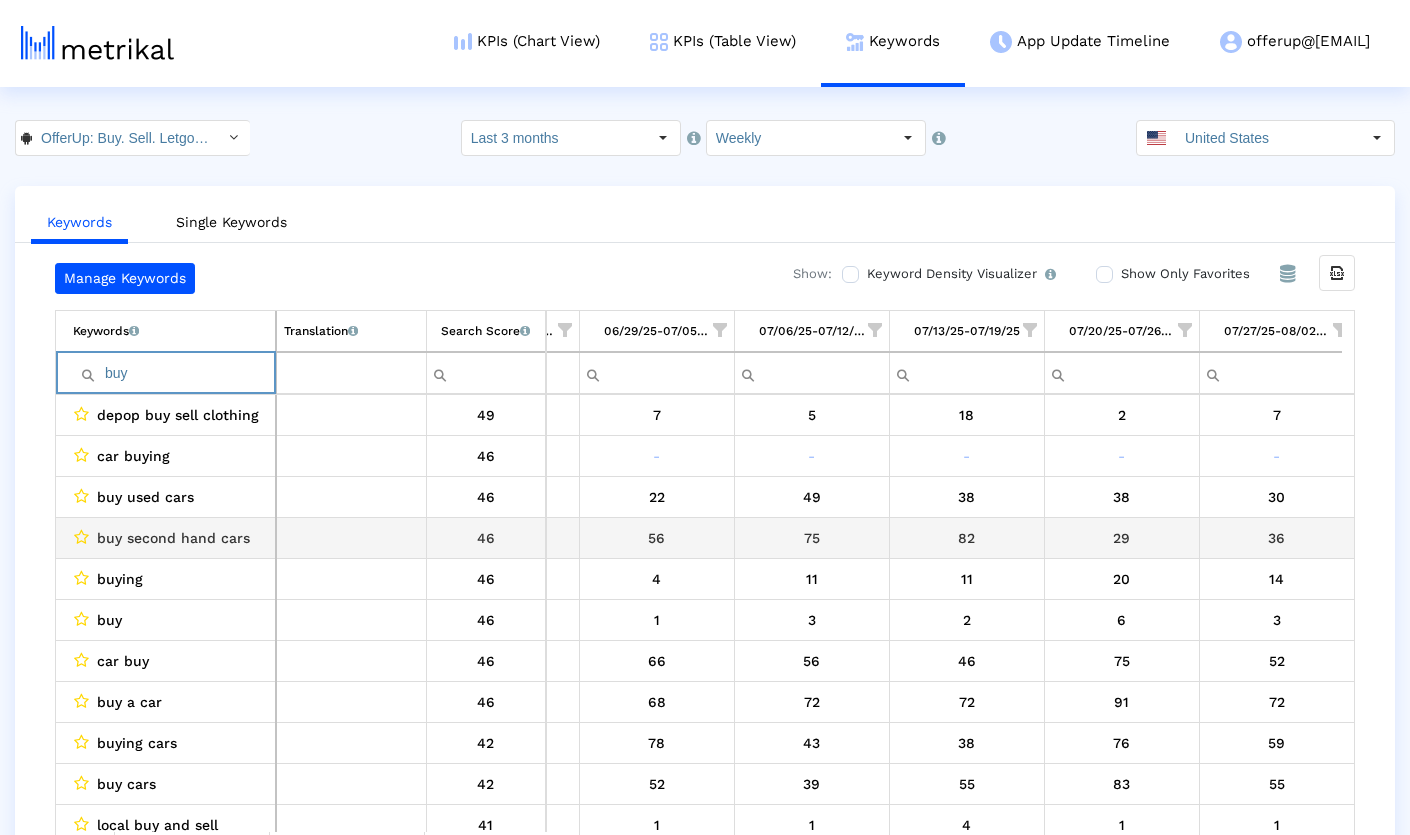 scroll, scrollTop: 0, scrollLeft: 1219, axis: horizontal 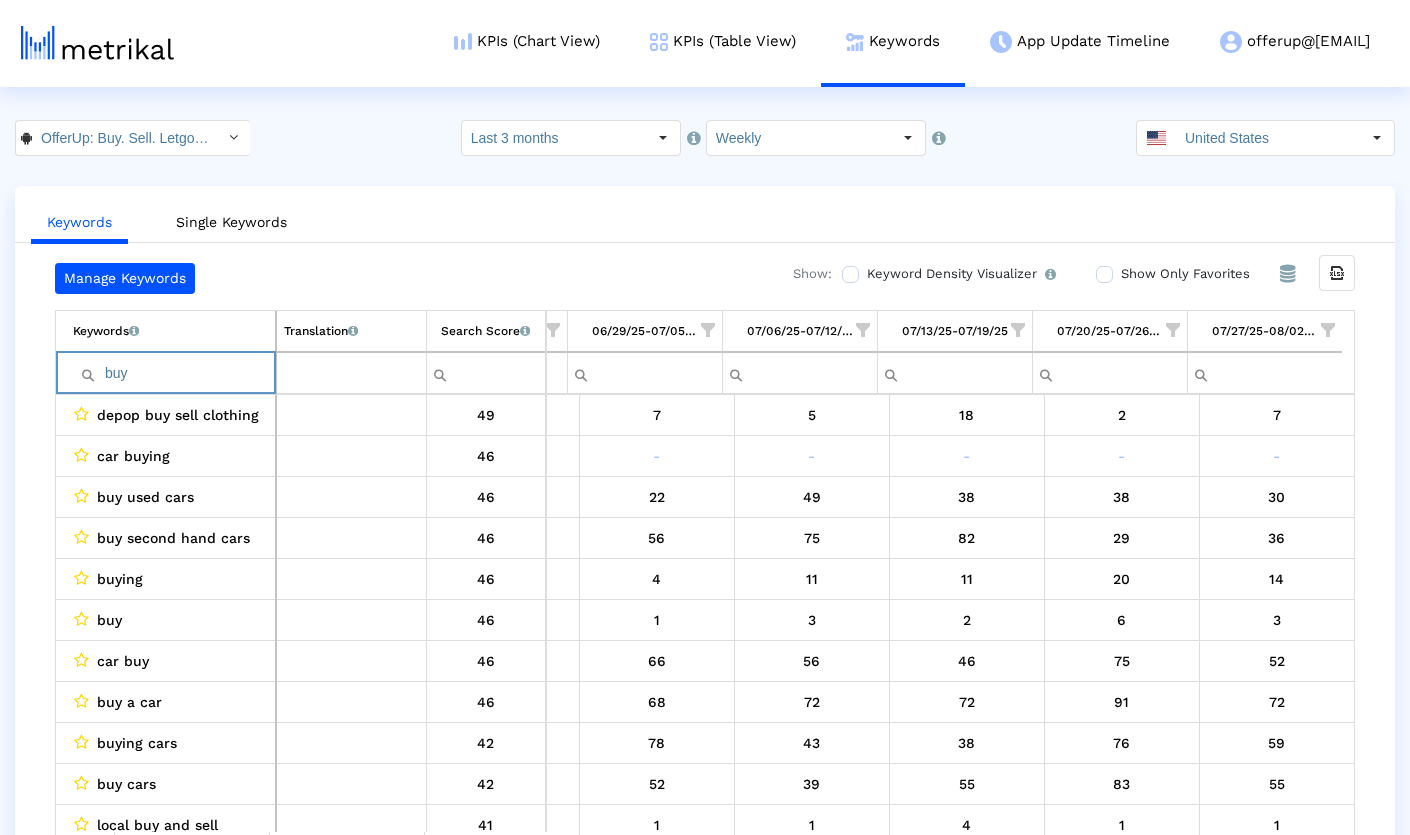 paste on "recommerce" 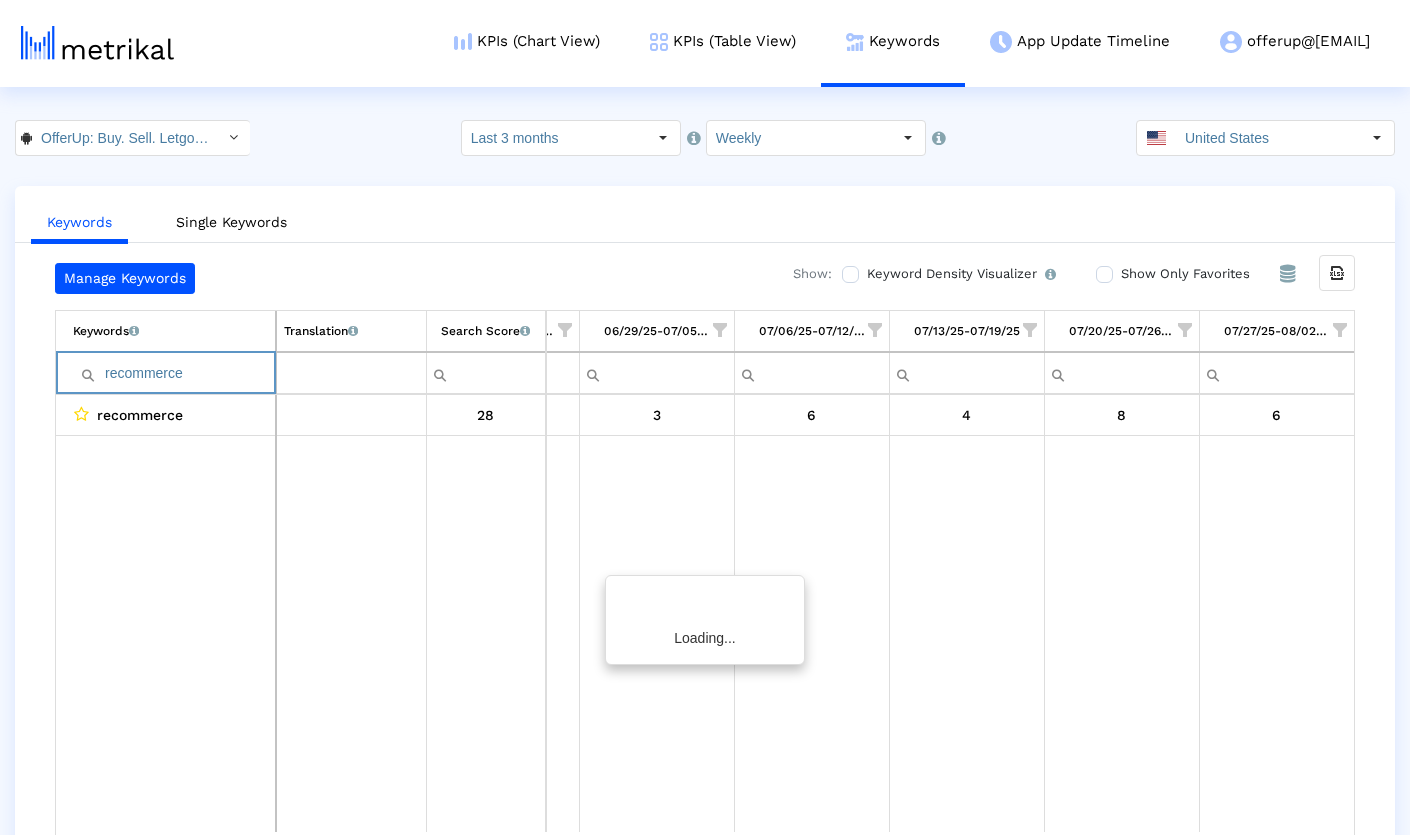 scroll, scrollTop: 0, scrollLeft: 1207, axis: horizontal 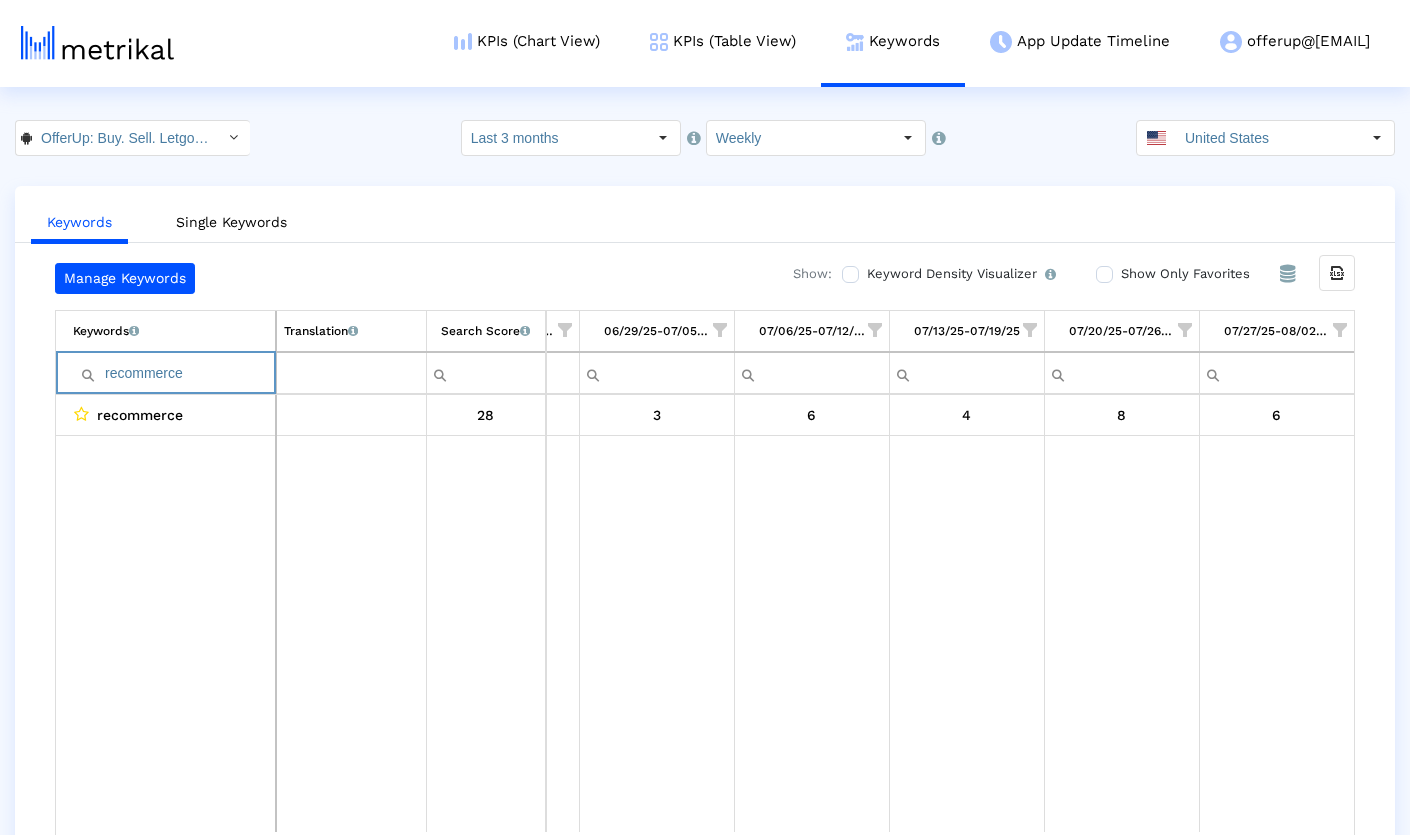 type on "recommerce" 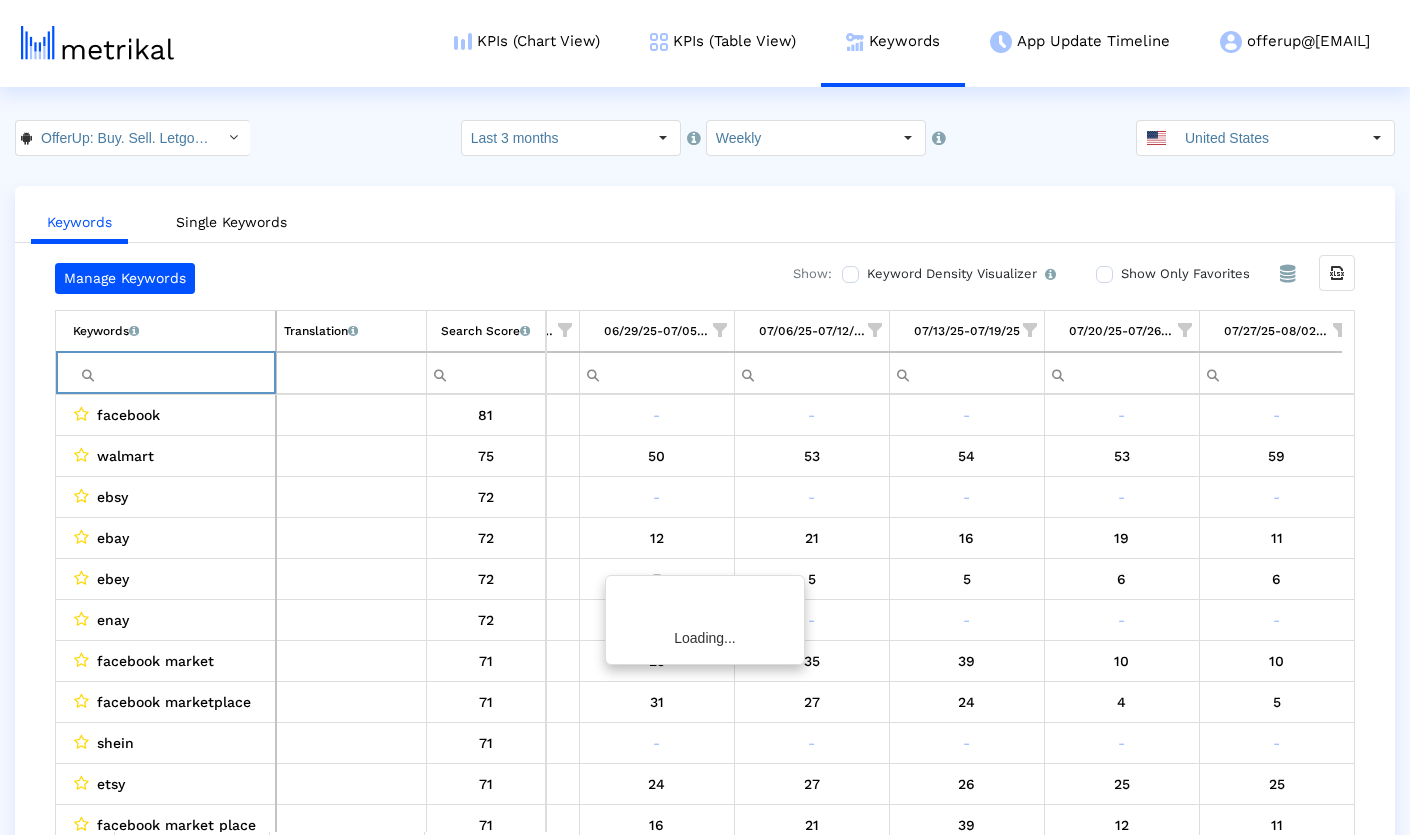 type 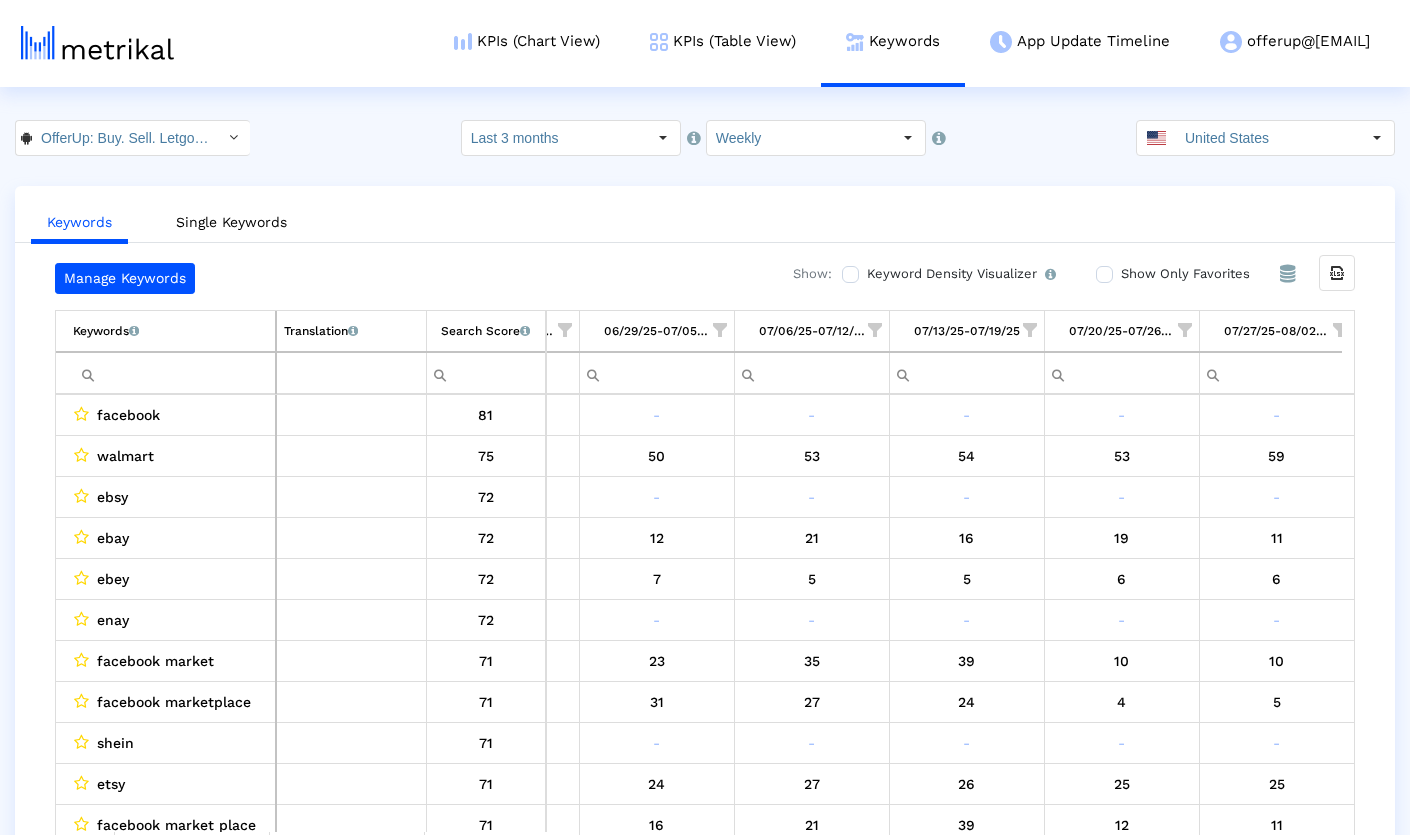 click on "Keywords   Single Keywords" 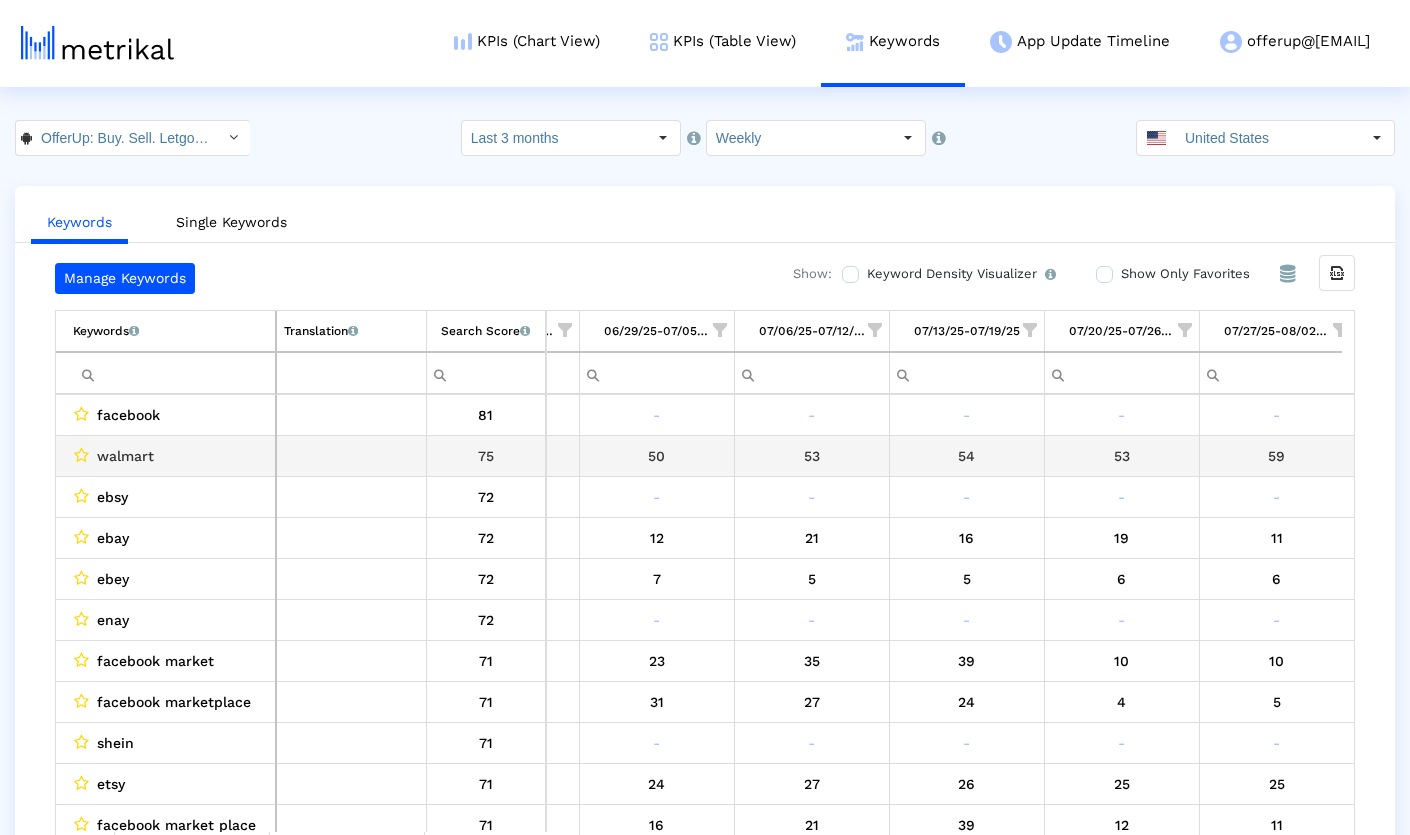 scroll, scrollTop: 0, scrollLeft: 1219, axis: horizontal 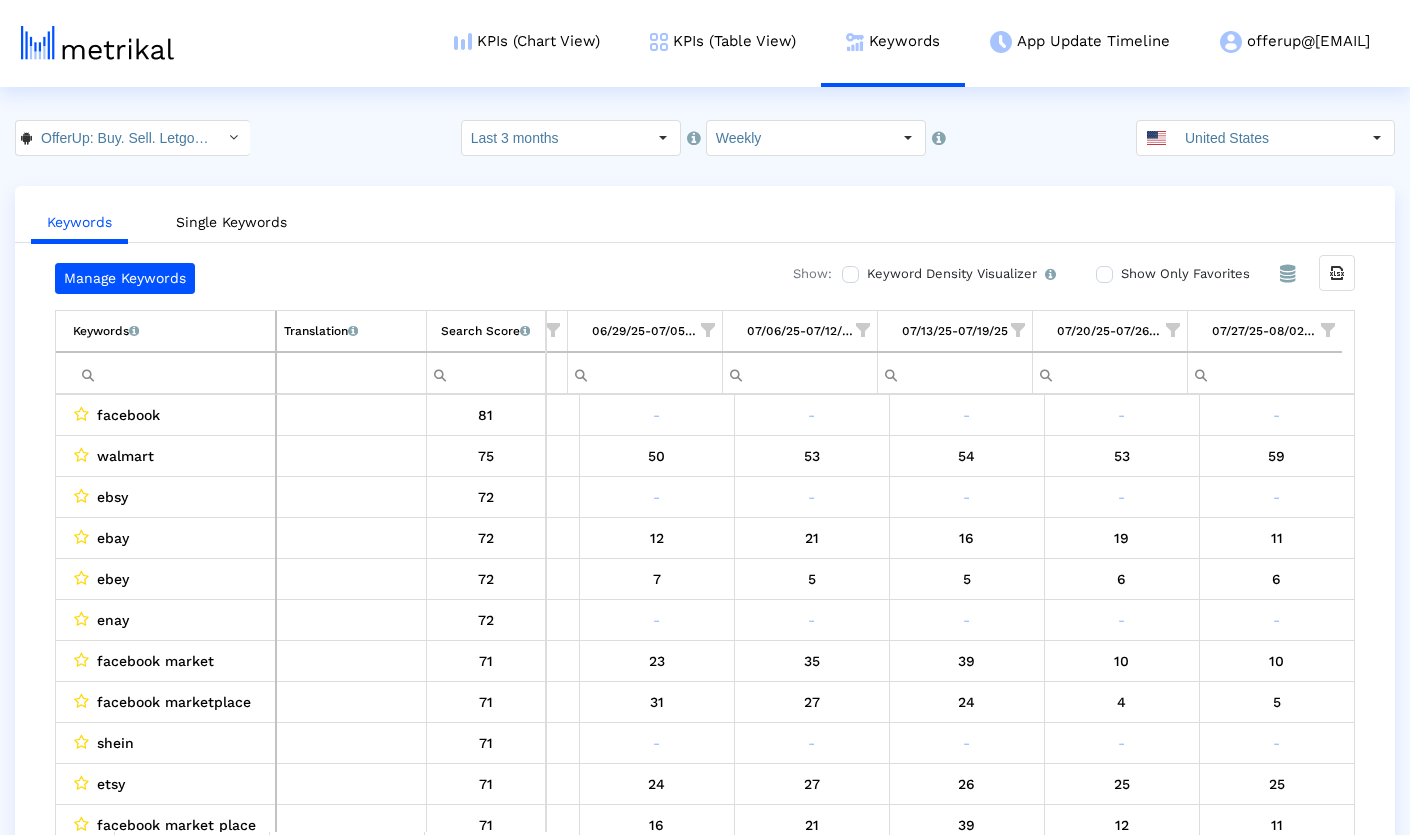 click at bounding box center [1173, 330] 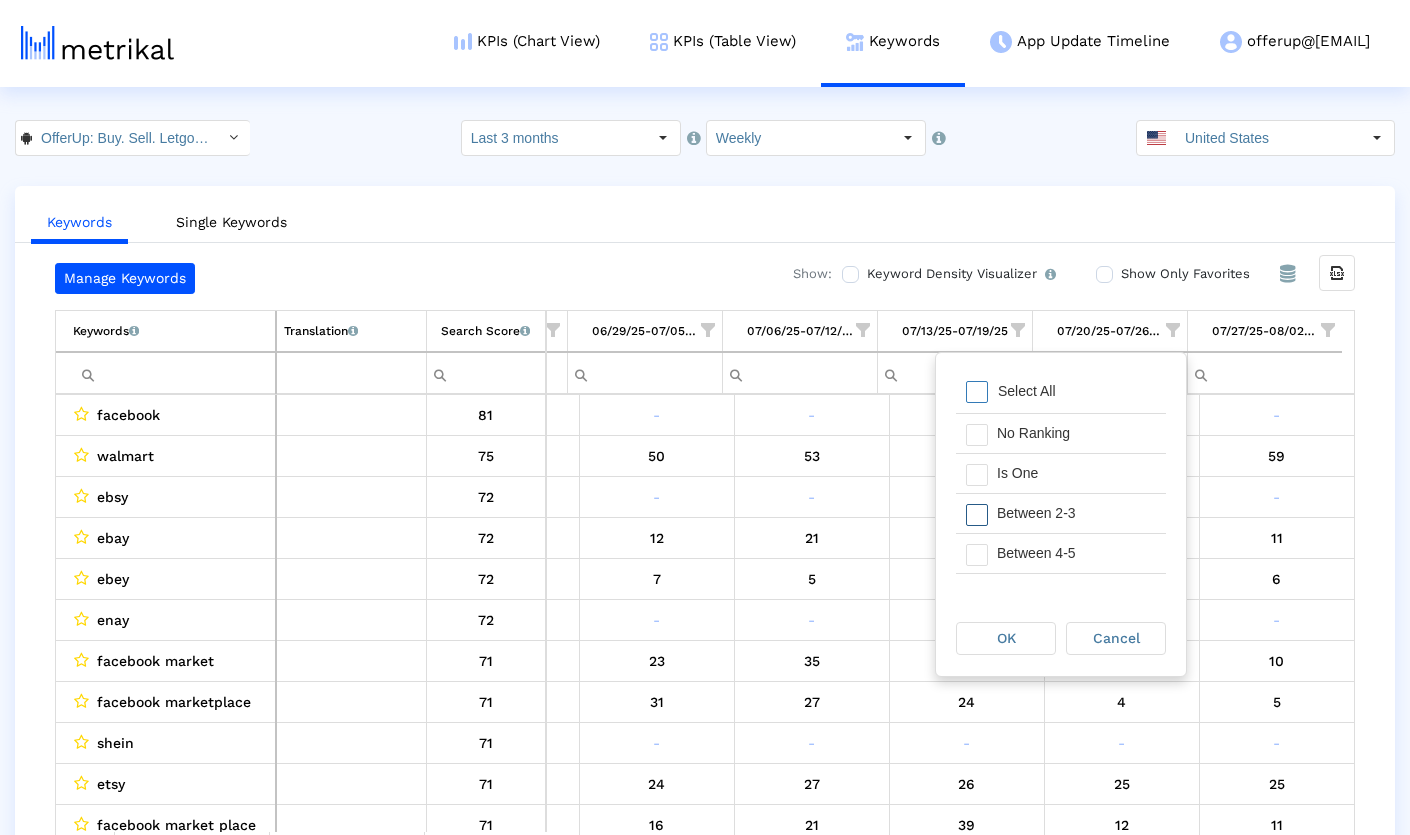 click at bounding box center (977, 515) 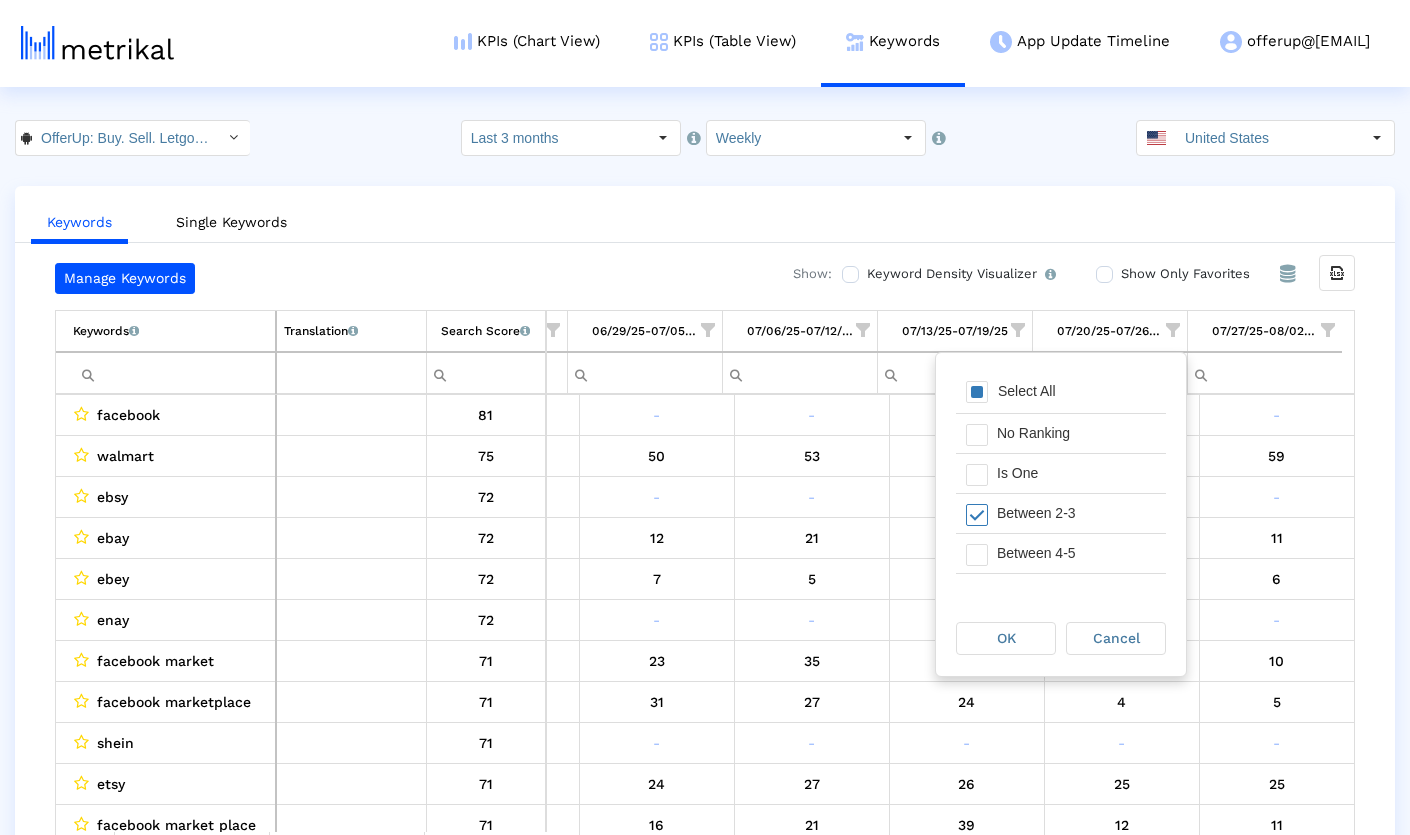click on "OK" at bounding box center (1006, 638) 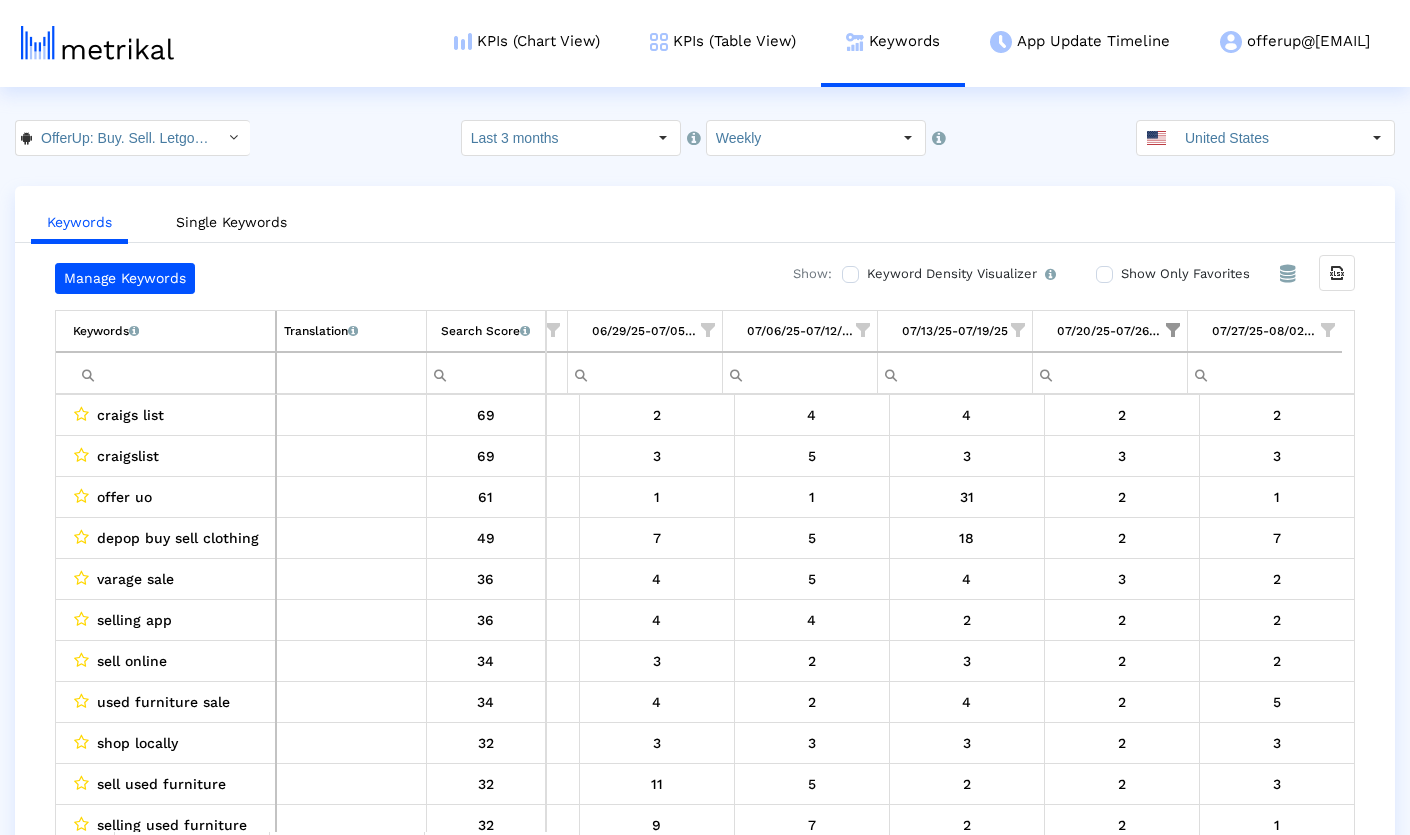 click at bounding box center [1328, 330] 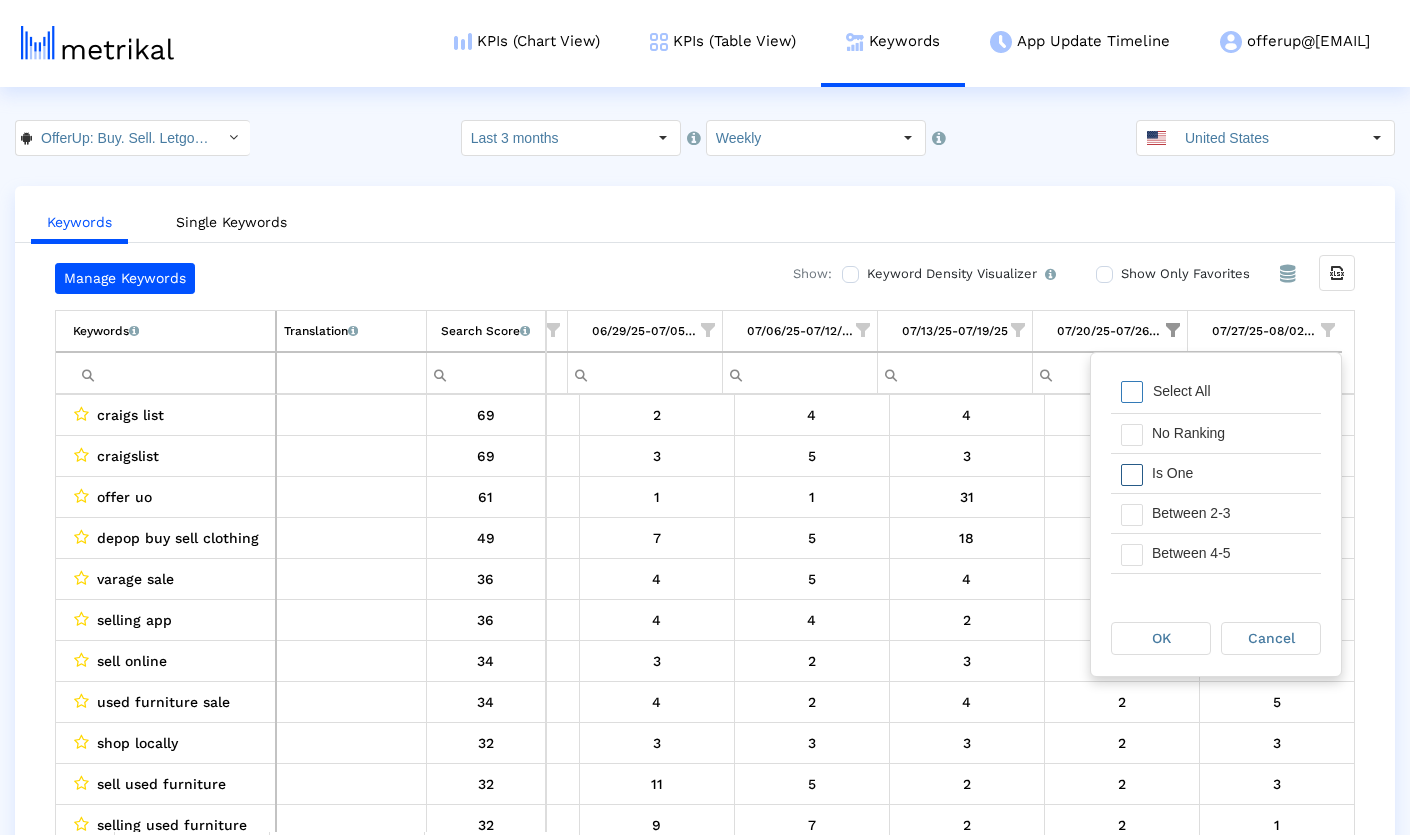 click at bounding box center (1132, 475) 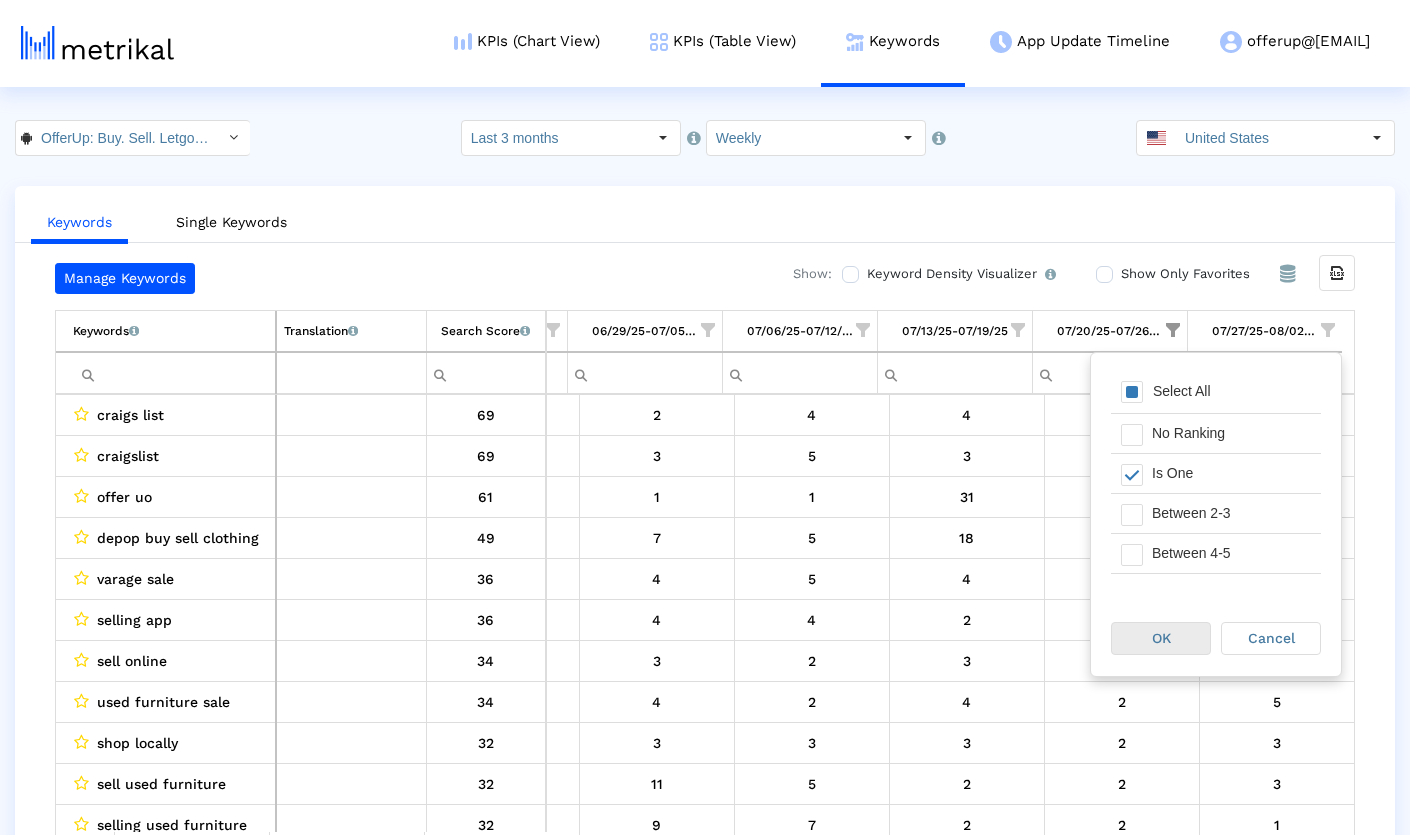 click on "OK" at bounding box center [1161, 638] 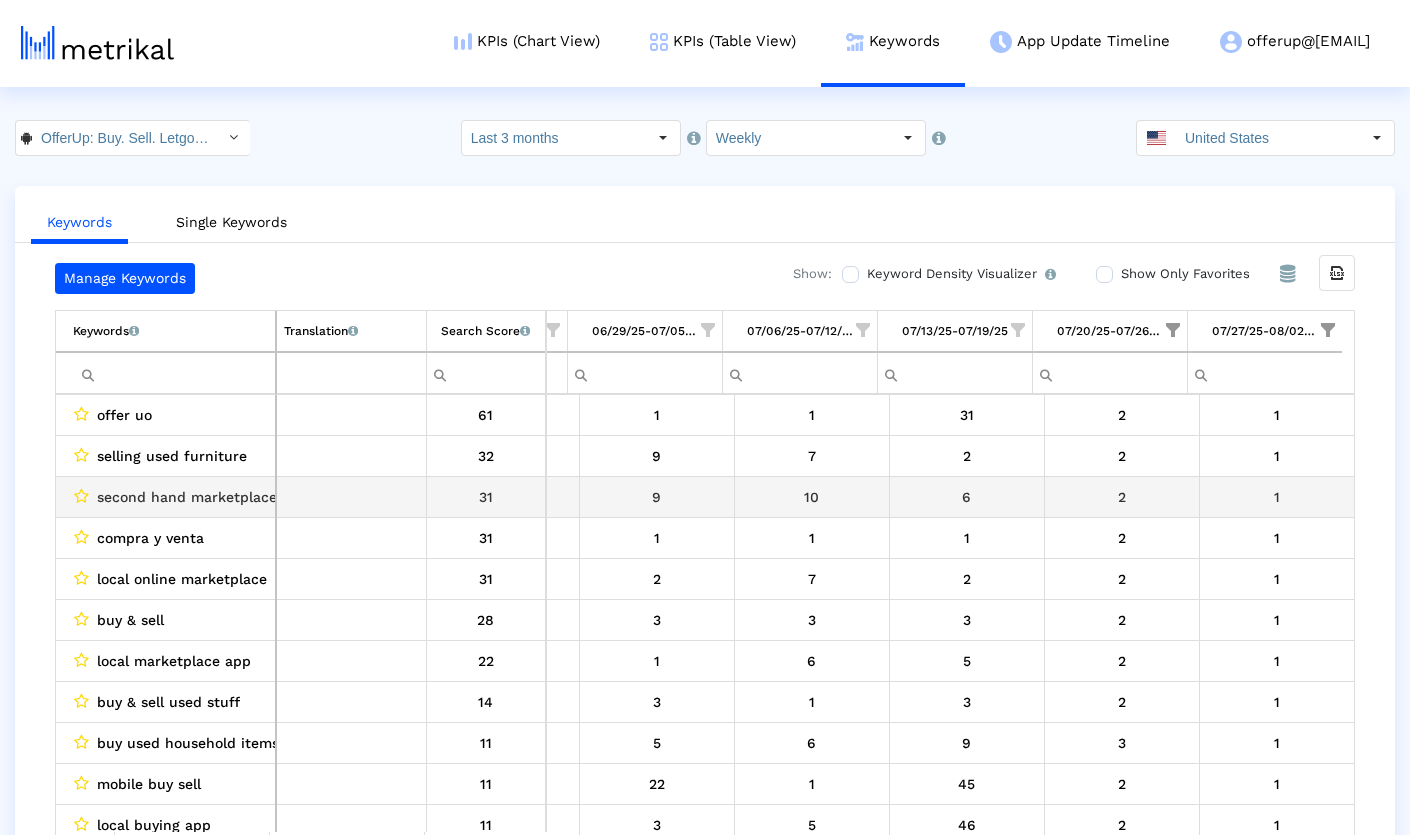 scroll, scrollTop: 0, scrollLeft: 1219, axis: horizontal 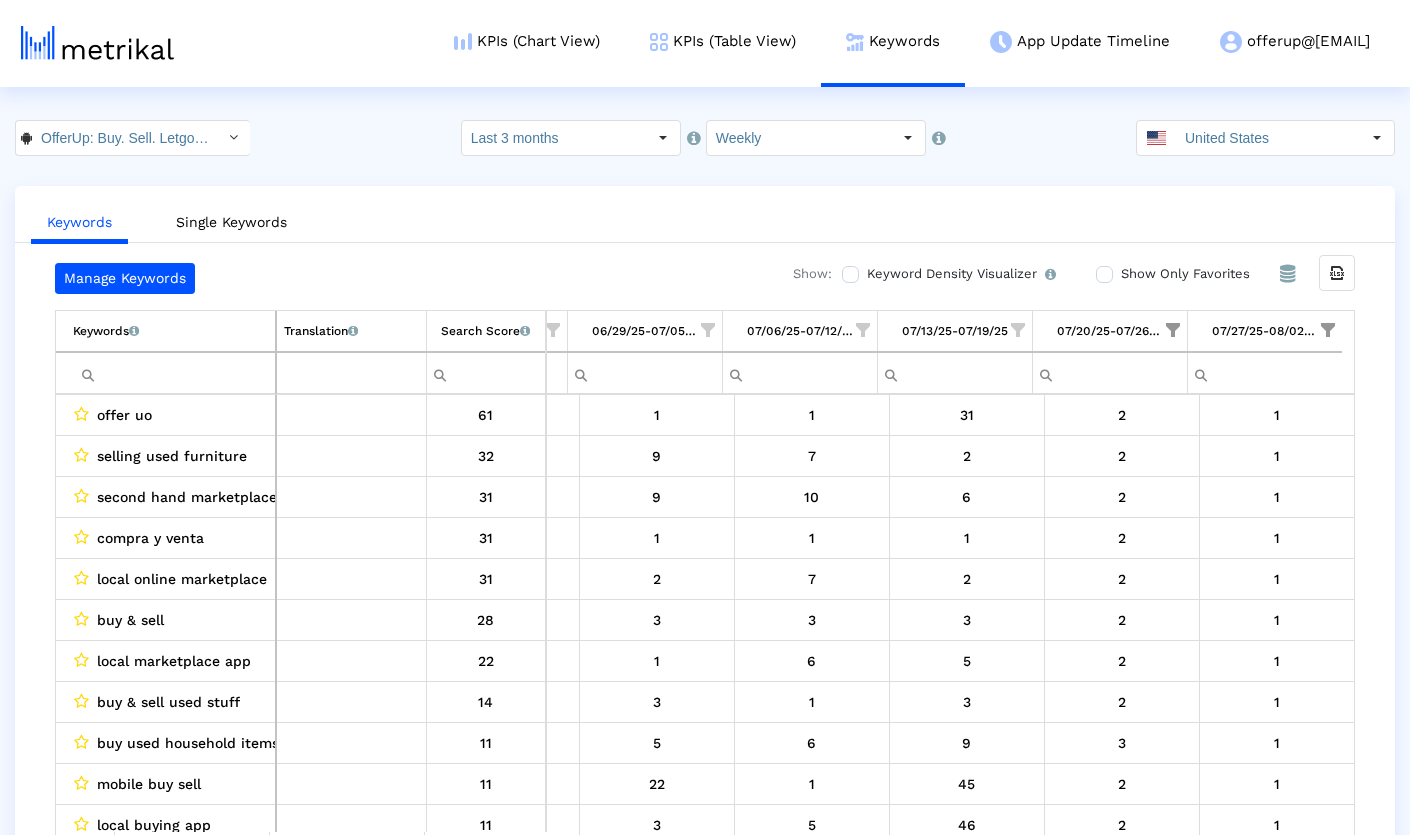 click at bounding box center (1173, 330) 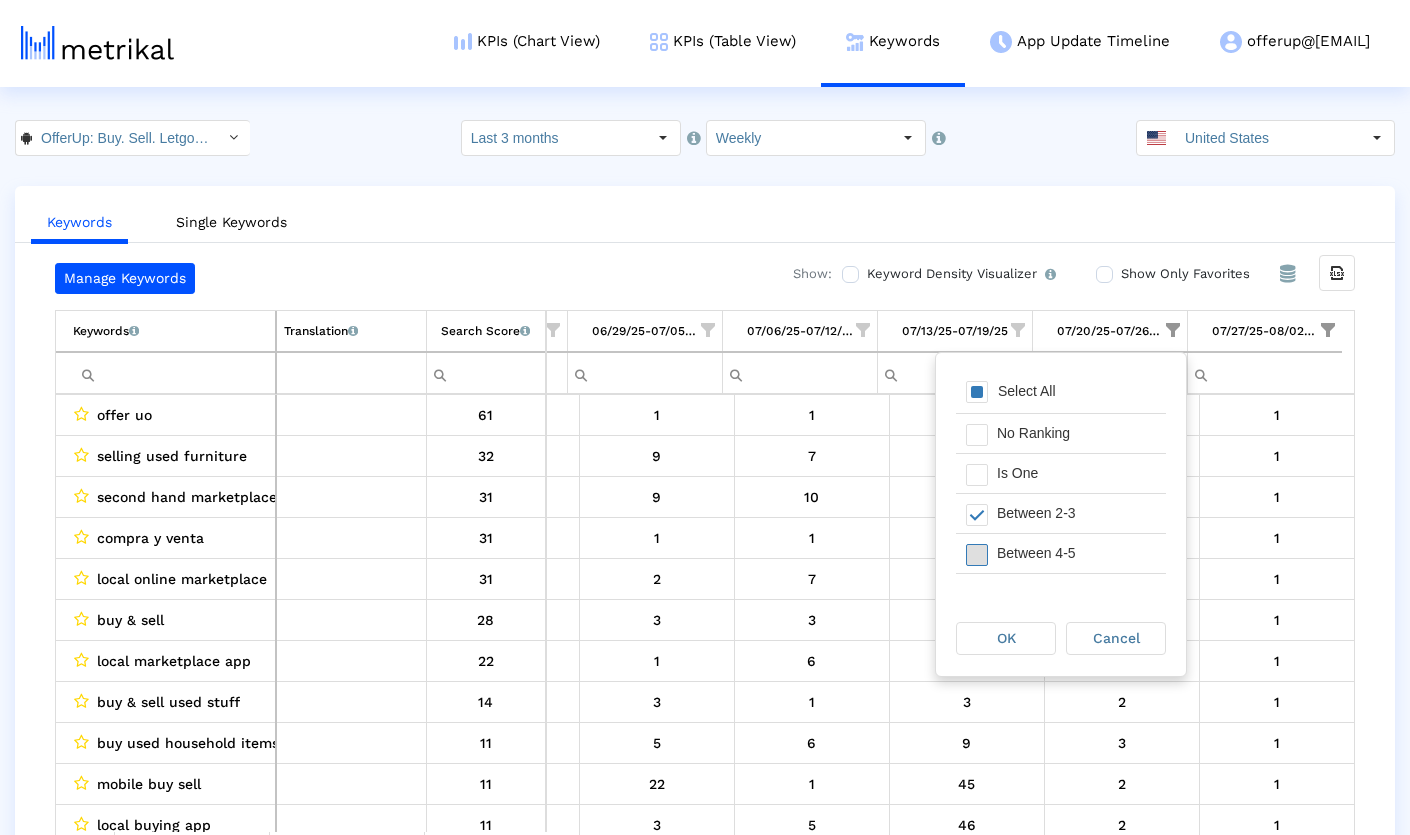 click at bounding box center (977, 555) 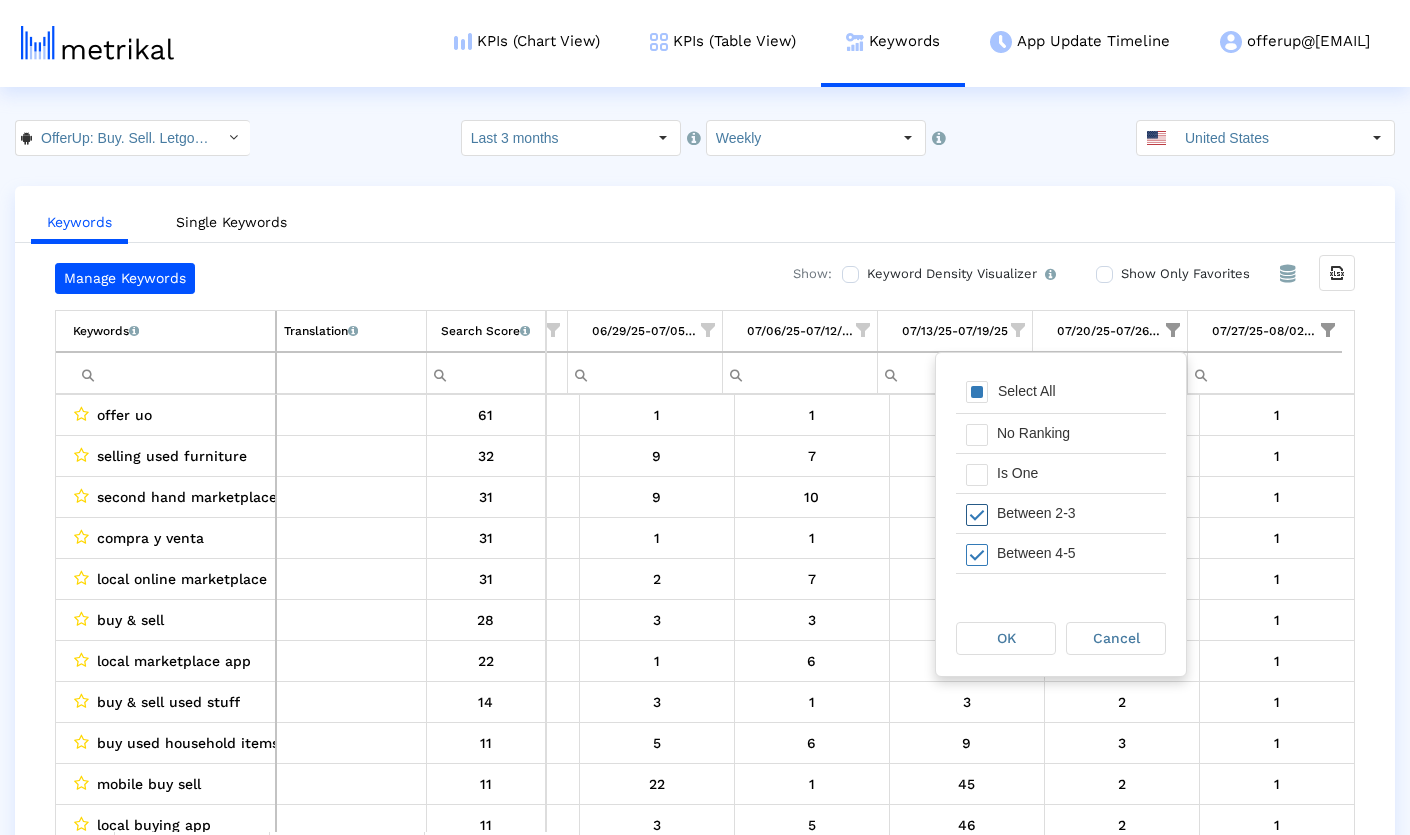 click at bounding box center [977, 515] 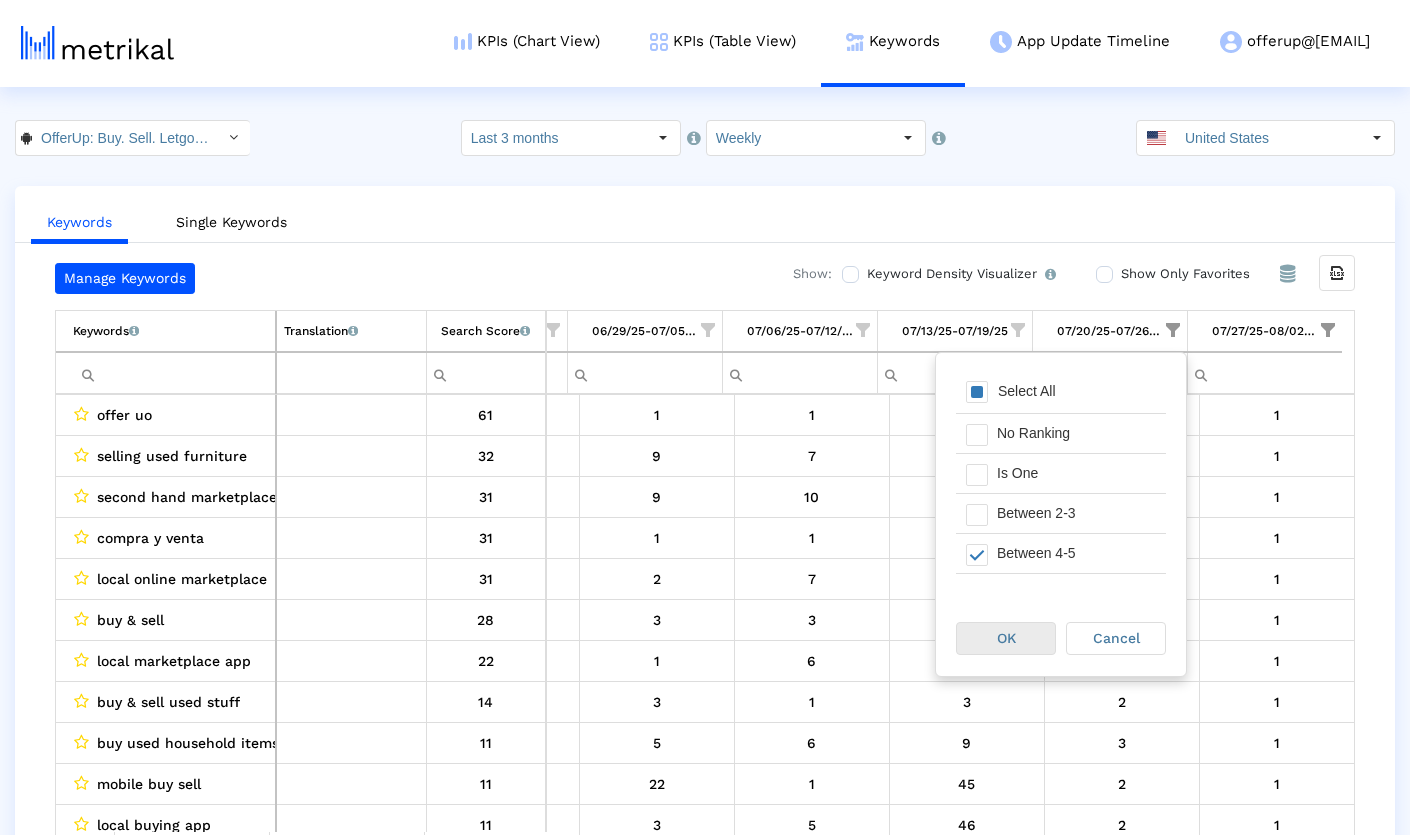 click on "OK" at bounding box center [1006, 638] 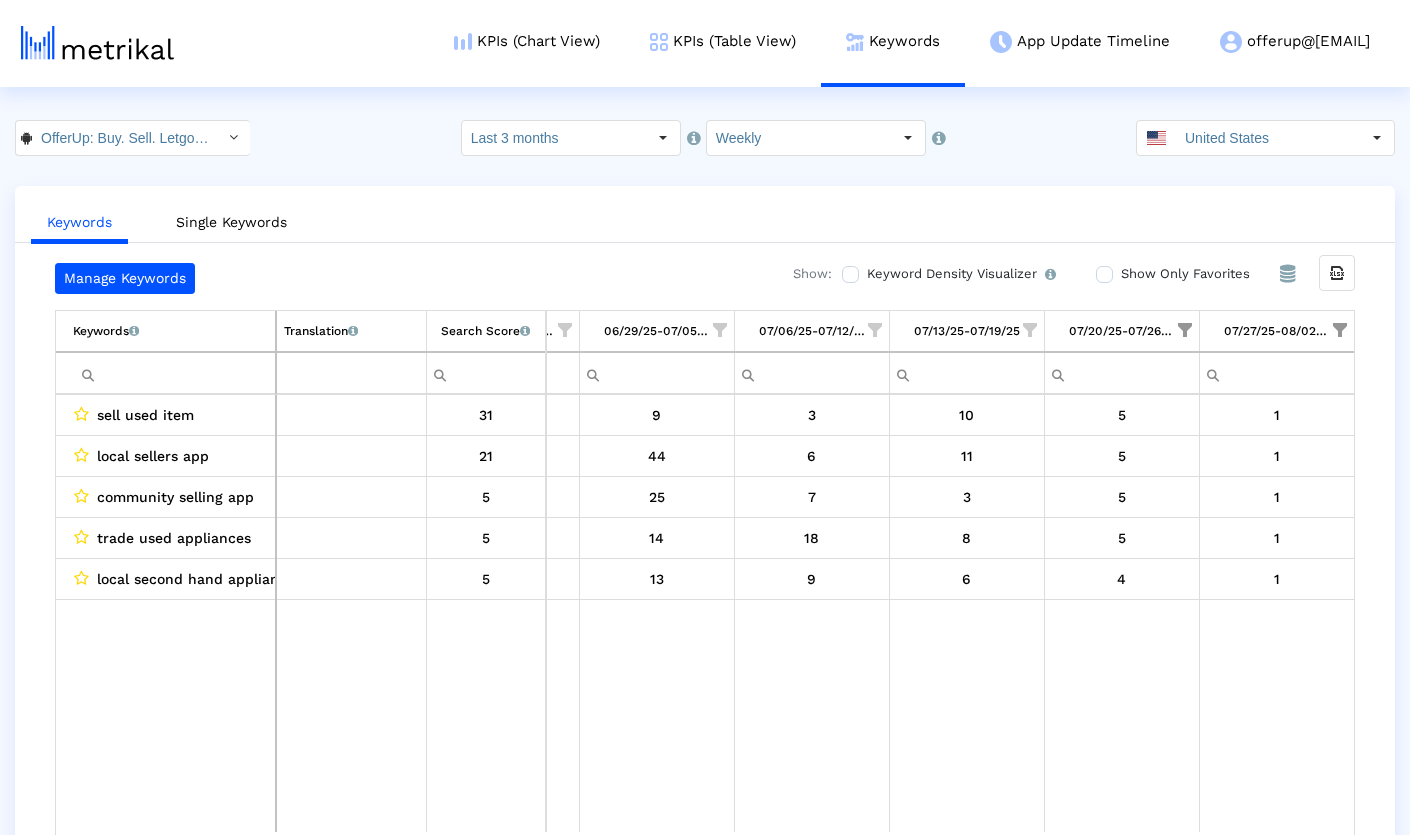 click at bounding box center [1185, 330] 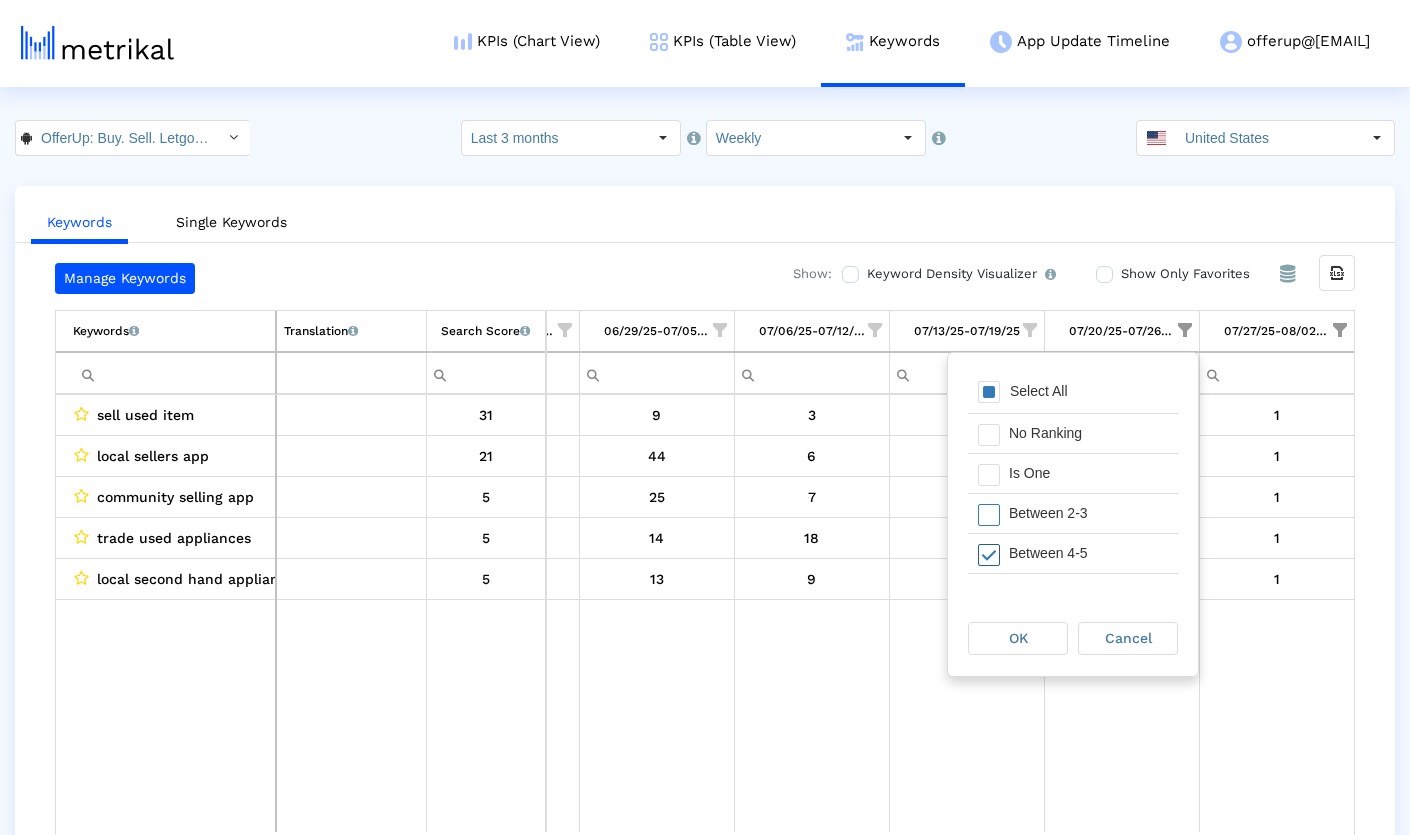 click at bounding box center (989, 555) 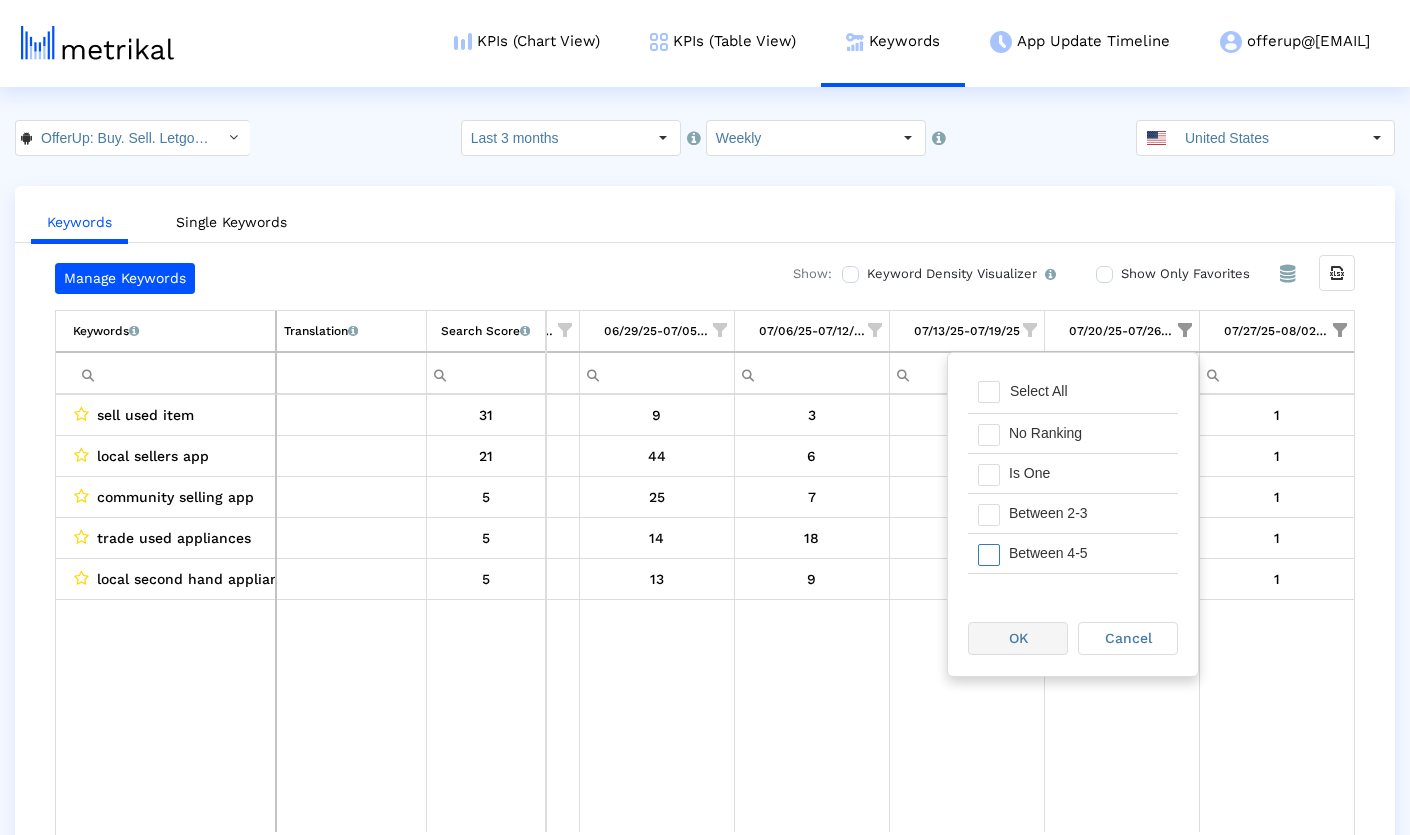 click on "OK" at bounding box center [1018, 638] 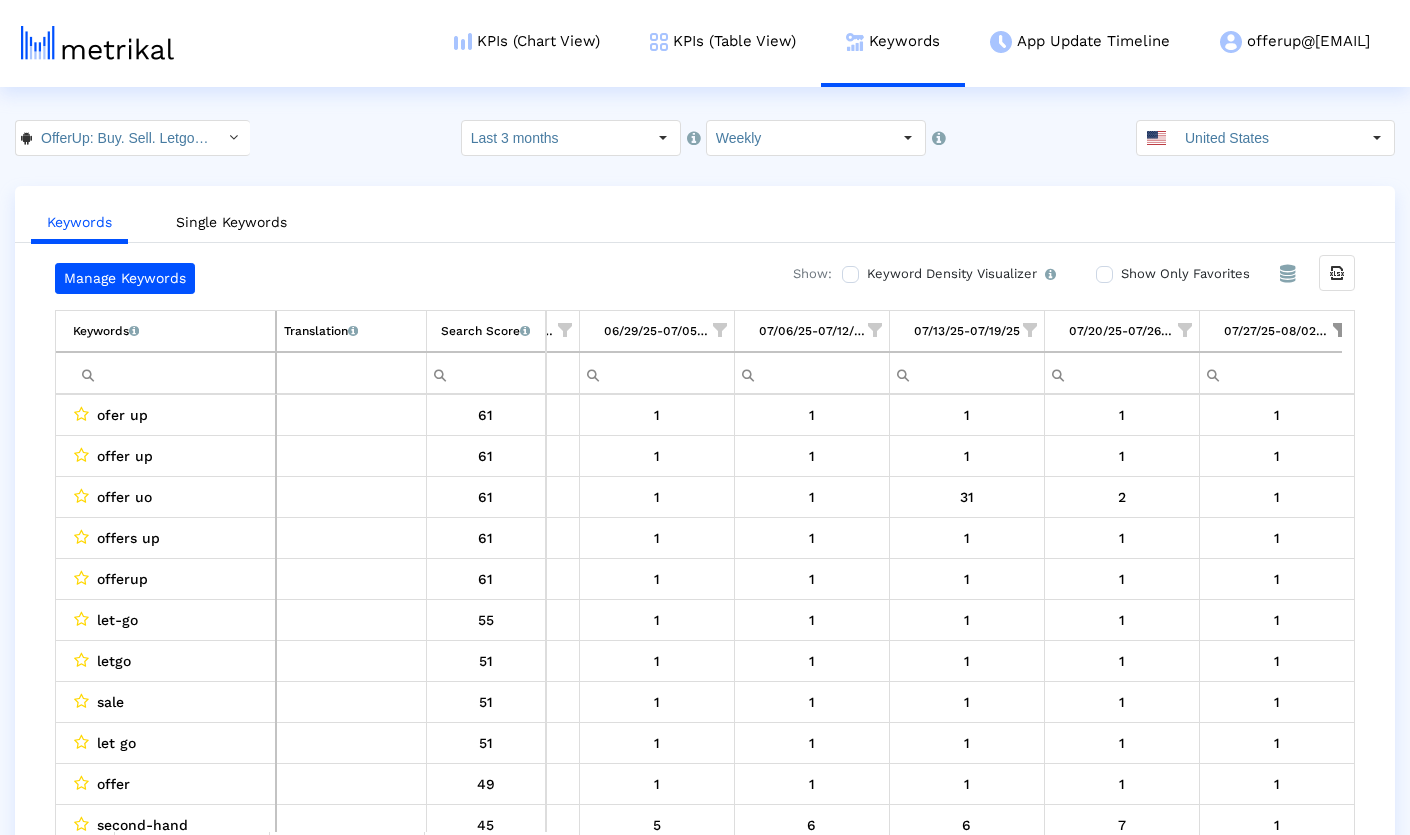 click on "Keywords   Single Keywords" 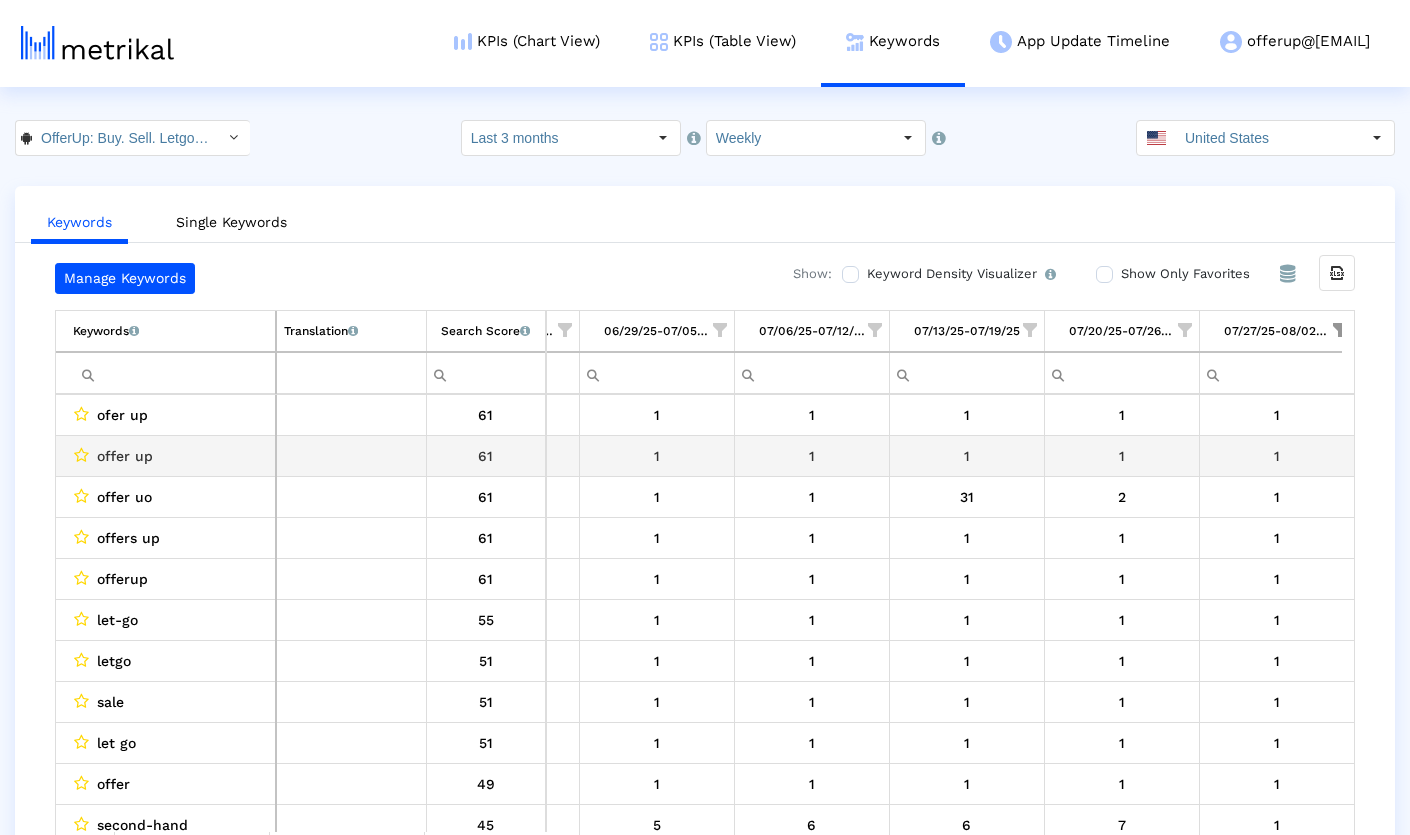 scroll, scrollTop: 0, scrollLeft: 1219, axis: horizontal 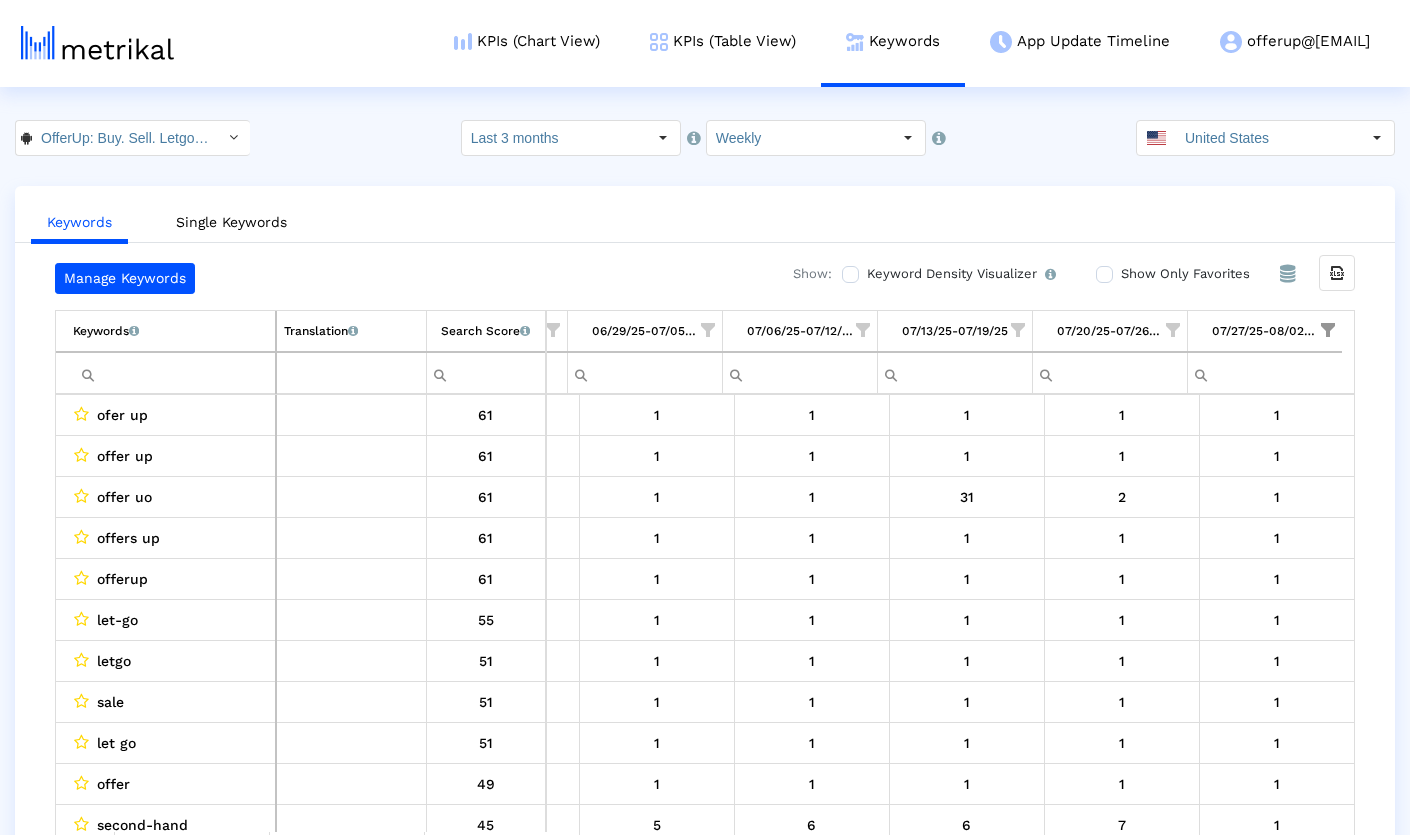 click on "OfferUp: Buy. Sell. Letgo. < com.offerup >  Select how far back from today you would like to view the data below.  Last 3 months  Select how would like to group the data below.  Weekly [STATE]  Keywords   Single Keywords  Manage Keywords Show:  Keyword Density Visualizer   Turn this on to view where and when each keyword is being used in the App Store listing to keep track of all ASO optimizations and their direct impact on organic rankings.   Show Only Favorites   From Database Export all data  Keywords   List of keywords that are currently being tracked in Mobile Action.   Translation   English translations of all keywords that are currently being tracked.   Search Score  < > Between" 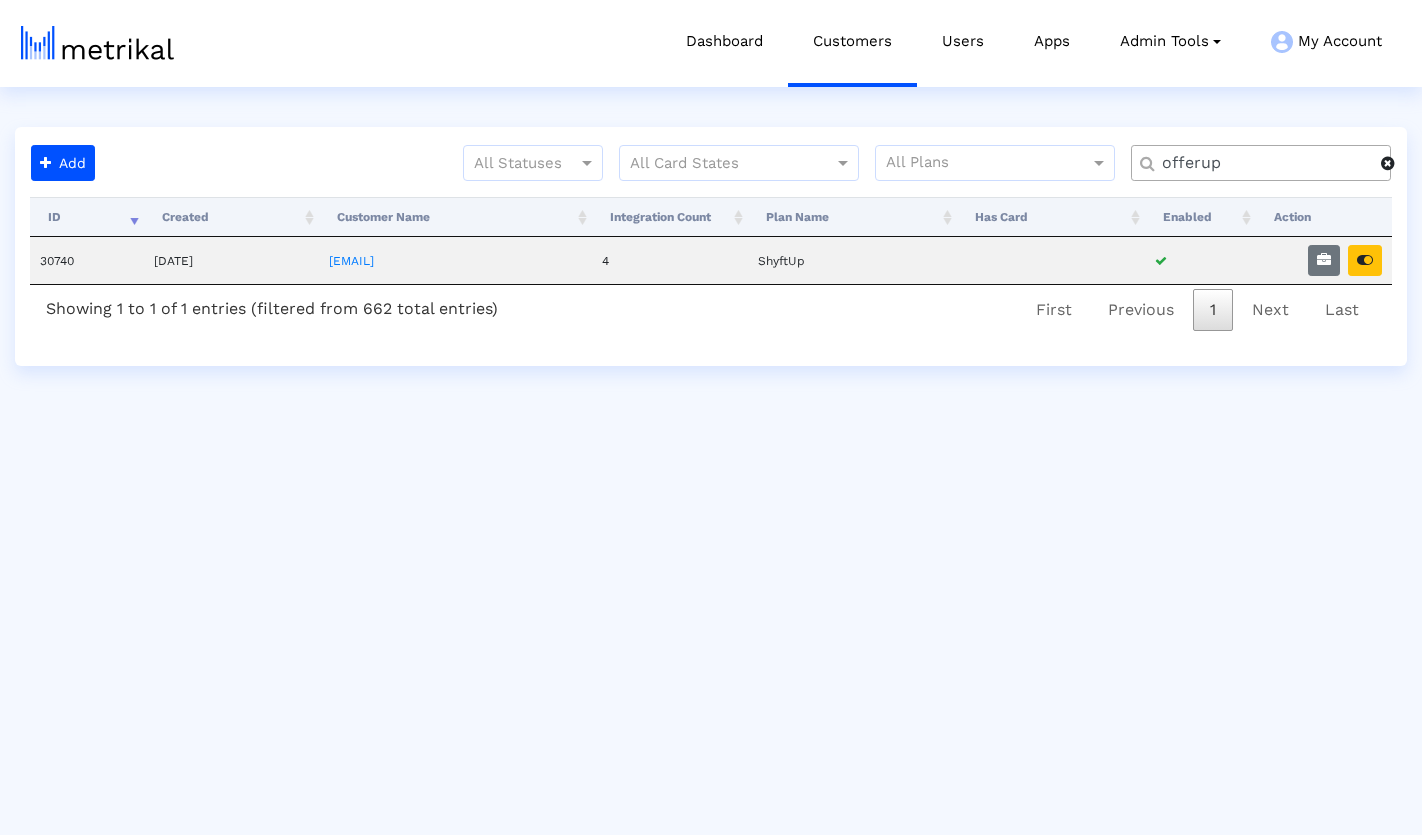 scroll, scrollTop: 0, scrollLeft: 0, axis: both 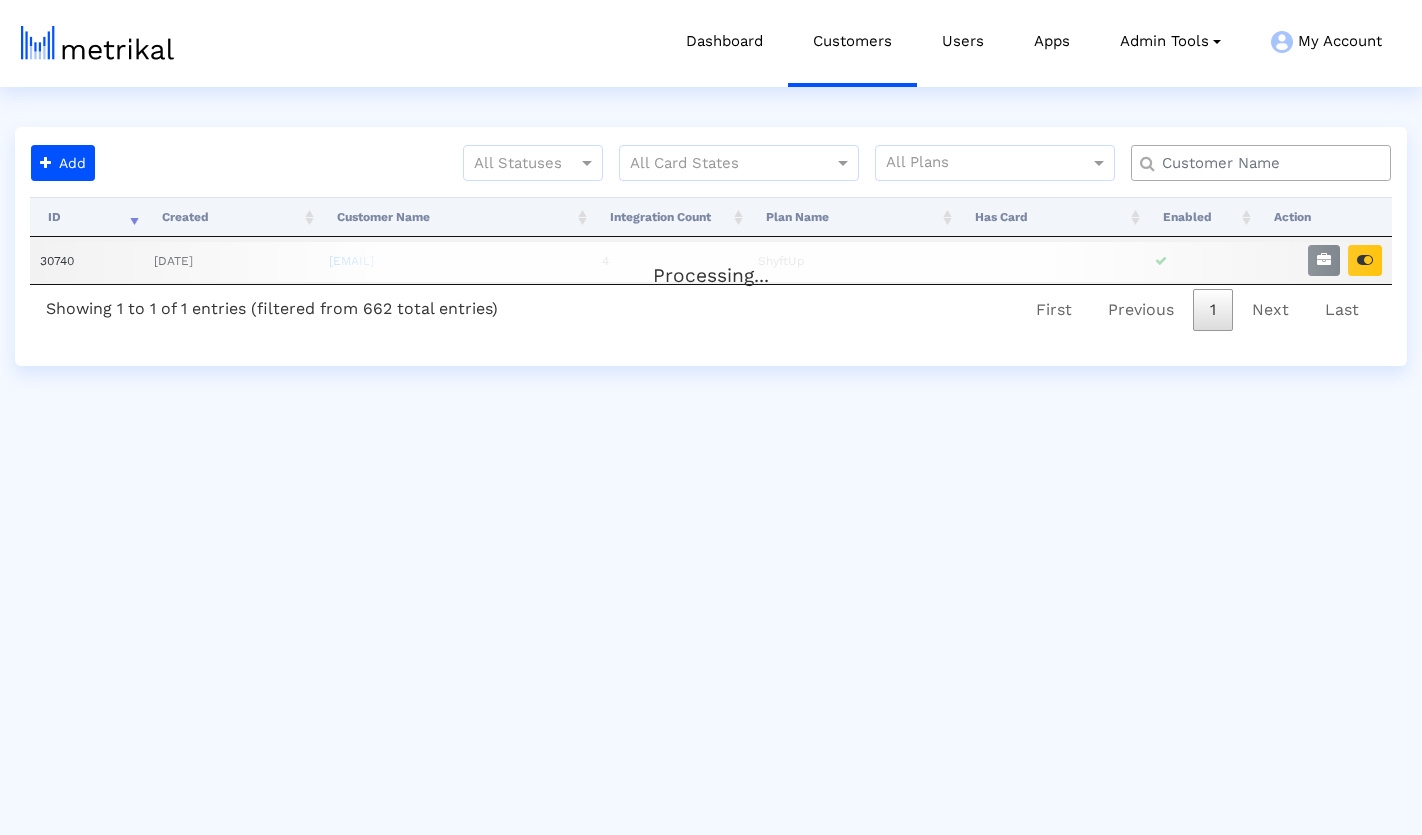 click 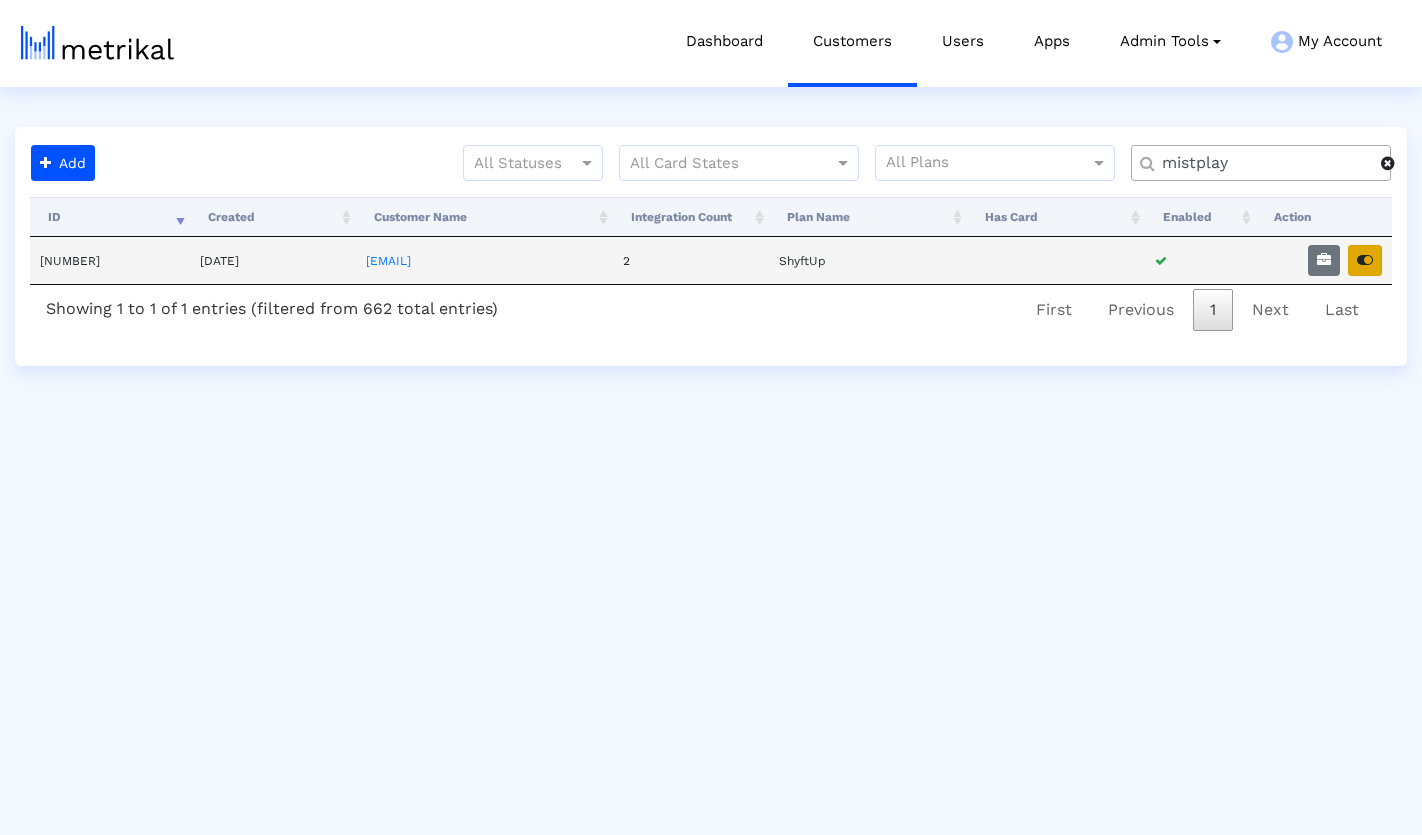 type on "mistplay" 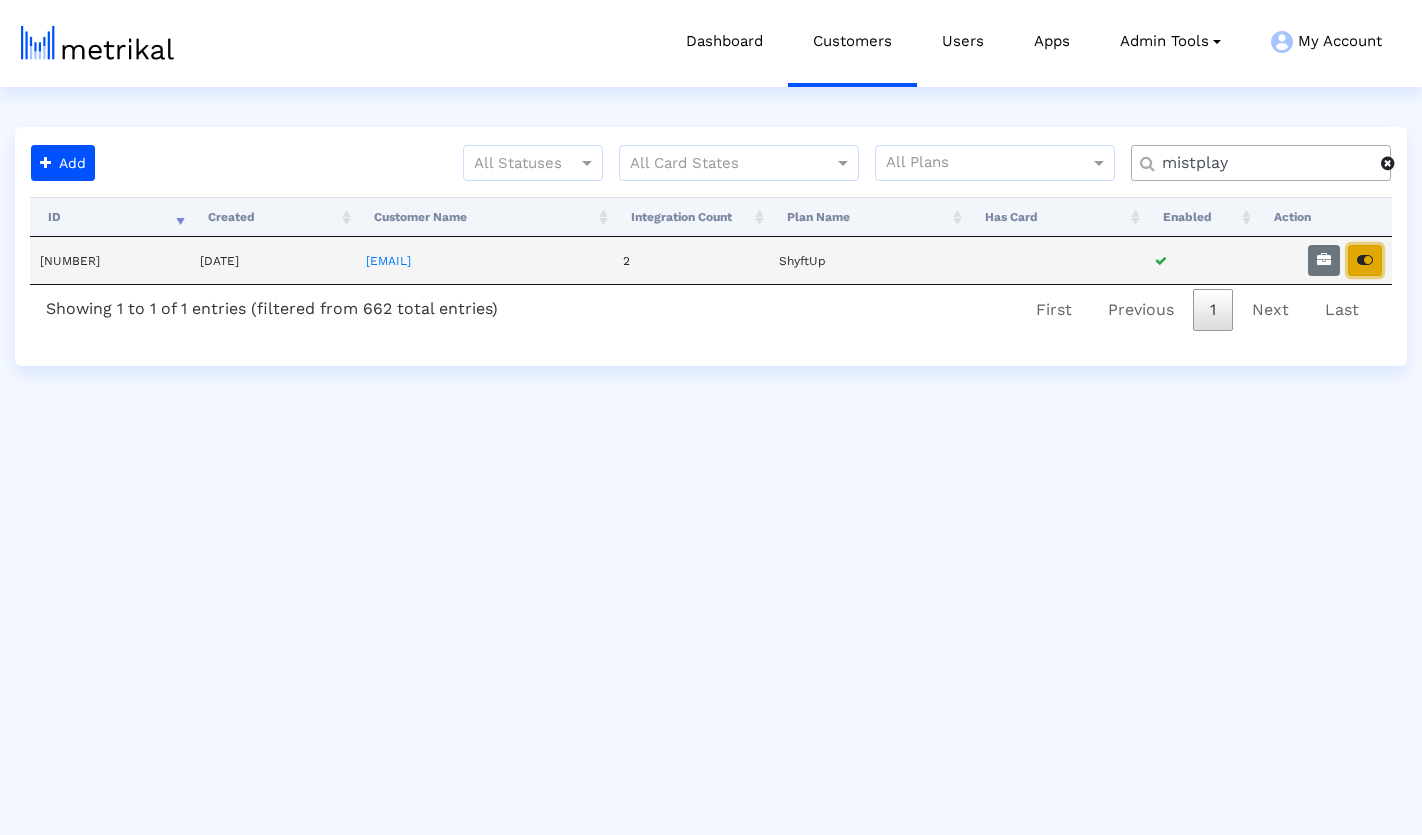 click at bounding box center (1365, 260) 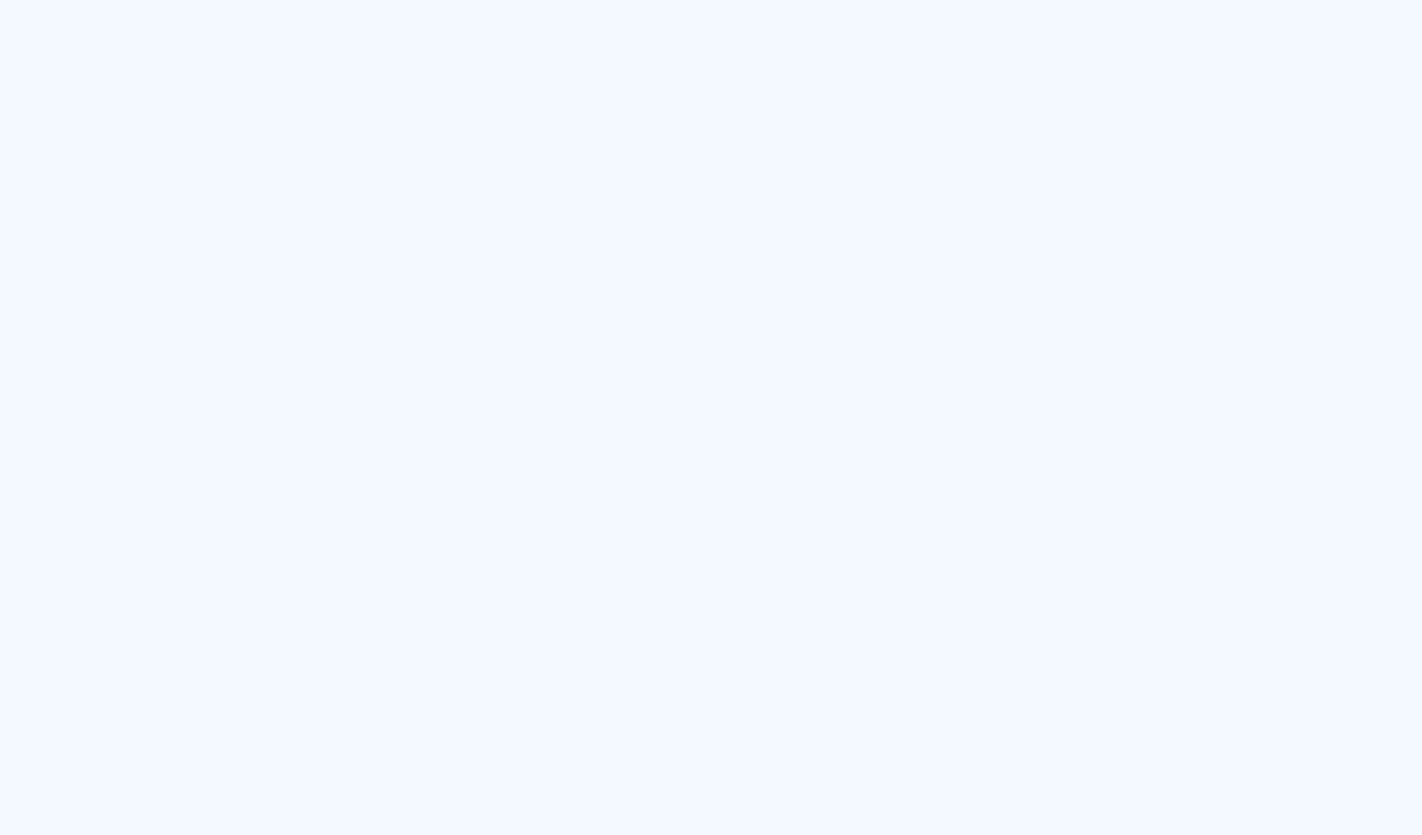 scroll, scrollTop: 0, scrollLeft: 0, axis: both 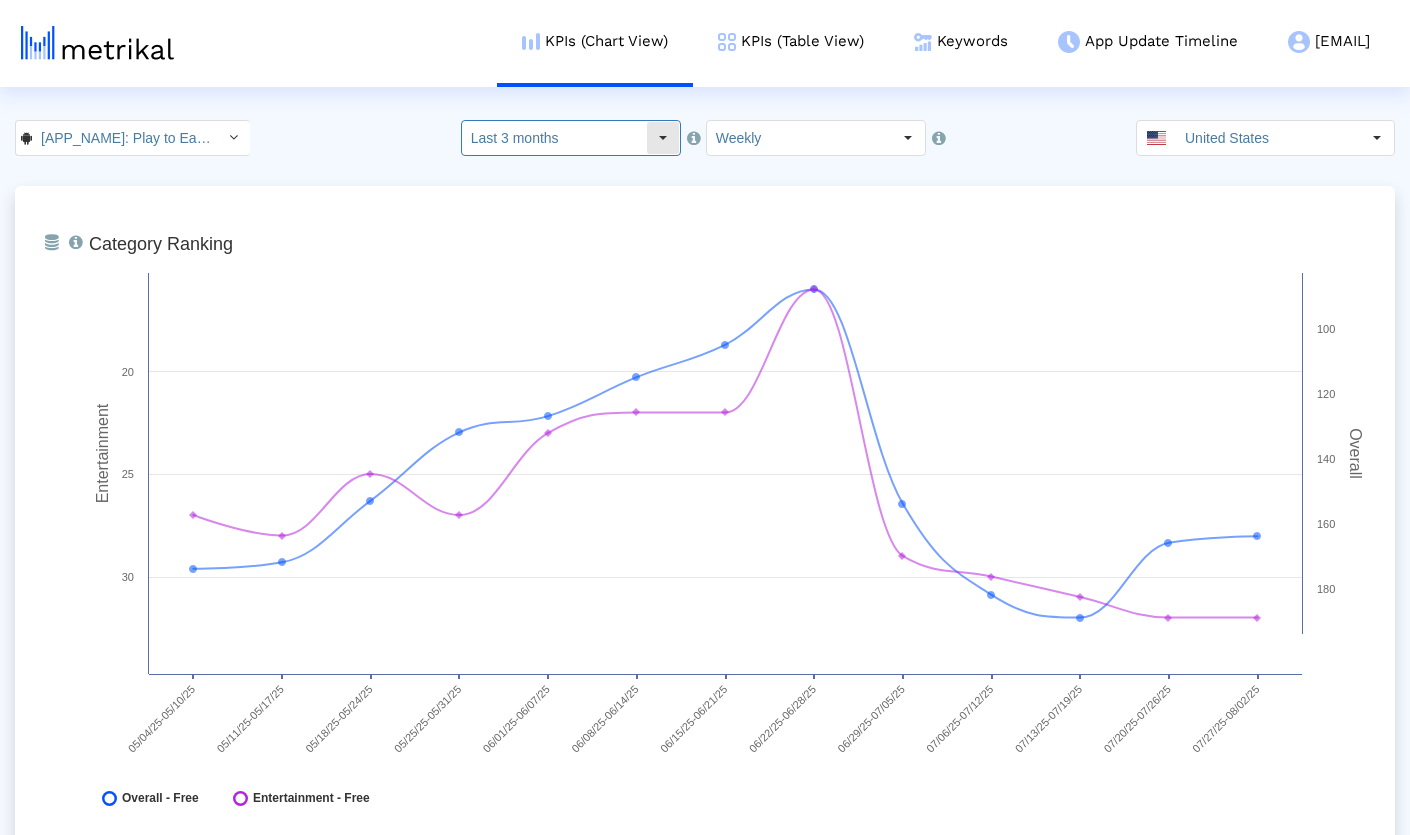click on "Last 3 months" 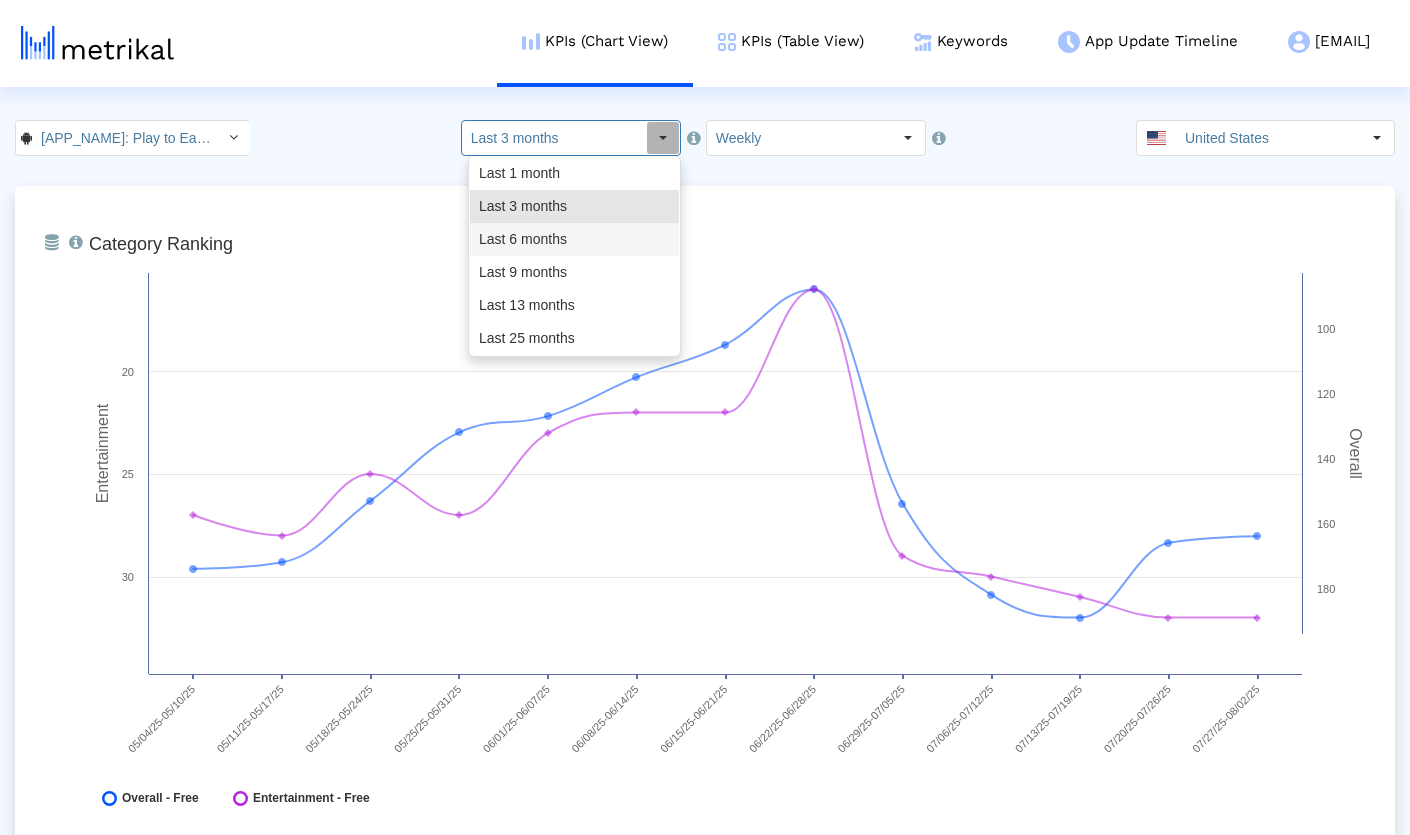 click on "Last 6 months" at bounding box center [574, 239] 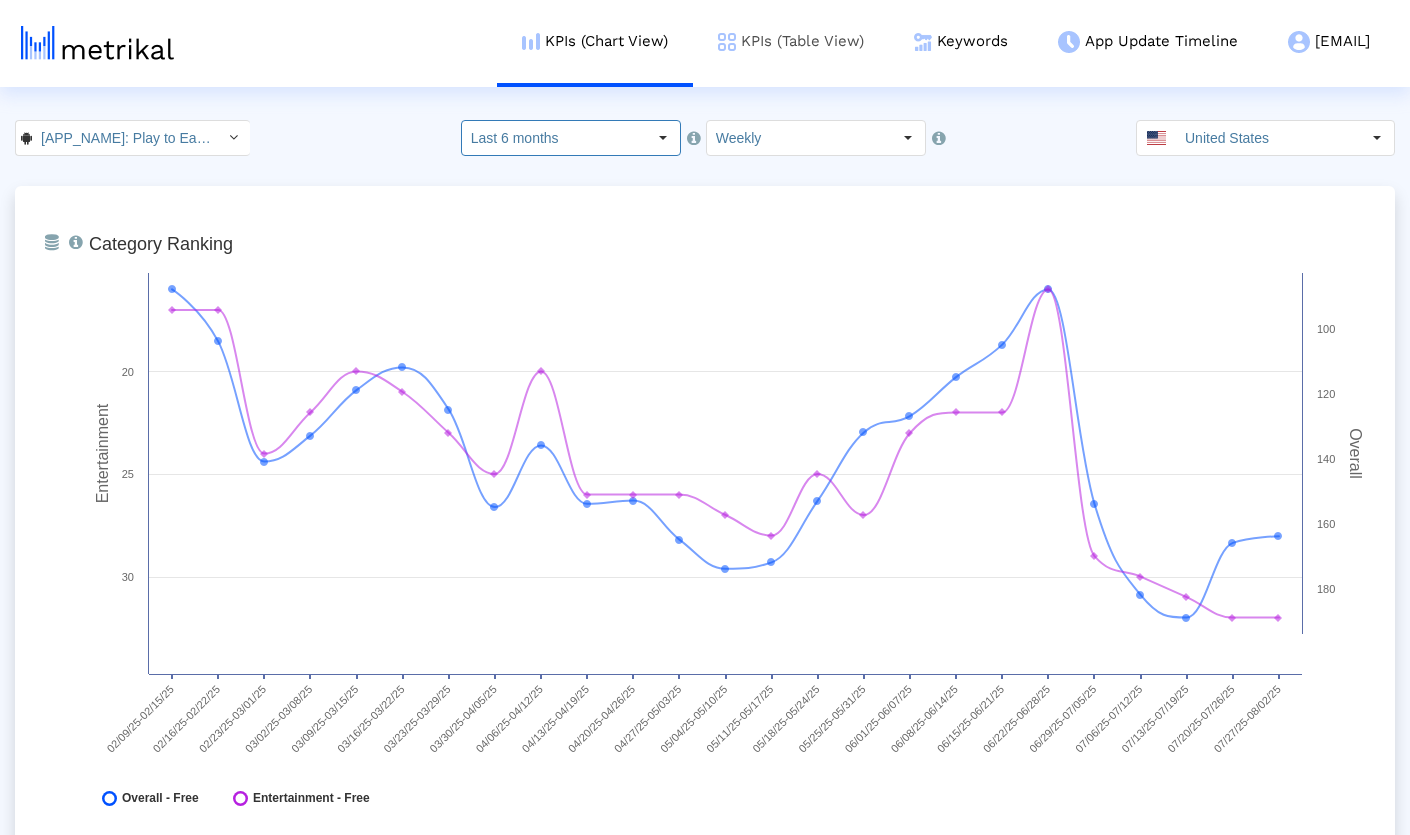 click on "KPIs (Table View)" at bounding box center (791, 41) 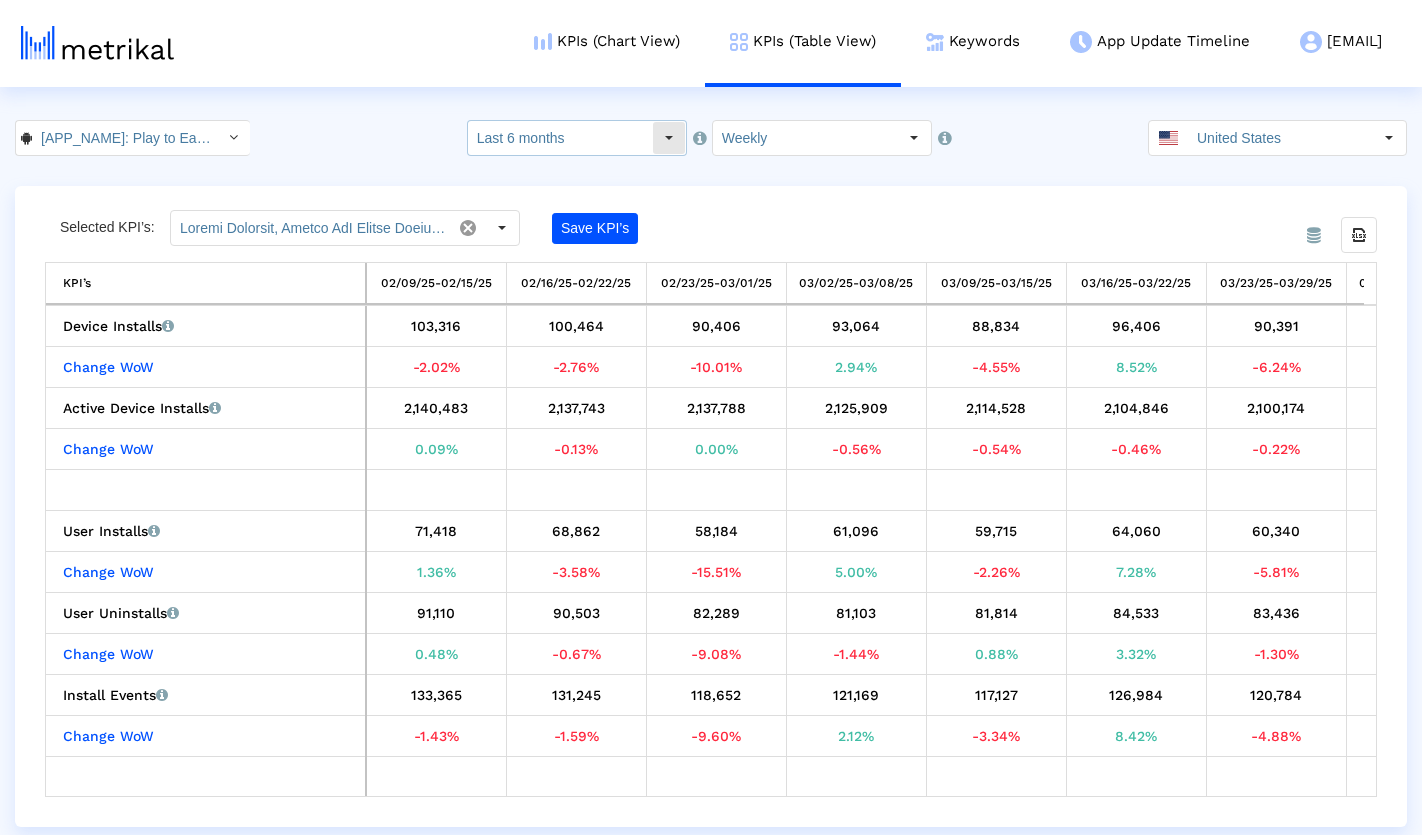 click on "Last 6 months" 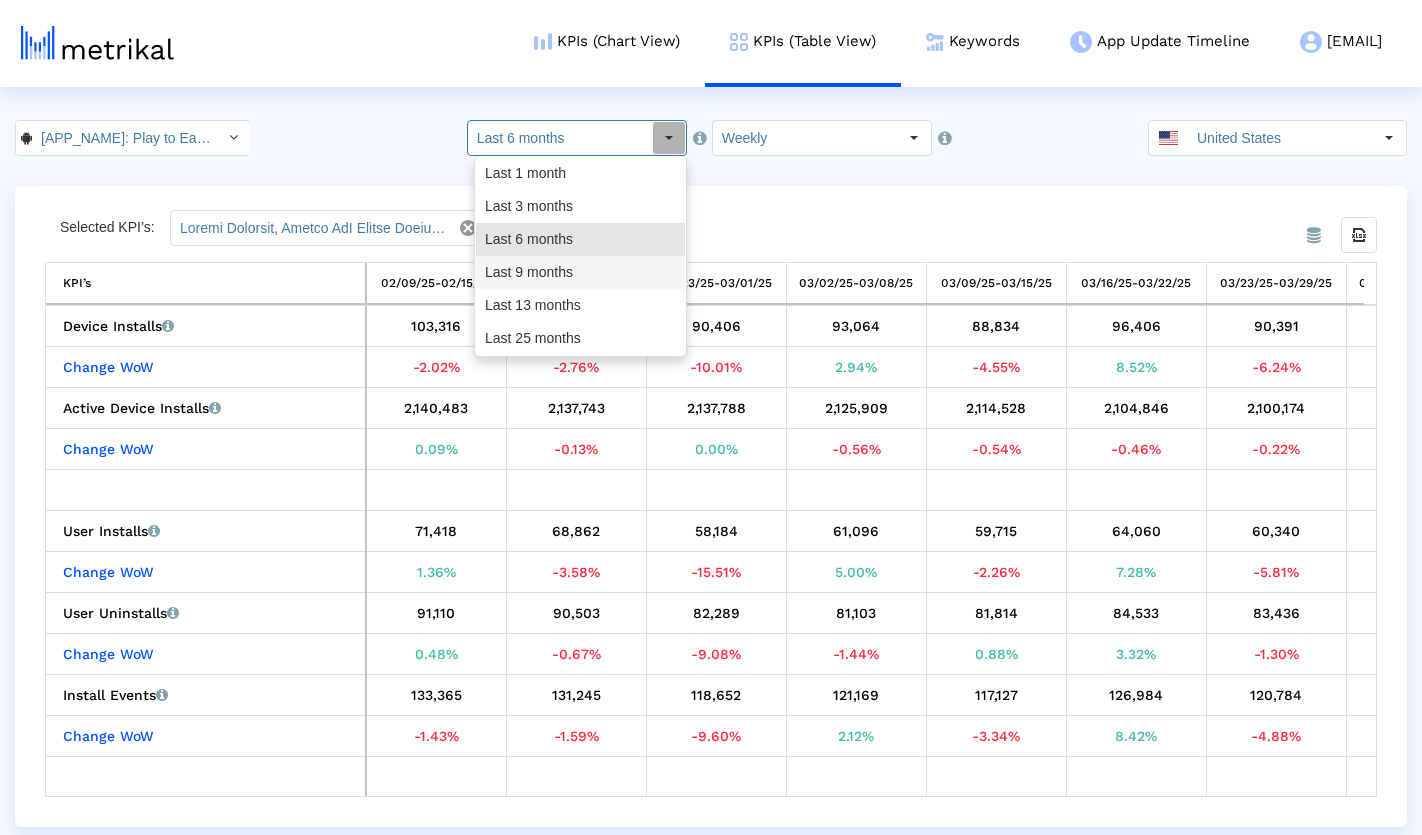 click on "Last 9 months" at bounding box center [580, 272] 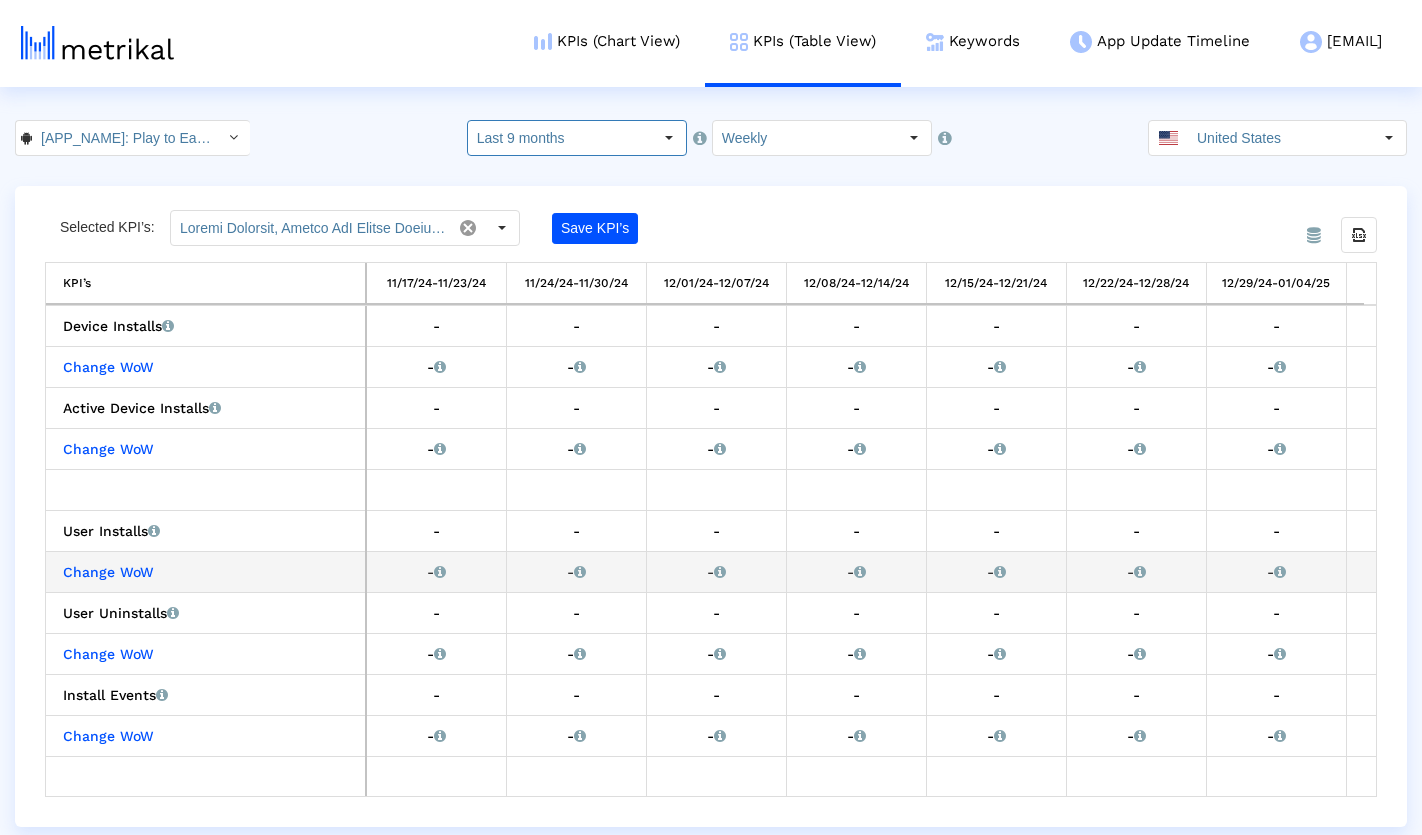 scroll, scrollTop: 0, scrollLeft: 214, axis: horizontal 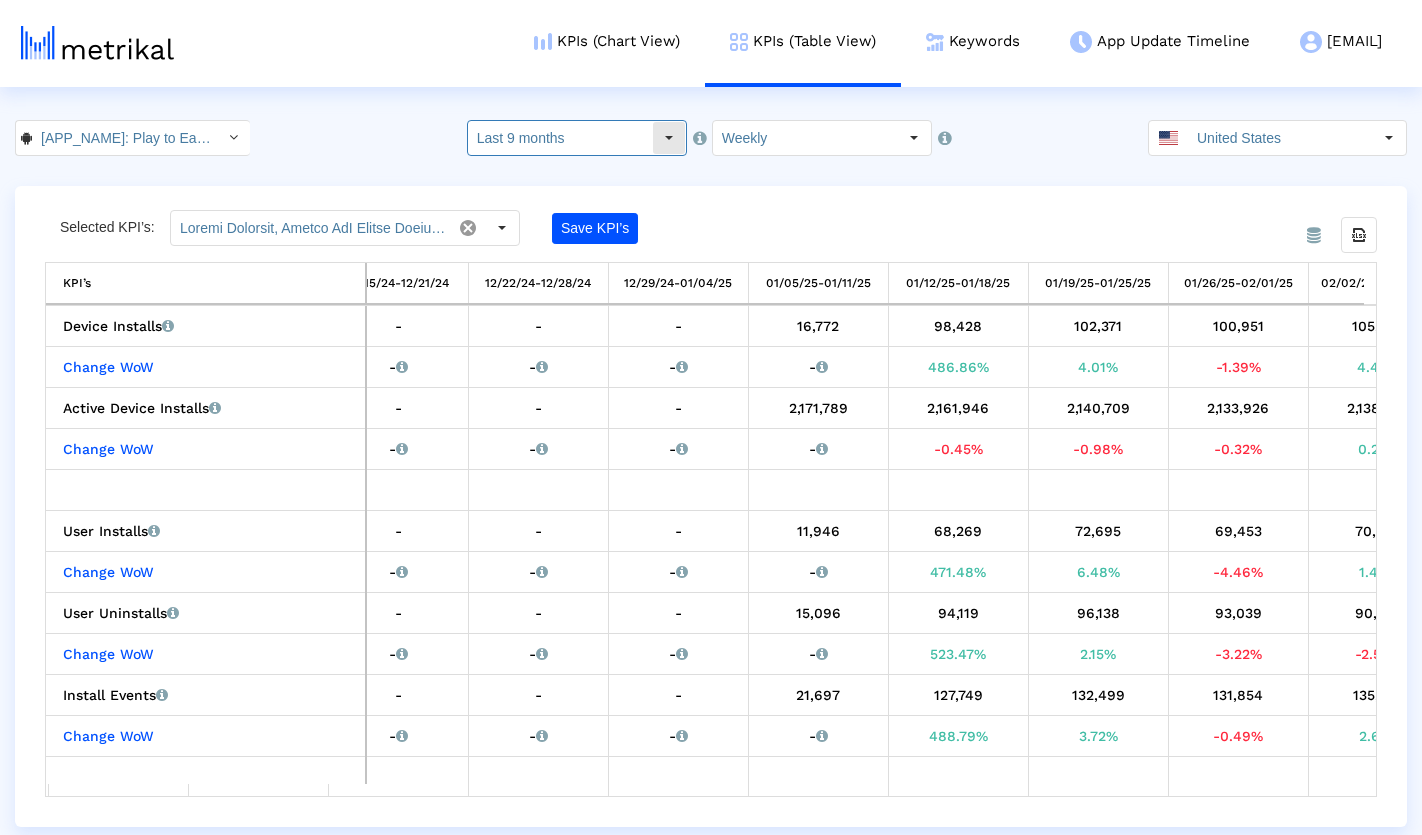 click on "Last 9 months" 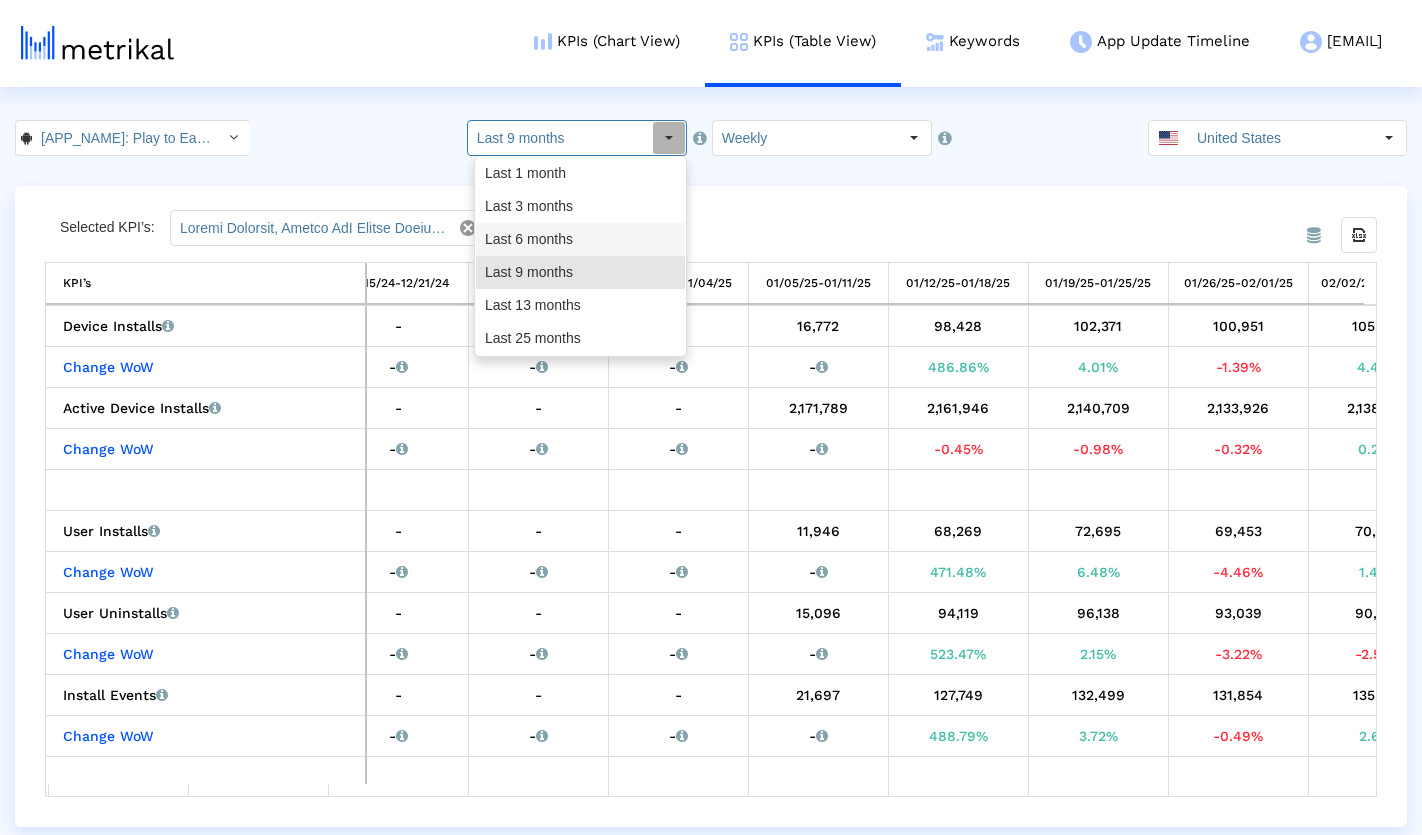 click on "Last 6 months" at bounding box center (580, 239) 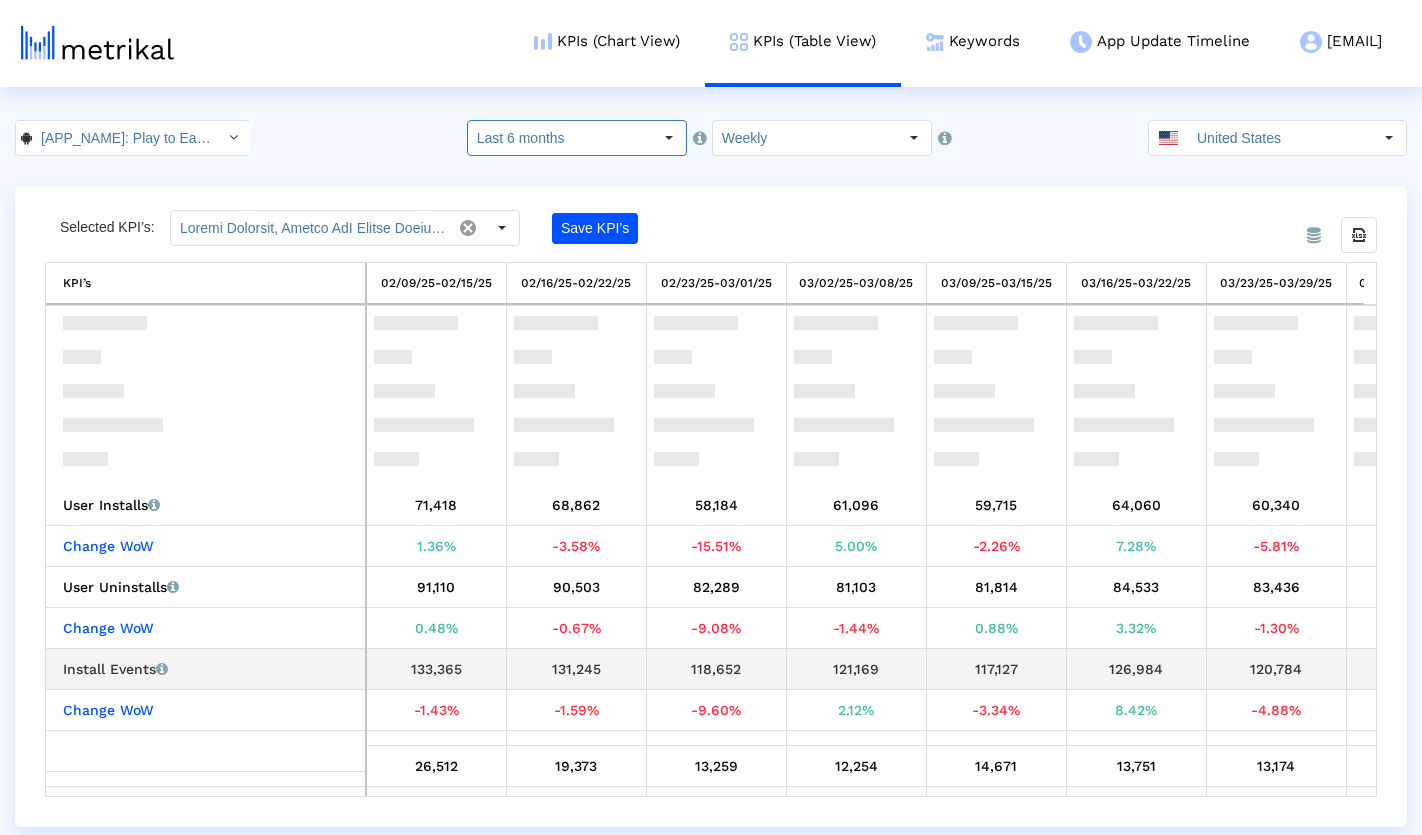 scroll, scrollTop: 358, scrollLeft: 0, axis: vertical 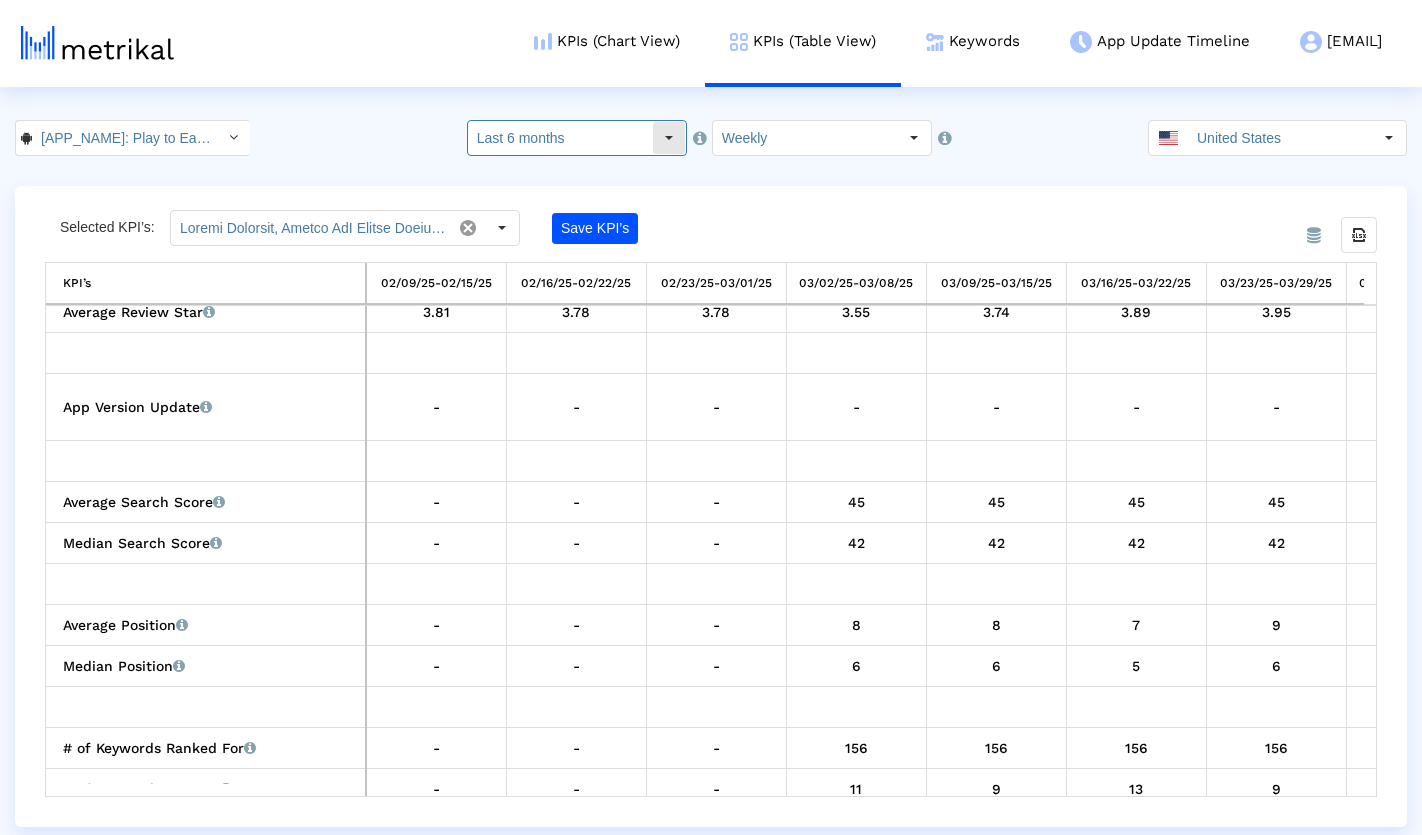 click on "Last 6 months" 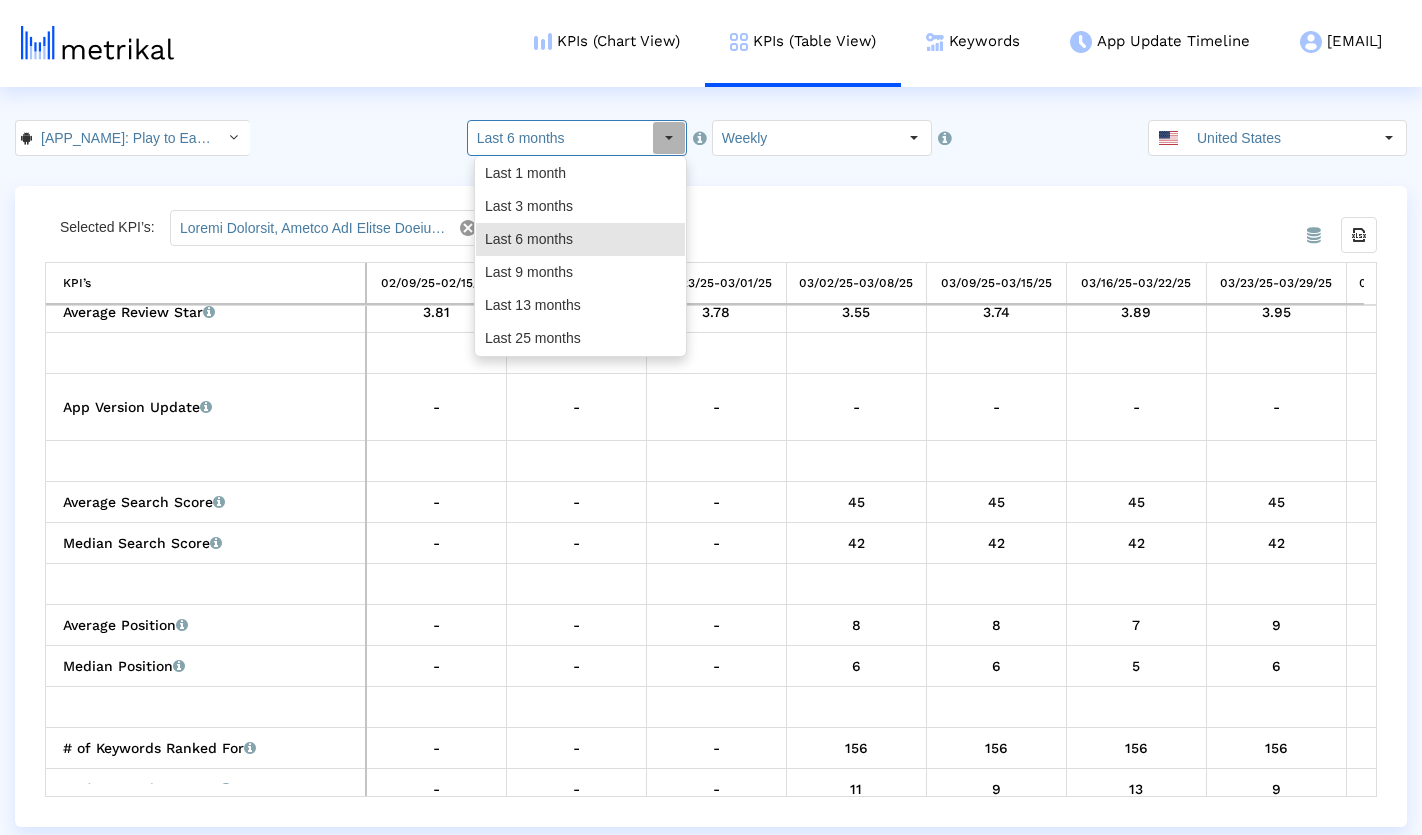 click on "From Database Selected KPI’s: Save KPI’s Export all data KPI’s   KPI’s 02/09/25-02/15/25 02/16/25-02/22/25 02/23/25-03/01/25 03/02/25-03/08/25 03/09/25-03/15/25 03/16/25-03/22/25 03/23/25-03/29/25 03/30/25-04/05/25 04/06/25-04/12/25 04/13/25-04/19/25 04/20/25-04/26/25 04/27/25-05/03/25 05/04/25-05/10/25 05/11/25-05/17/25 05/18/25-05/24/25 05/25/25-05/31/25 06/01/25-06/07/25 06/08/25-06/14/25 06/15/25-06/21/25 06/22/25-06/28/25 06/29/25-07/05/25 07/06/25-07/12/25 07/13/25-07/19/25 07/20/25-07/26/25 07/27/25-08/02/25  Average Review Star   Average review score of the app received in that time period.   3.81   3.78   3.78   3.55   3.74   3.89   3.95   3.76   3.77   3.66   3.71   3.83   3.88   3.91   3.84   3.96   3.89   4.02   3.95   3.74   3.87   3.77   3.88   3.90   3.50                                                                                 App Version Update   Version Update with old/new information    -     -     -     -     -     -     -     -     -   Version Updated  Version Updated" 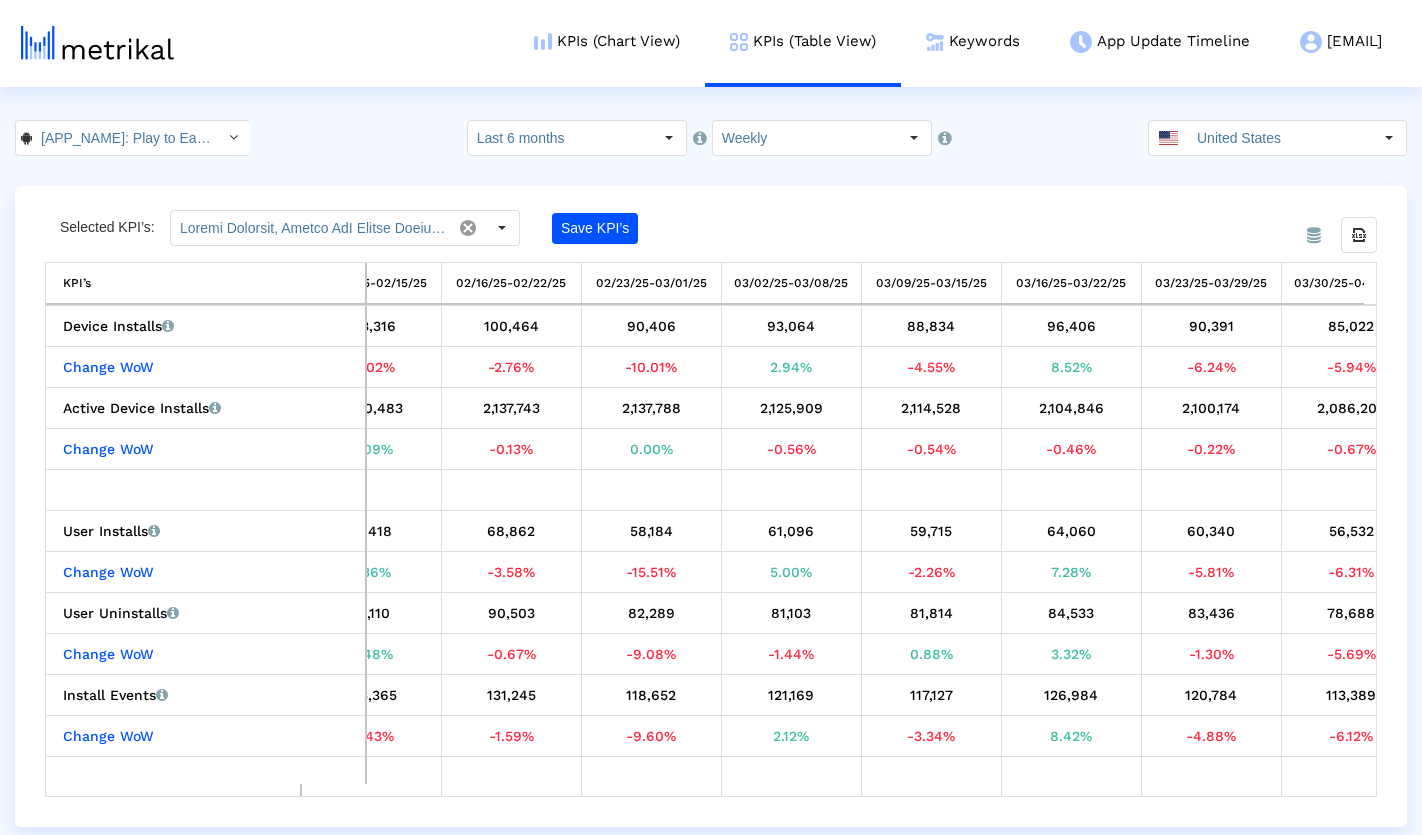 click on "KPIs (Chart View)  KPIs (Table View)  Keywords   App Update Timeline  mistplay@shyftup.com   Keyword Manager  Customer Settings  Admin  Documentation  Logout MISTPLAY: Play to Earn Money < com.mistplay.mistplay >  Select how far back from today you would like to view the data below.  Last 6 months Pull down to refresh... Release to refresh... Refreshing... Last 1 month Last 3 months Last 6 months Last 9 months Last 13 months Last 25 months Loading...  Select how would like to group the data below.  Weekly United States  From Database Selected KPI’s: Save KPI’s Export all data KPI’s   KPI’s 02/09/25-02/15/25 02/16/25-02/22/25 02/23/25-03/01/25 03/02/25-03/08/25 03/09/25-03/15/25 03/16/25-03/22/25 03/23/25-03/29/25 03/30/25-04/05/25 04/06/25-04/12/25 04/13/25-04/19/25 04/20/25-04/26/25 04/27/25-05/03/25 05/04/25-05/10/25 05/11/25-05/17/25 05/18/25-05/24/25 05/25/25-05/31/25 06/01/25-06/07/25 06/08/25-06/14/25 06/15/25-06/21/25 06/22/25-06/28/25 06/29/25-07/05/25 07/06/25-07/12/25 07/13/25-07/19/25" at bounding box center (711, 413) 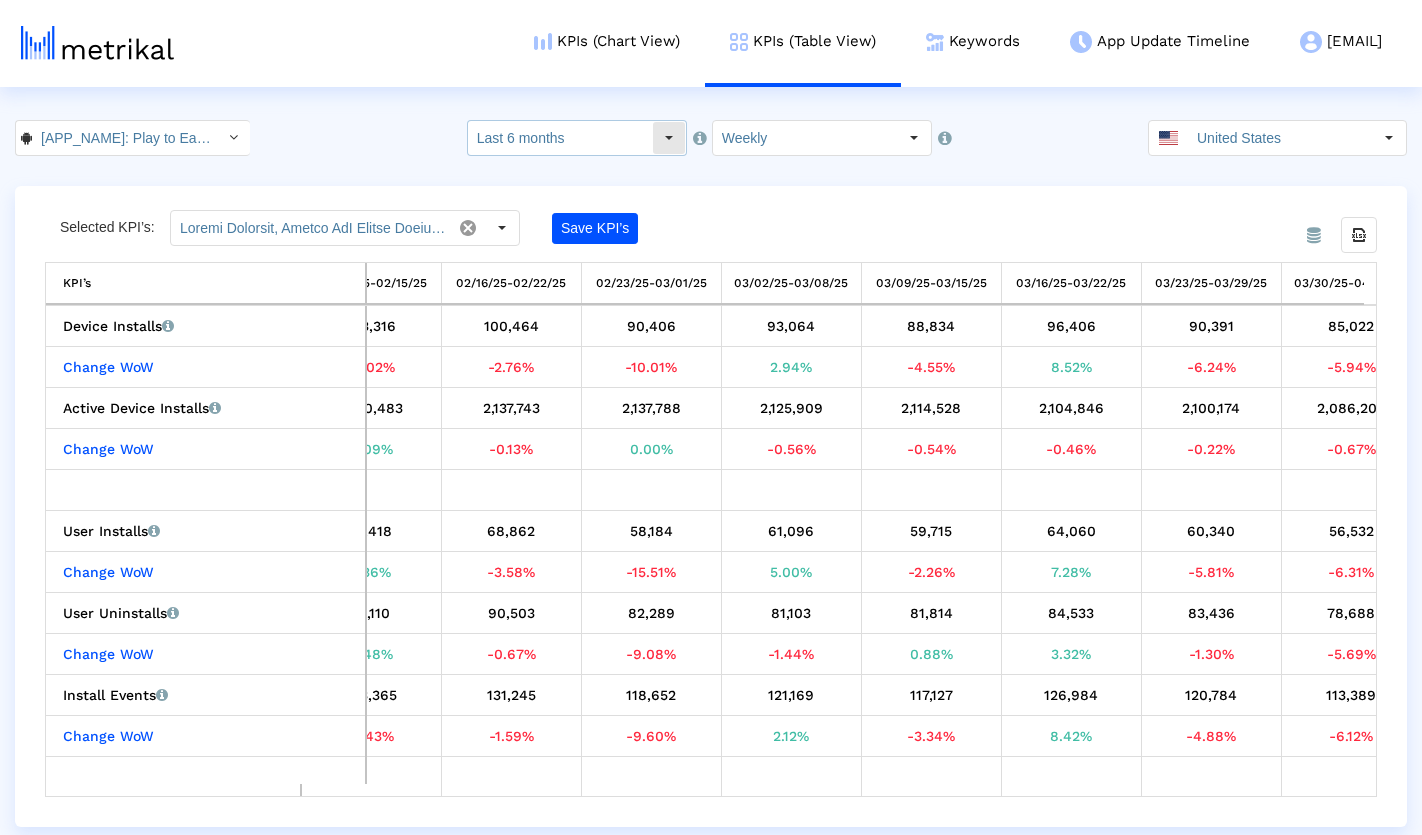 click on "Last 6 months" 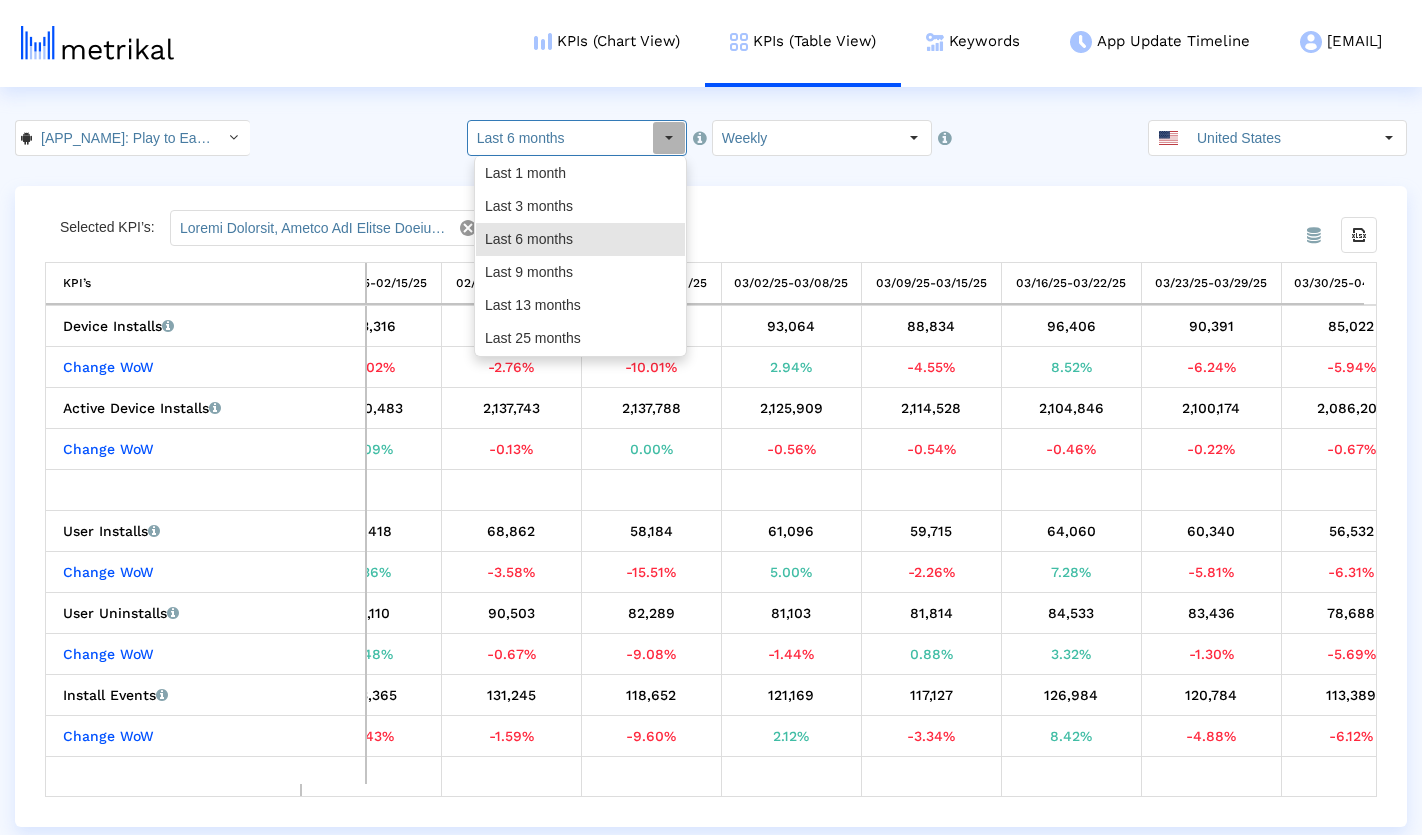 click on "From Database Selected KPI’s: Save KPI’s Export all data KPI’s   KPI’s 02/09/25-02/15/25 02/16/25-02/22/25 02/23/25-03/01/25 03/02/25-03/08/25 03/09/25-03/15/25 03/16/25-03/22/25 03/23/25-03/29/25 03/30/25-04/05/25 04/06/25-04/12/25 04/13/25-04/19/25 04/20/25-04/26/25 04/27/25-05/03/25 05/04/25-05/10/25 05/11/25-05/17/25 05/18/25-05/24/25 05/25/25-05/31/25 06/01/25-06/07/25 06/08/25-06/14/25 06/15/25-06/21/25 06/22/25-06/28/25 06/29/25-07/05/25 07/06/25-07/12/25 07/13/25-07/19/25 07/20/25-07/26/25 07/27/25-08/02/25  Device Installs   Number of times that the app was installed on unique devices from all sources, reported by Google Play Developer Console.   103,316   100,464   90,406   93,064   88,834   96,406   90,391   85,022   87,120   82,673   78,791   77,903   76,260   78,112   80,985   84,241   87,968   94,433   100,031   113,223   84,826   77,979   78,758   82,536    -    This metric is not available yet from the source. Please check again soon.   Change WoW   -2.02%    -2.76%    -10.01%" 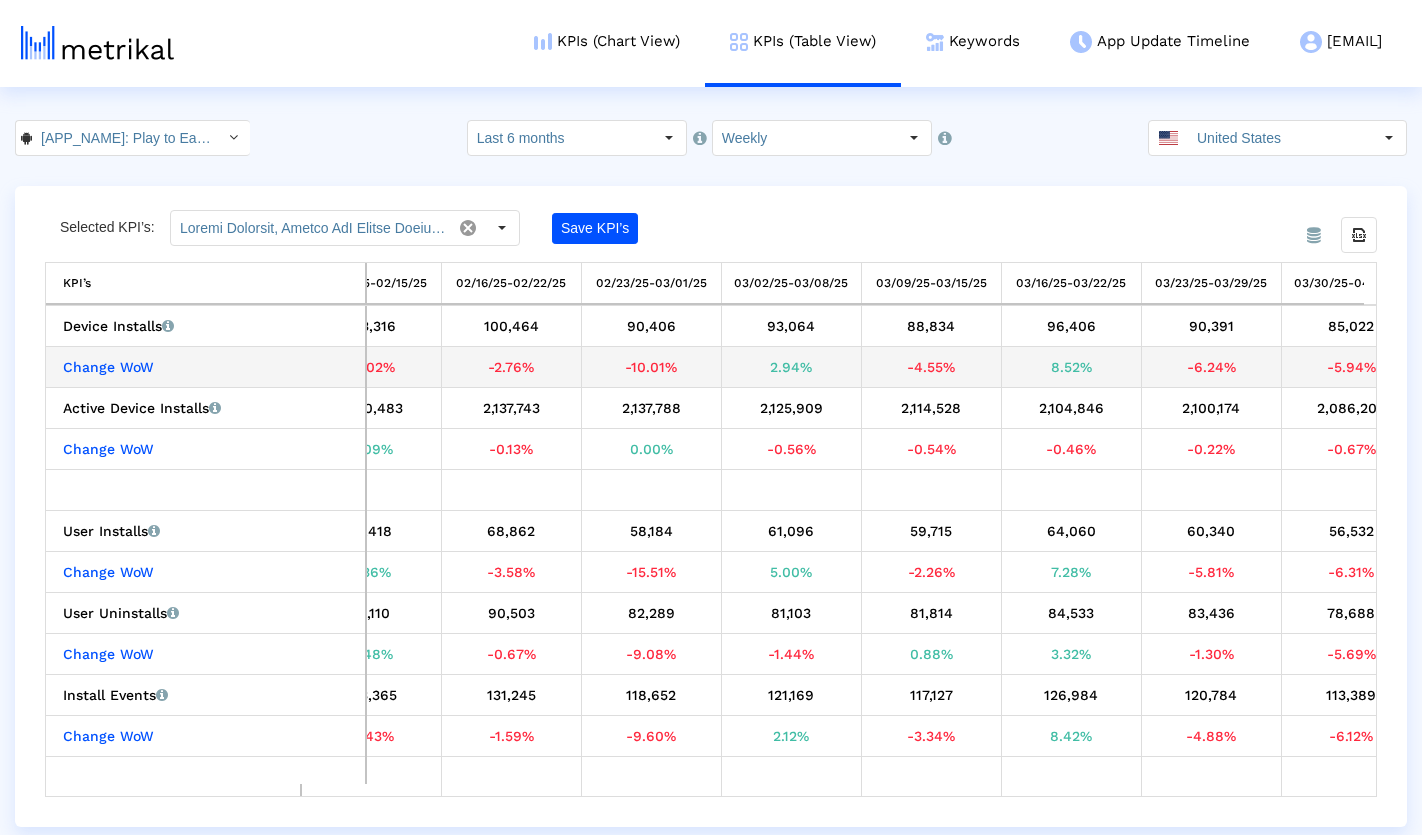 scroll, scrollTop: 0, scrollLeft: 292, axis: horizontal 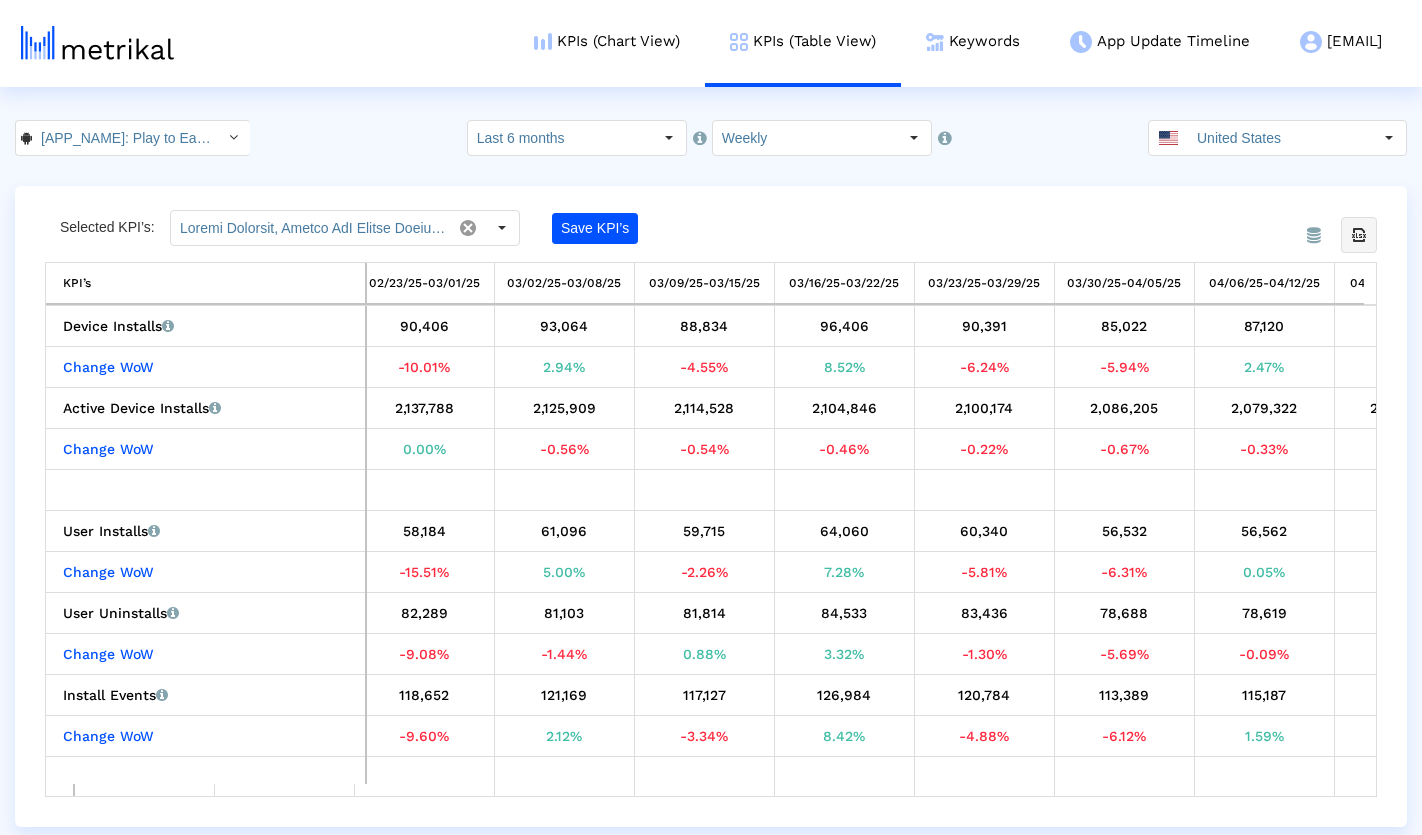 click on "Export all data" at bounding box center (1359, 235) 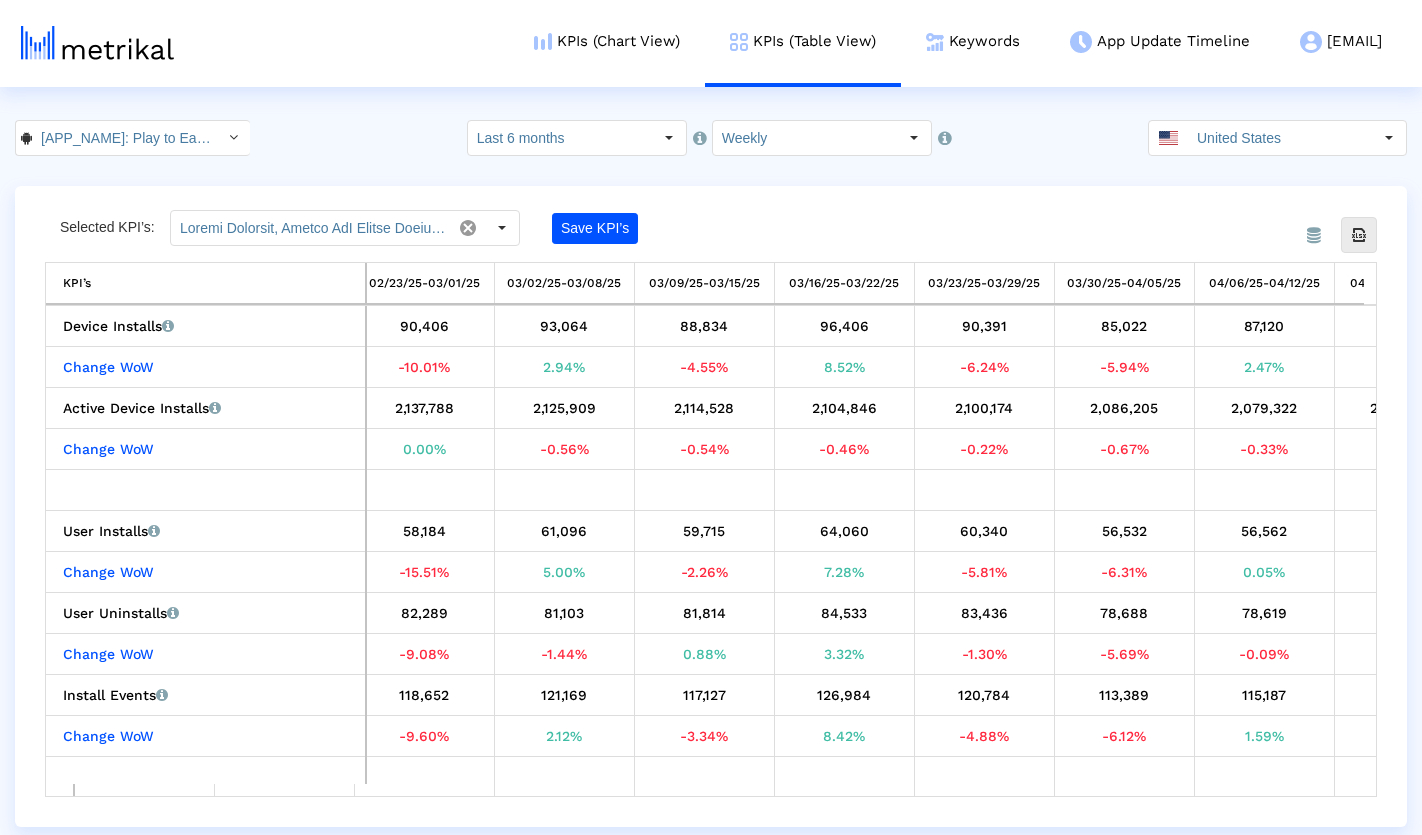 click on "From Database Selected KPI’s: Save KPI’s Export all data KPI’s   KPI’s 02/09/25-02/15/25 02/16/25-02/22/25 02/23/25-03/01/25 03/02/25-03/08/25 03/09/25-03/15/25 03/16/25-03/22/25 03/23/25-03/29/25 03/30/25-04/05/25 04/06/25-04/12/25 04/13/25-04/19/25 04/20/25-04/26/25 04/27/25-05/03/25 05/04/25-05/10/25 05/11/25-05/17/25 05/18/25-05/24/25 05/25/25-05/31/25 06/01/25-06/07/25 06/08/25-06/14/25 06/15/25-06/21/25 06/22/25-06/28/25 06/29/25-07/05/25 07/06/25-07/12/25 07/13/25-07/19/25 07/20/25-07/26/25 07/27/25-08/02/25  Device Installs   Number of times that the app was installed on unique devices from all sources, reported by Google Play Developer Console.   103,316   100,464   90,406   93,064   88,834   96,406   90,391   85,022   87,120   82,673   78,791   77,903   76,260   78,112   80,985   84,241   87,968   94,433   100,031   113,223   84,826   77,979   78,758   82,536    -    This metric is not available yet from the source. Please check again soon.   Change WoW   -2.02%    -2.76%    -10.01%" 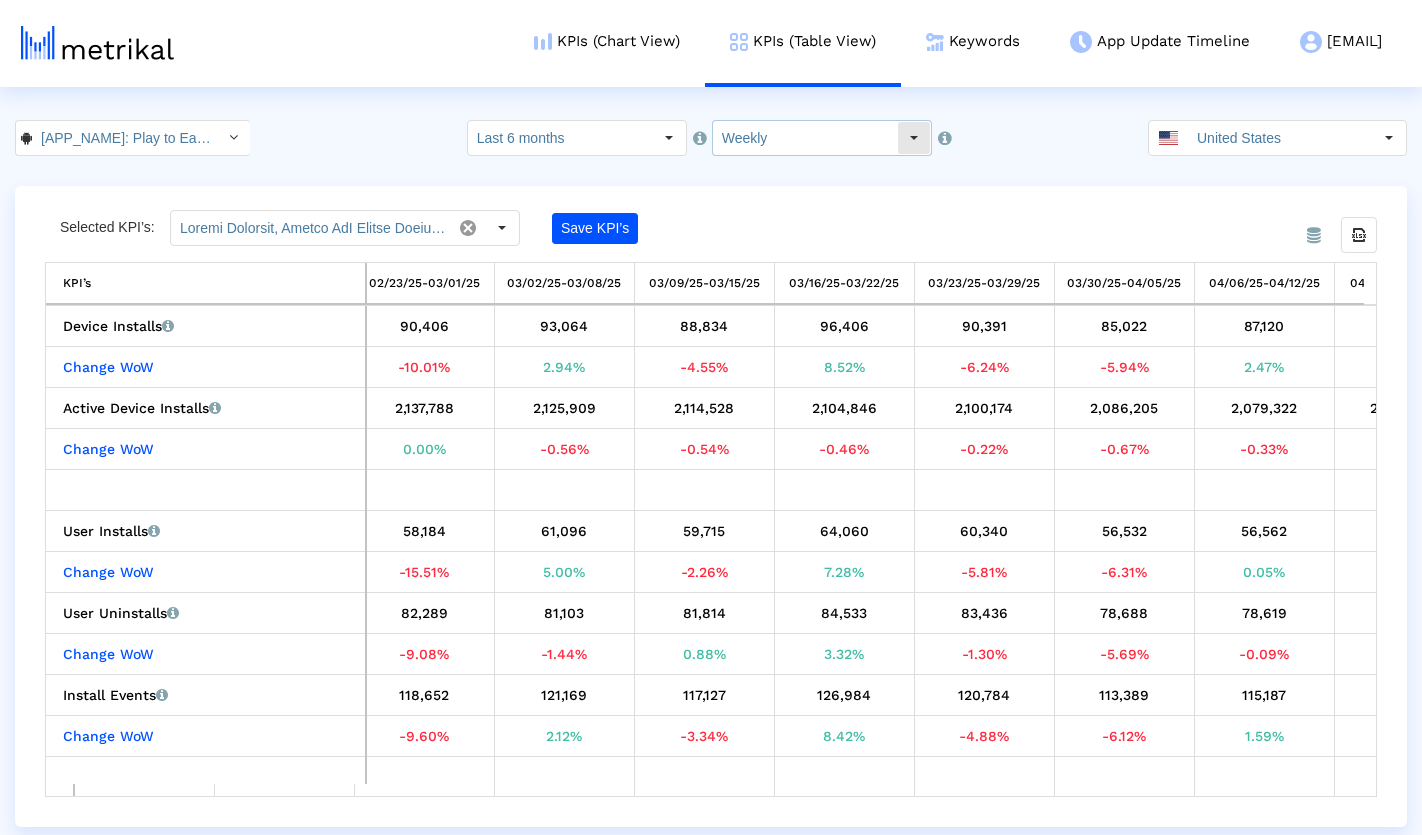 click on "Weekly" 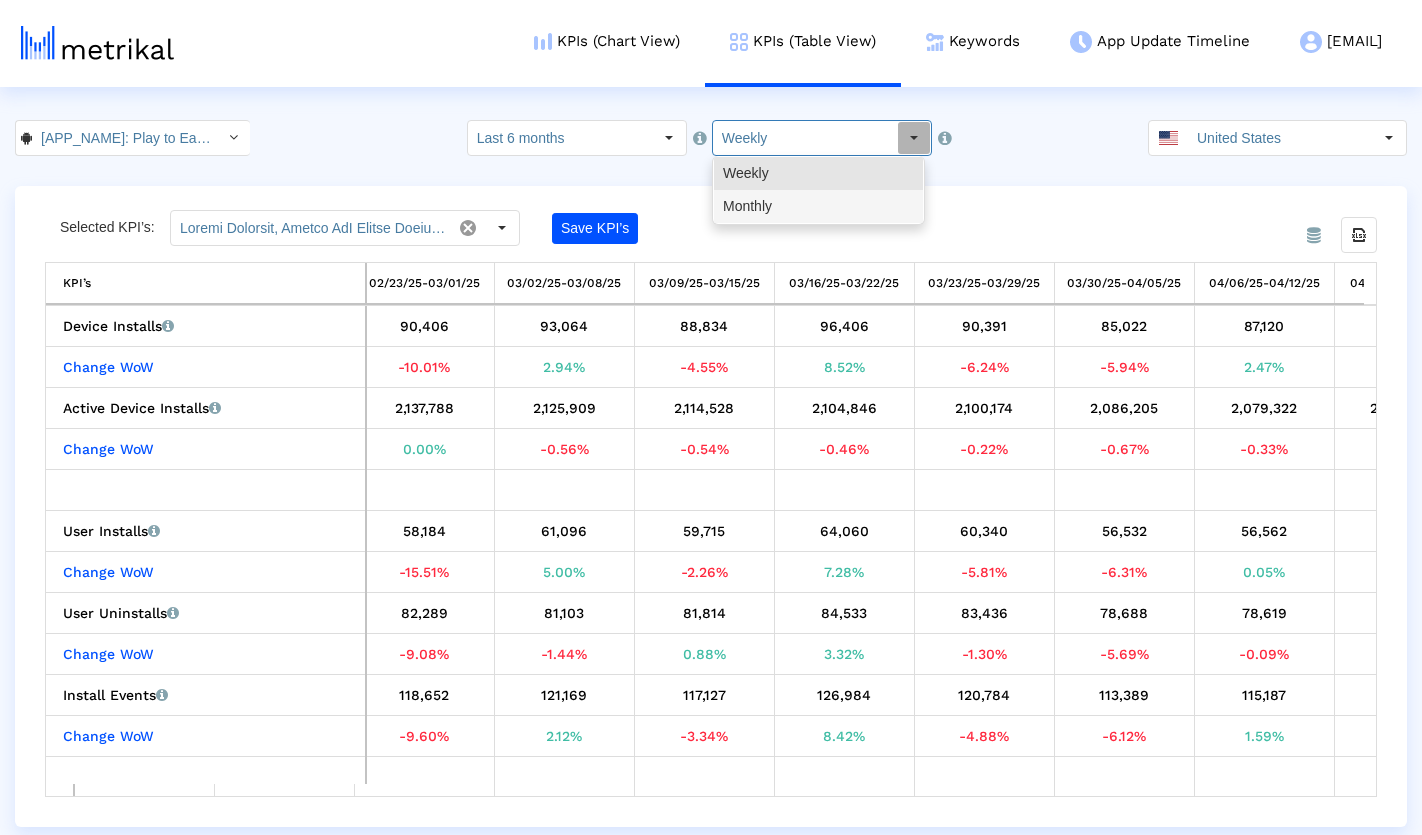 click on "Monthly" at bounding box center (818, 206) 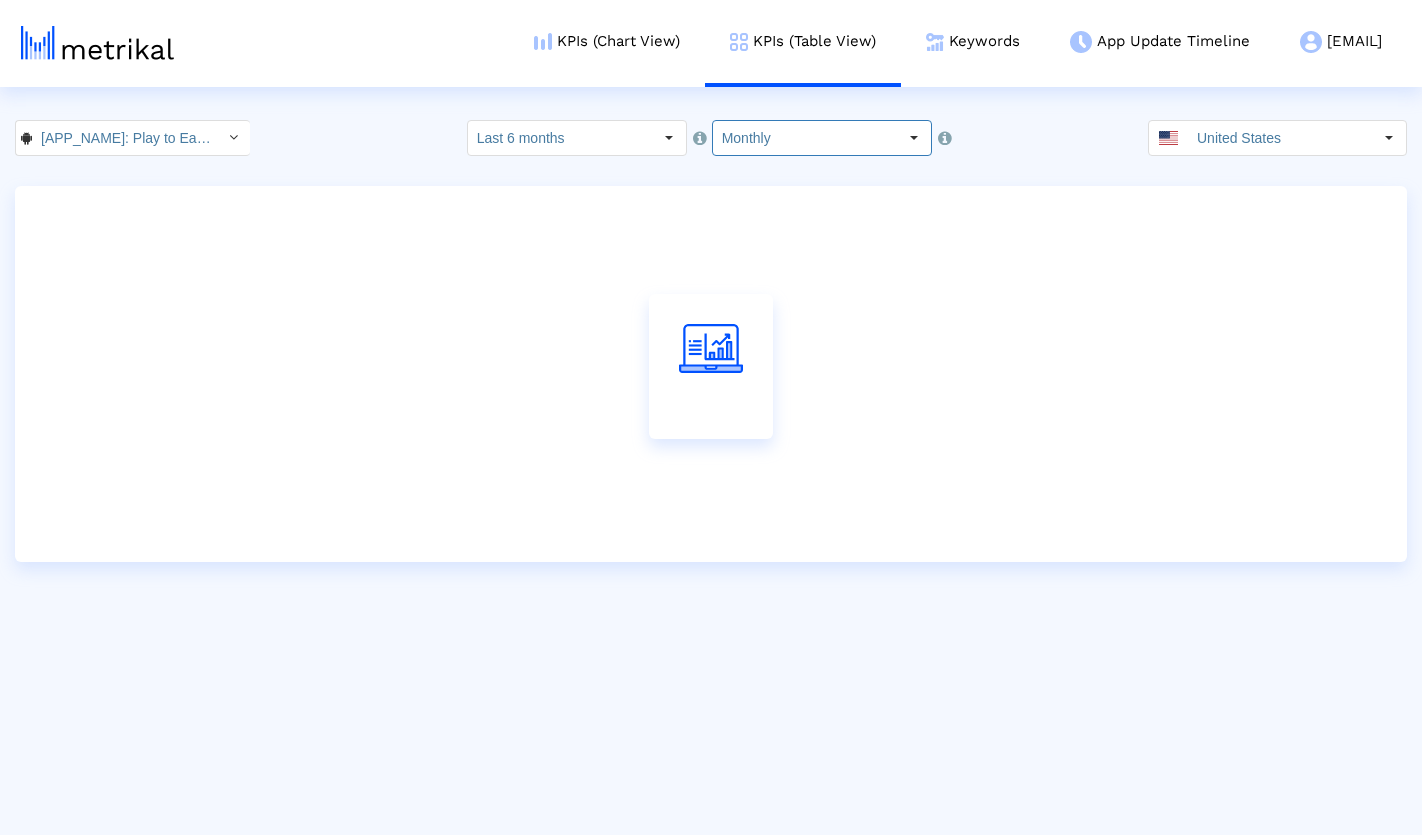 click on "MISTPLAY: Play to Earn Money < com.mistplay.mistplay >  Select how far back from today you would like to view the data below.  Last 6 months Pull down to refresh... Release to refresh... Refreshing... Last 1 month Last 3 months Last 6 months Last 9 months Last 13 months Last 25 months Loading...  Select how would like to group the data below.  Monthly Pull down to refresh... Release to refresh... Refreshing... Weekly Monthly Loading... United States" 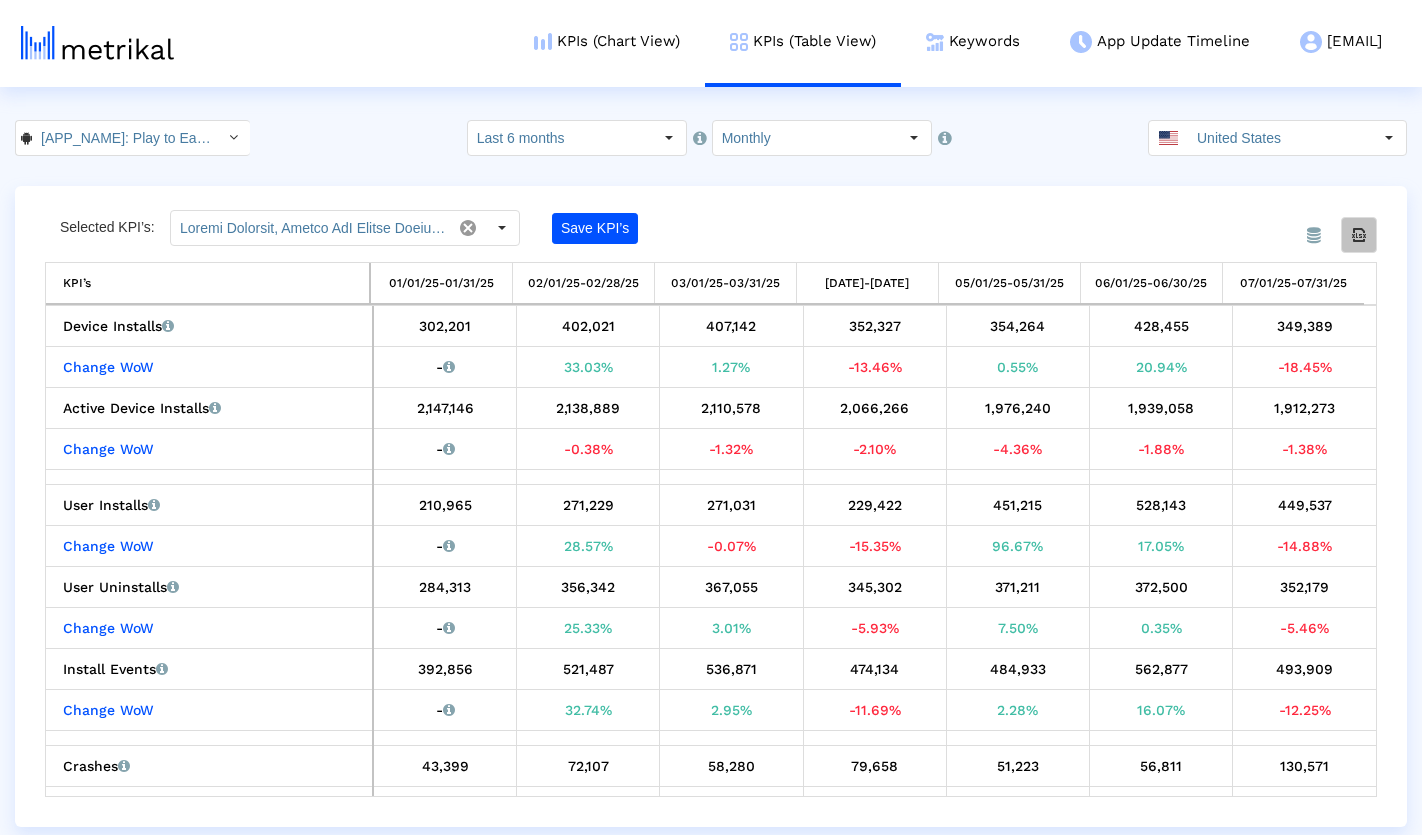 click at bounding box center [1359, 235] 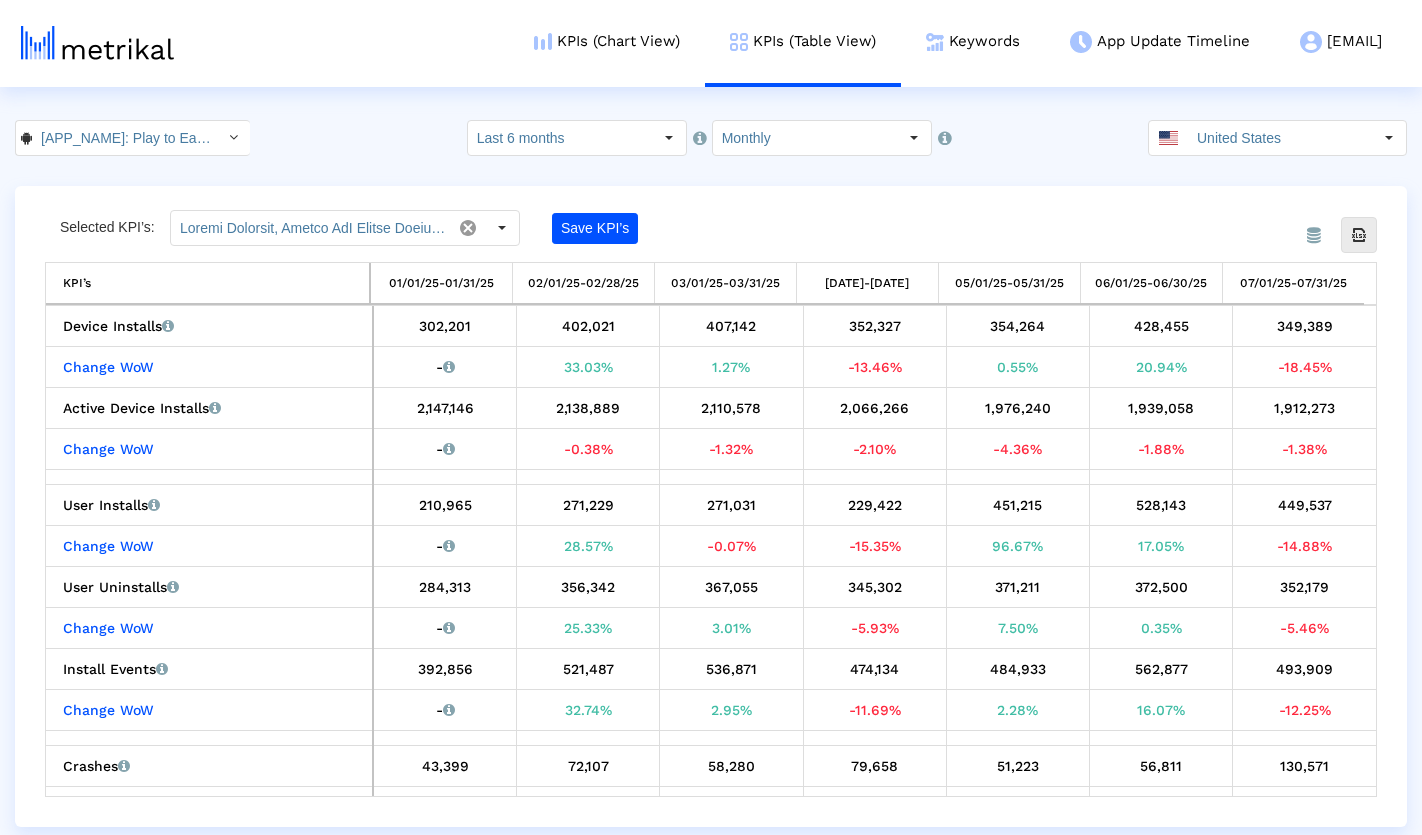click on "KPIs (Chart View)  KPIs (Table View)  Keywords   App Update Timeline  mistplay@shyftup.com   Keyword Manager  Customer Settings  Admin  Documentation  Logout MISTPLAY: Play to Earn Money < com.mistplay.mistplay >  Select how far back from today you would like to view the data below.  Last 6 months Pull down to refresh... Release to refresh... Refreshing... Last 1 month Last 3 months Last 6 months Last 9 months Last 13 months Last 25 months Loading...  Select how would like to group the data below.  Monthly Pull down to refresh... Release to refresh... Refreshing... Weekly Monthly Loading... United States  From Database Selected KPI’s: Save KPI’s Export all data KPI’s 01/01/25-01/31/25 02/01/25-02/28/25 03/01/25-03/31/25 04/01/25-04/30/25 05/01/25-05/31/25 06/01/25-06/30/25 07/01/25-07/31/25  Device Installs   Number of times that the app was installed on unique devices from all sources, reported by Google Play Developer Console.   302,201   402,021   407,142   352,327   354,264   428,455   349,389" at bounding box center (711, 413) 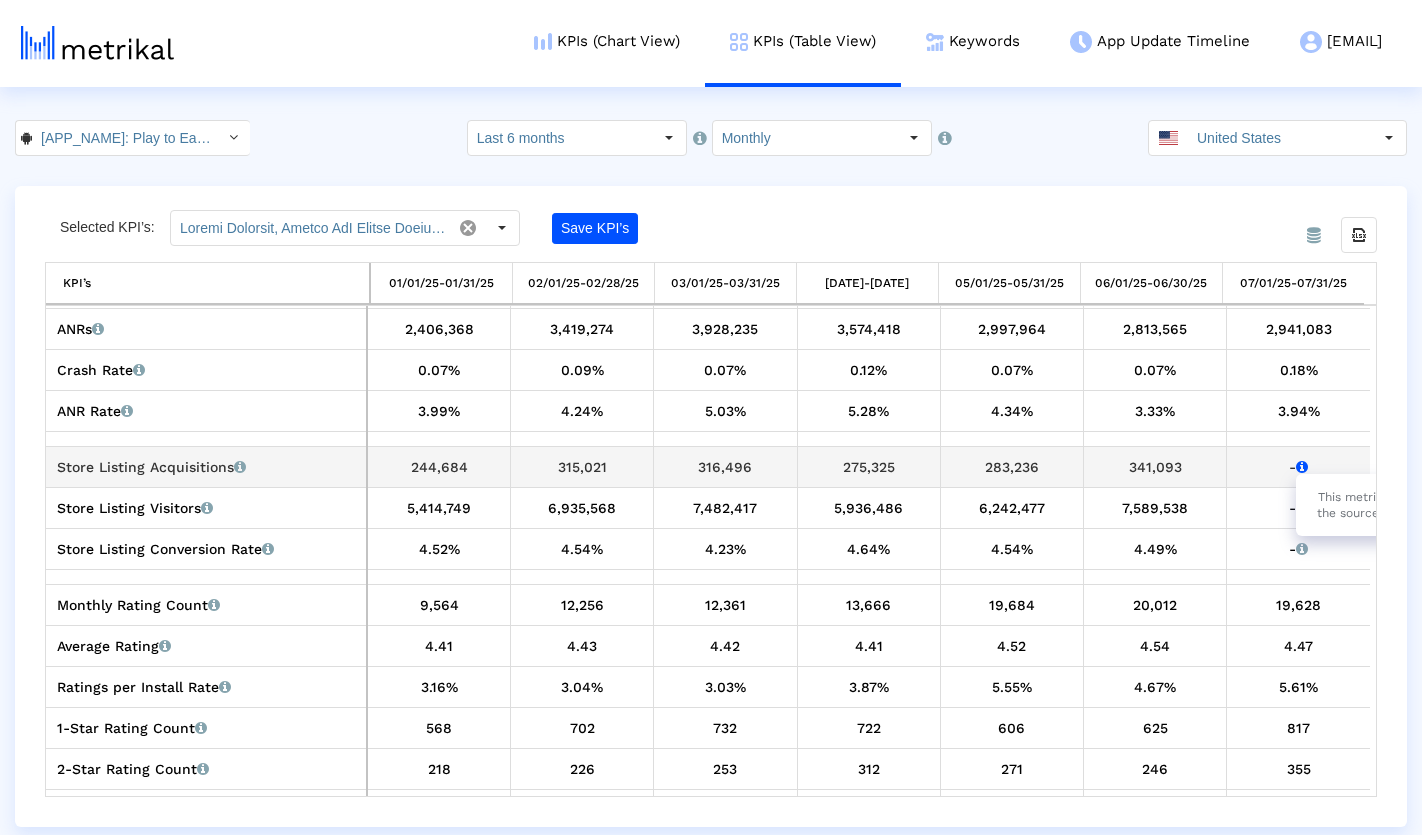 scroll, scrollTop: 478, scrollLeft: 0, axis: vertical 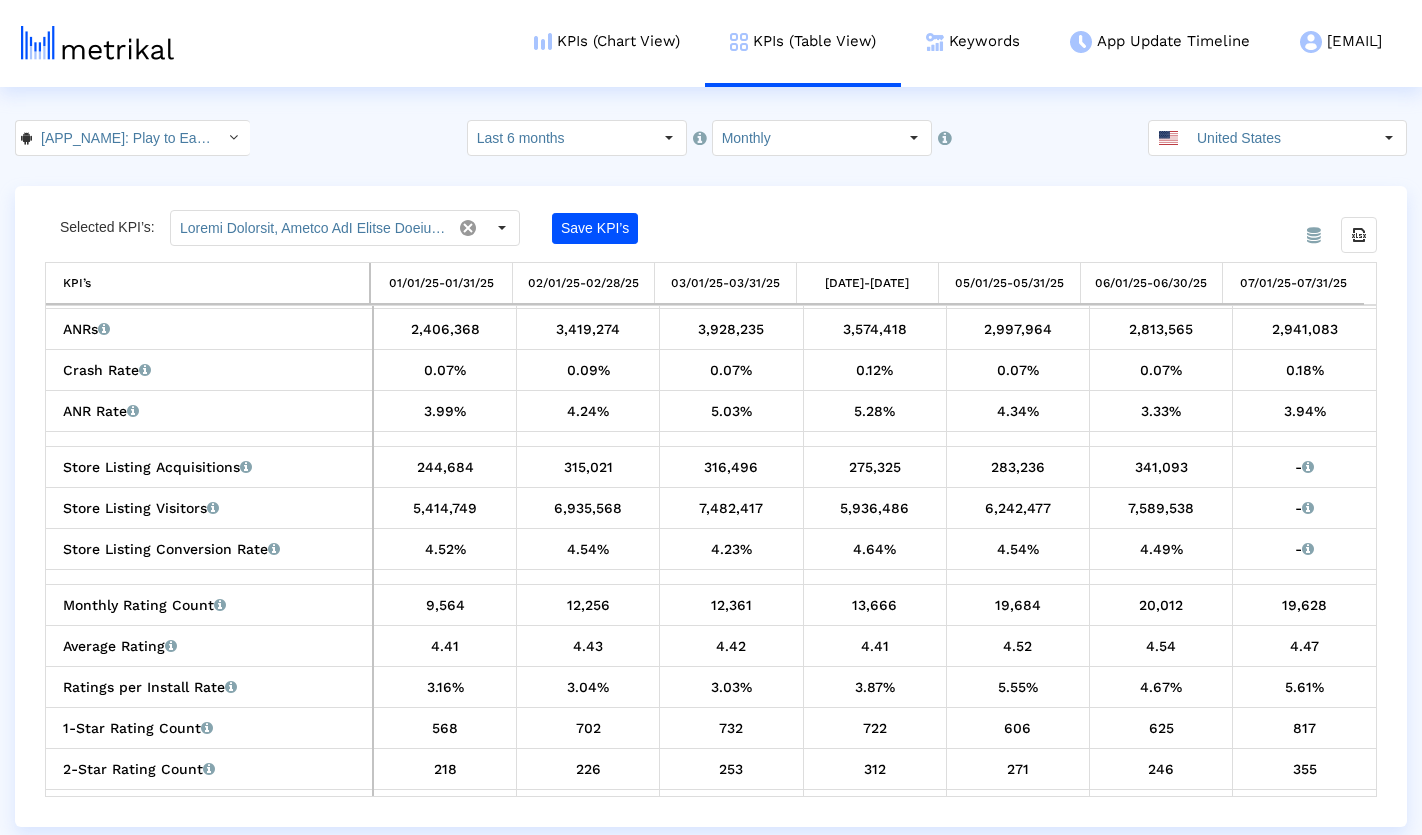 click on "KPIs (Chart View)  KPIs (Table View)  Keywords   App Update Timeline  mistplay@shyftup.com   Keyword Manager  Customer Settings  Admin  Documentation  Logout MISTPLAY: Play to Earn Money < com.mistplay.mistplay >  Select how far back from today you would like to view the data below.  Last 6 months Pull down to refresh... Release to refresh... Refreshing... Last 1 month Last 3 months Last 6 months Last 9 months Last 13 months Last 25 months Loading...  Select how would like to group the data below.  Monthly Pull down to refresh... Release to refresh... Refreshing... Weekly Monthly Loading... United States  From Database Selected KPI’s: Save KPI’s Export all data KPI’s 01/01/25-01/31/25 02/01/25-02/28/25 03/01/25-03/31/25 04/01/25-04/30/25 05/01/25-05/31/25 06/01/25-06/30/25 07/01/25-07/31/25                          Crashes   Number of times the app crashed.   43,399   72,107   58,280   79,658   51,223   56,811   130,571   ANRs   Number of times the app returned "Application not responding"." at bounding box center [711, 413] 